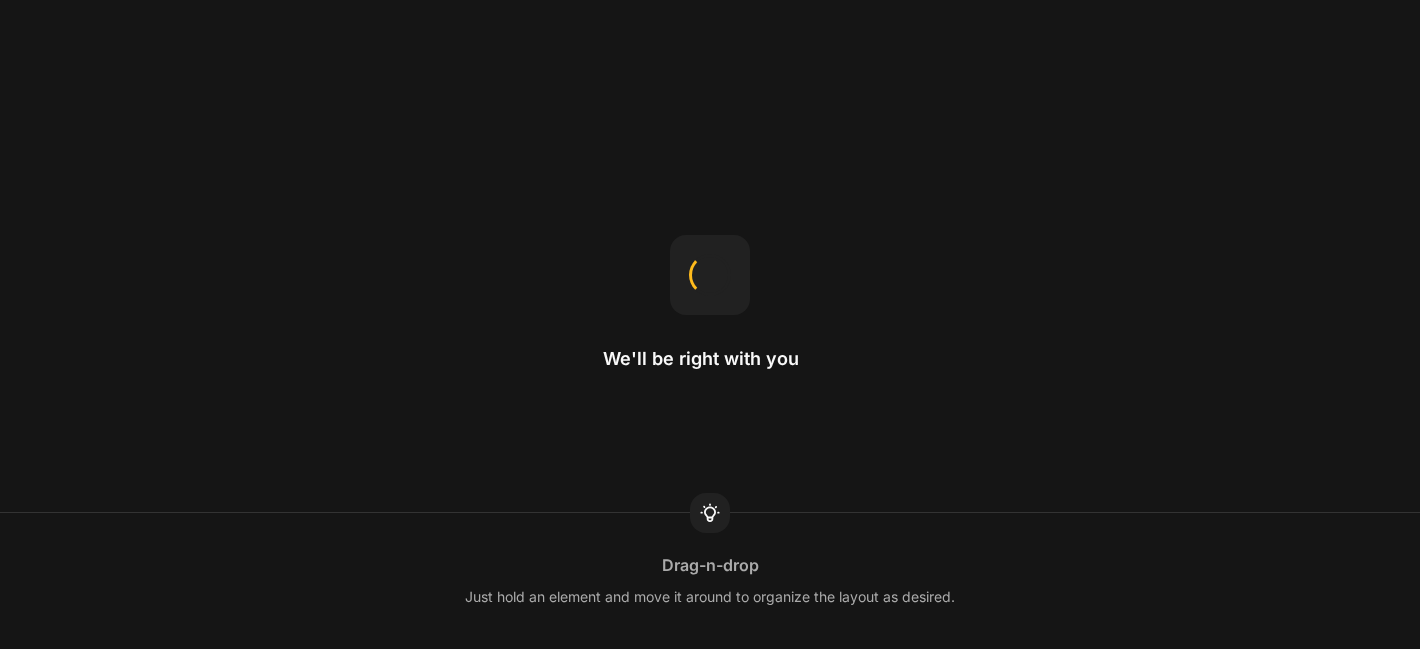 scroll, scrollTop: 0, scrollLeft: 0, axis: both 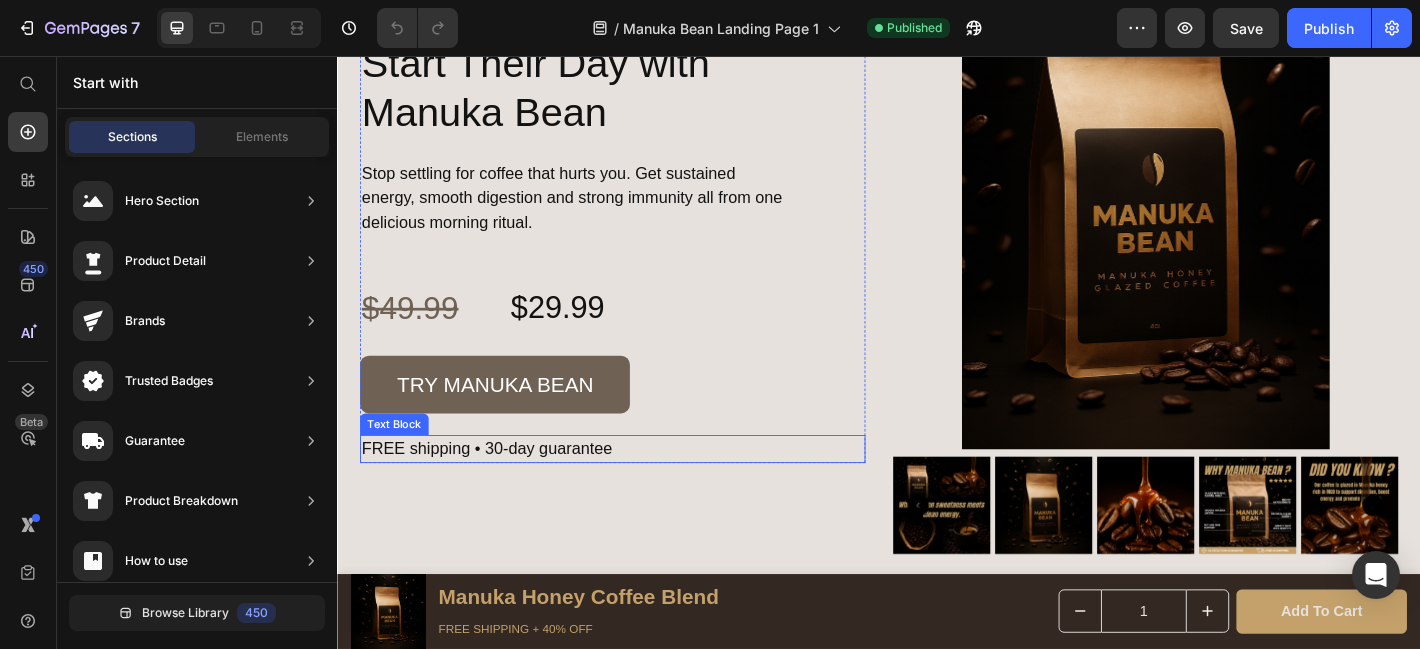 click on "FREE shipping • 30-day guarantee" at bounding box center [642, 491] 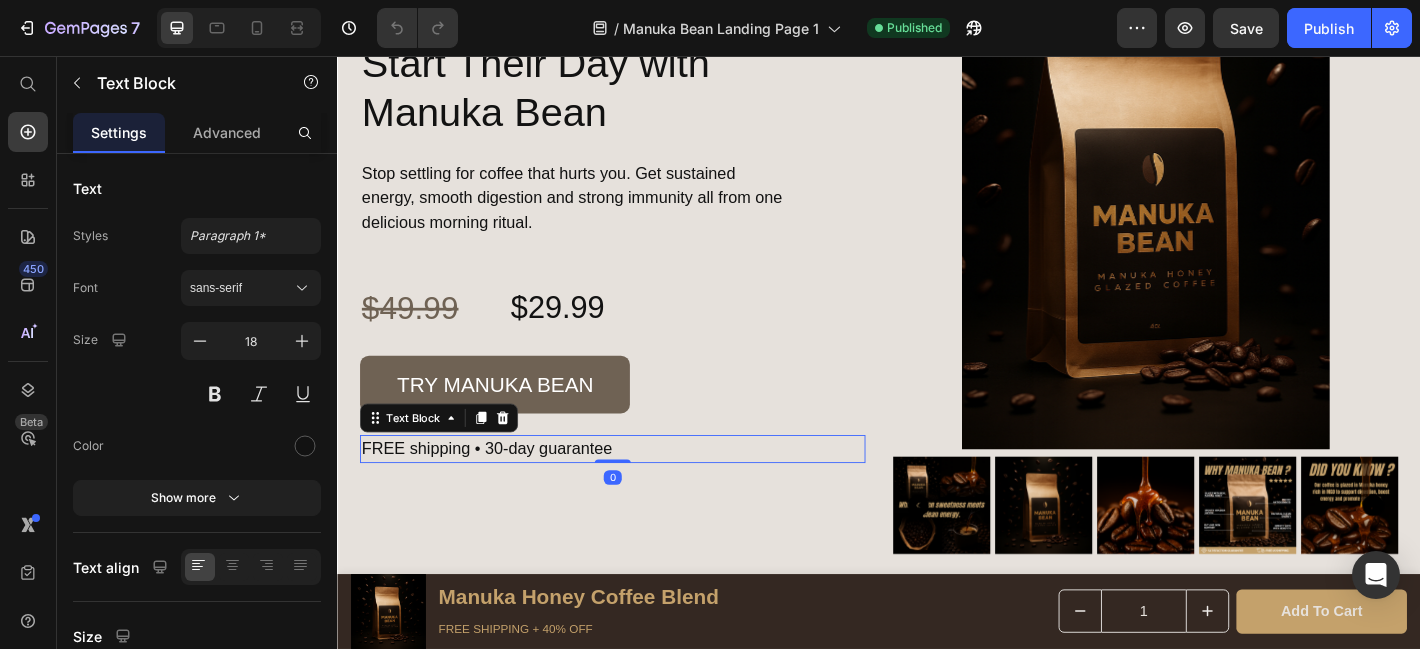 click on "FREE shipping • 30-day guarantee" at bounding box center (642, 491) 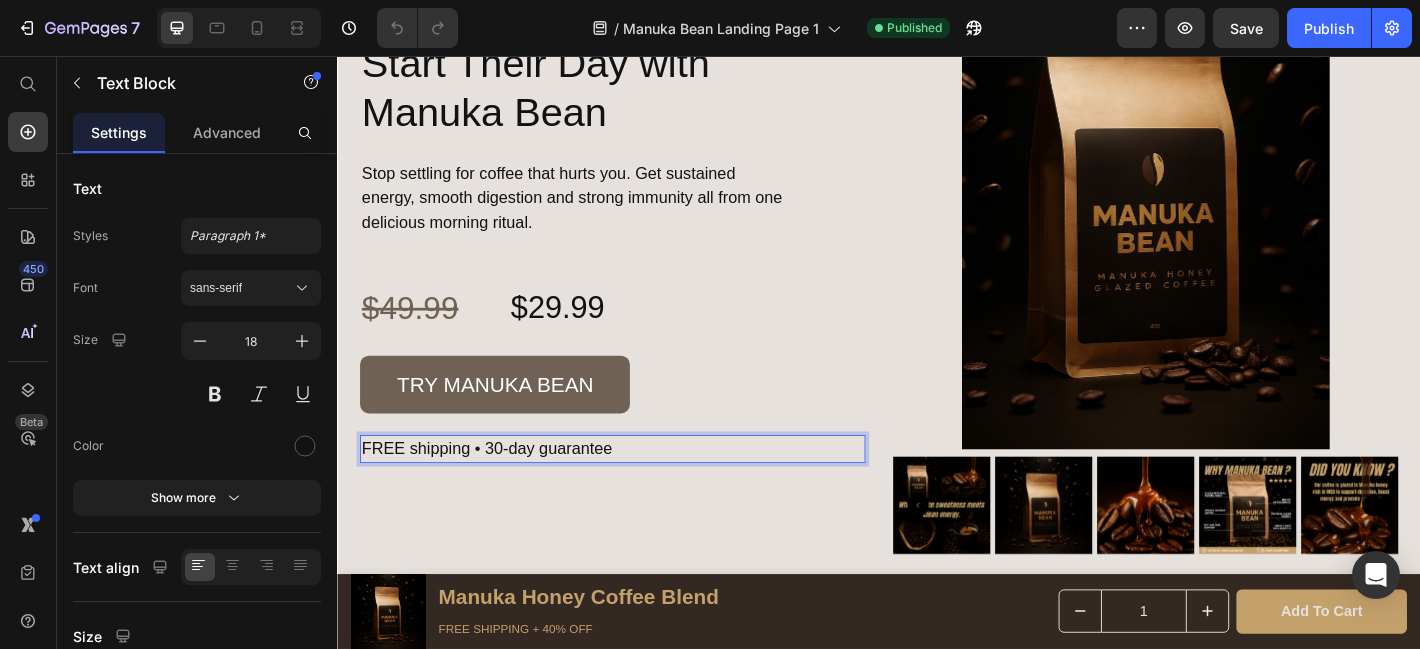 click on "FREE shipping • 30-day guarantee" at bounding box center (642, 491) 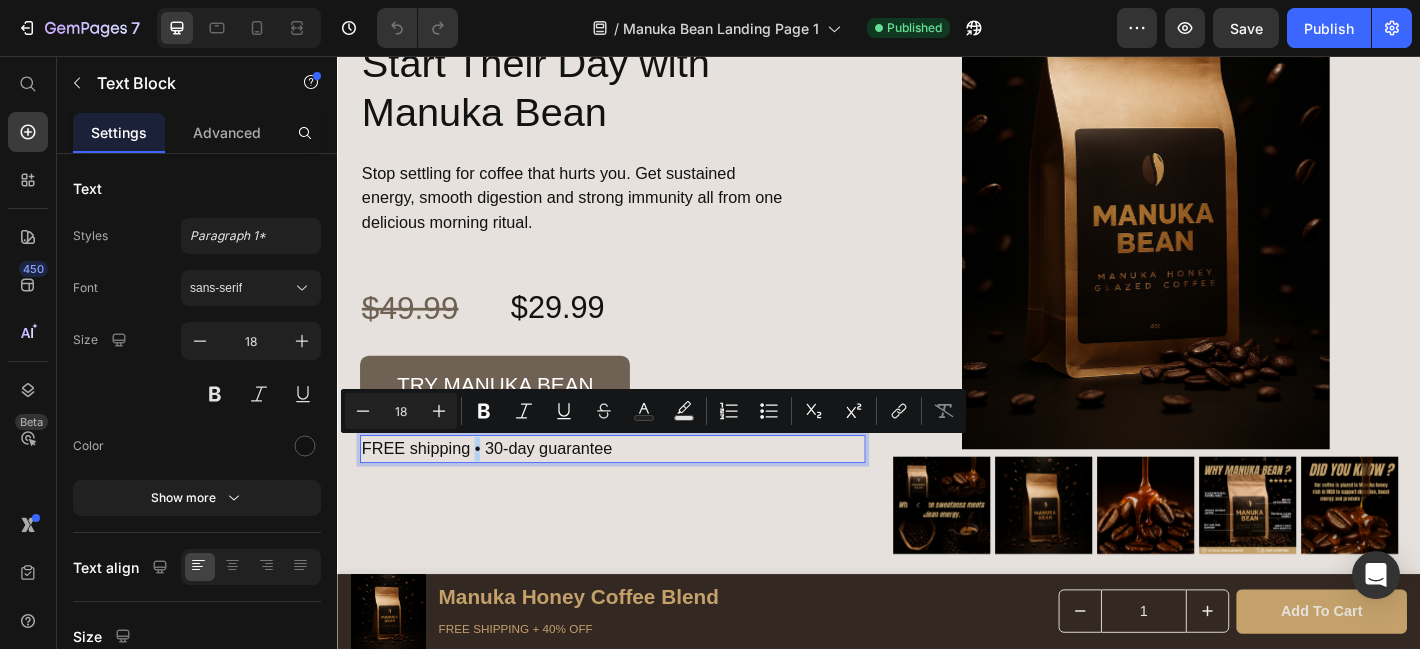 click on "FREE shipping • 30-day guarantee" at bounding box center [642, 491] 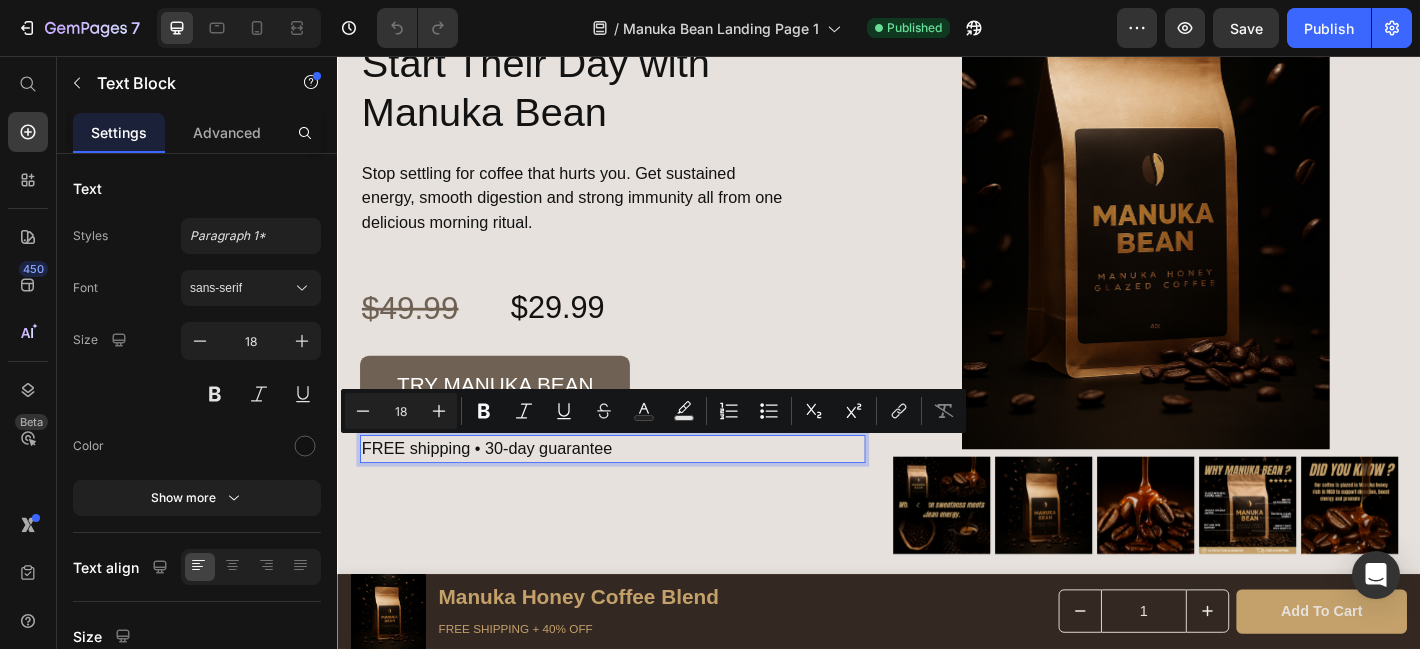 click on "FREE shipping • 30-day guarantee" at bounding box center (642, 491) 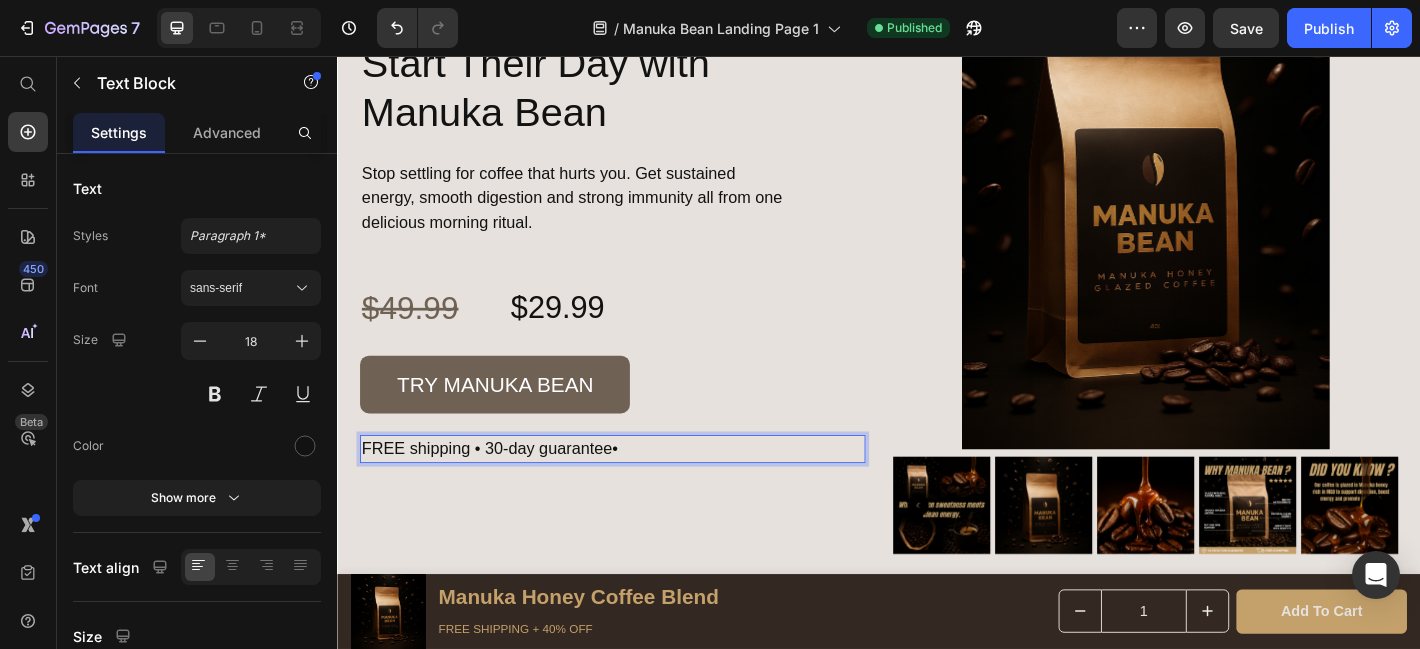 click on "FREE shipping • 30-day guarantee•" at bounding box center [642, 491] 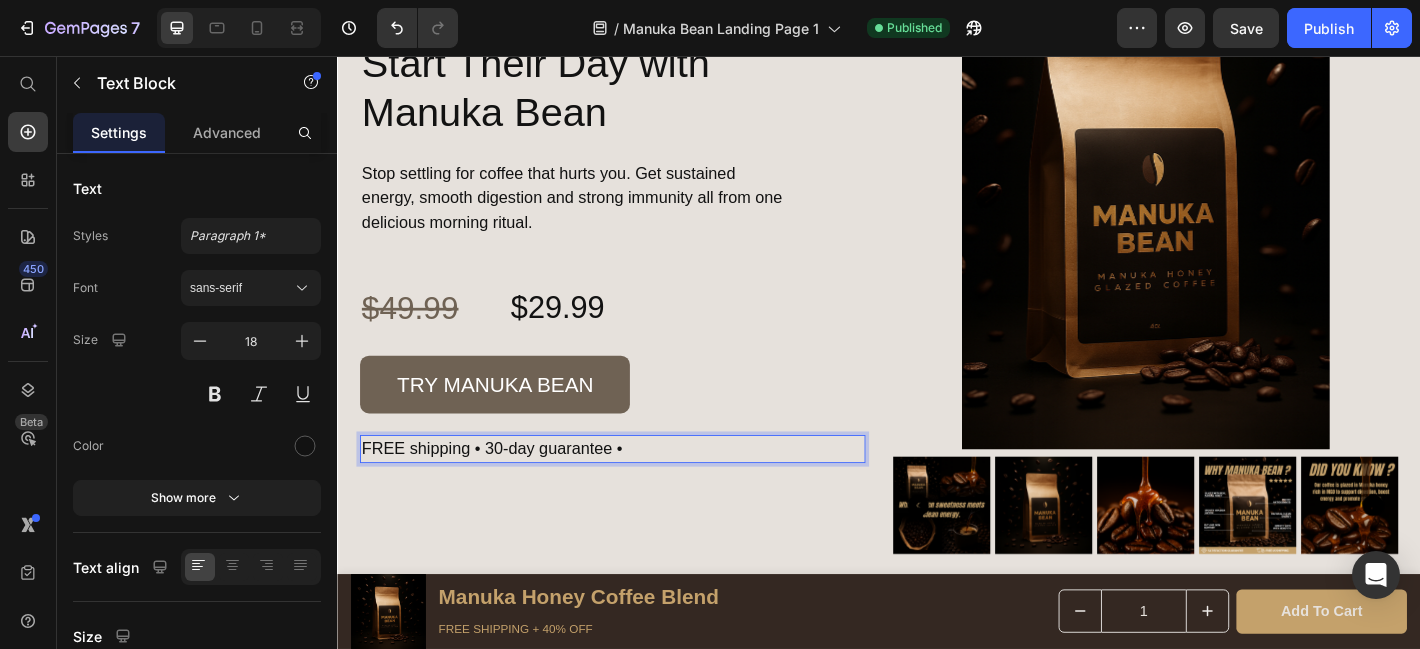 click on "FREE shipping • 30-day guarantee •" at bounding box center (642, 491) 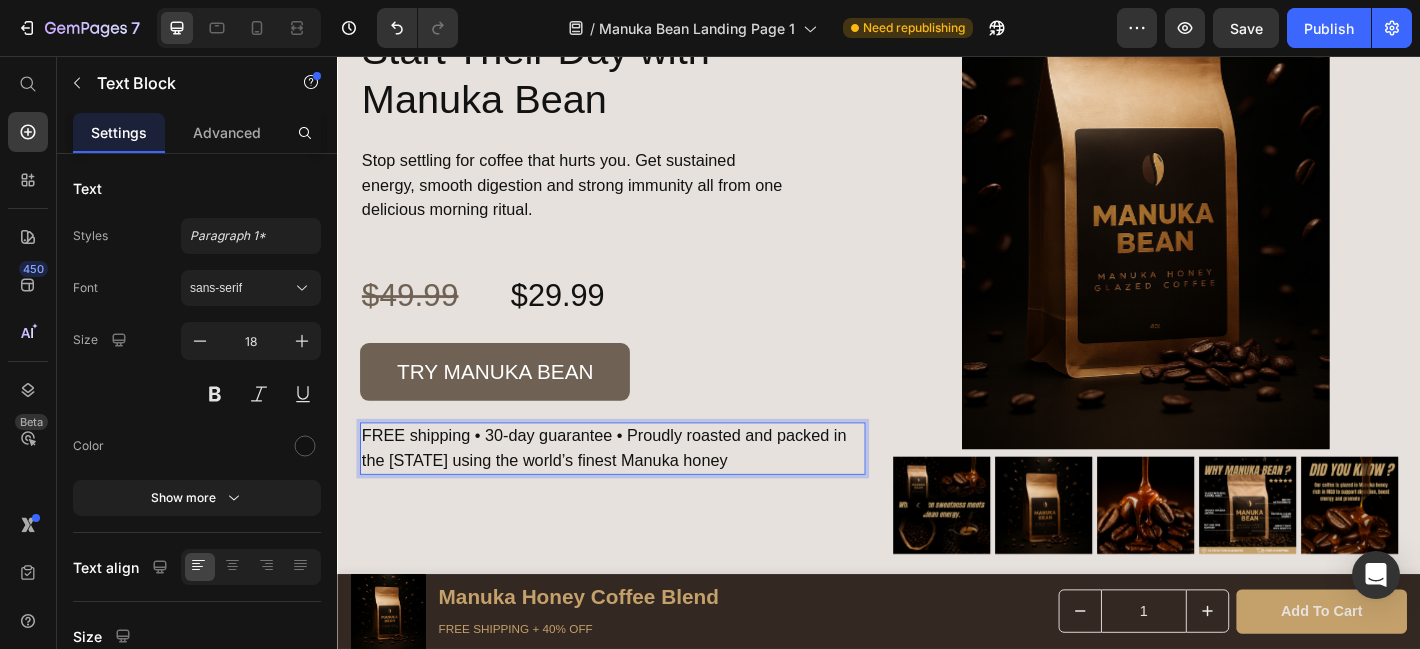 scroll, scrollTop: 4222, scrollLeft: 0, axis: vertical 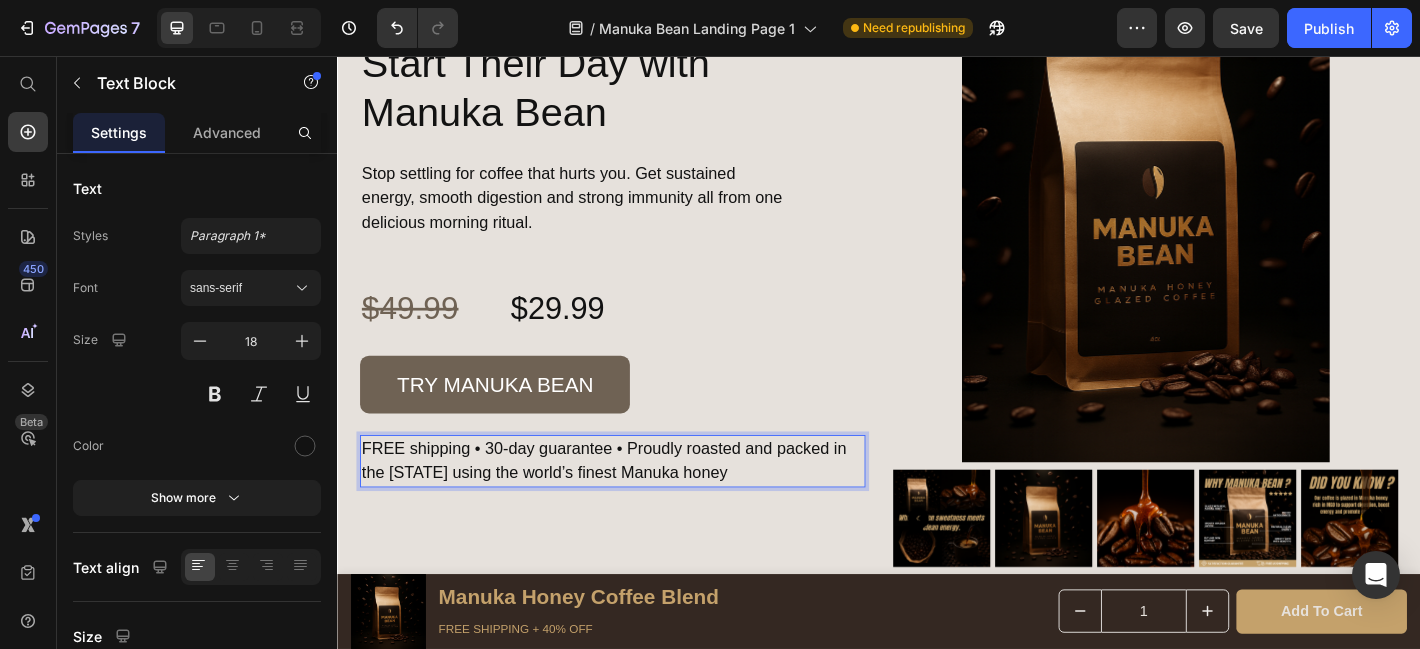 click on "FREE shipping • 30-day guarantee • Proudly roasted and packed in the [STATE] using the world’s finest Manuka honey" at bounding box center [642, 505] 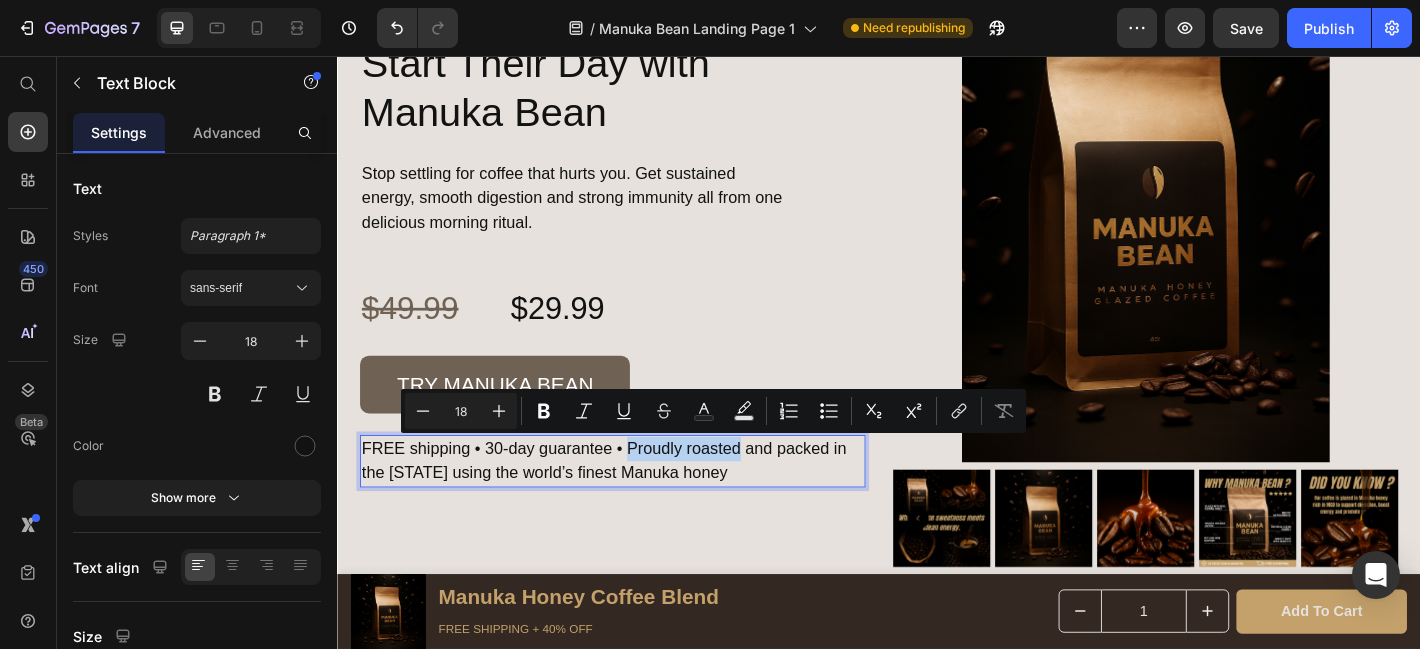 drag, startPoint x: 724, startPoint y: 491, endPoint x: 663, endPoint y: 488, distance: 61.073727 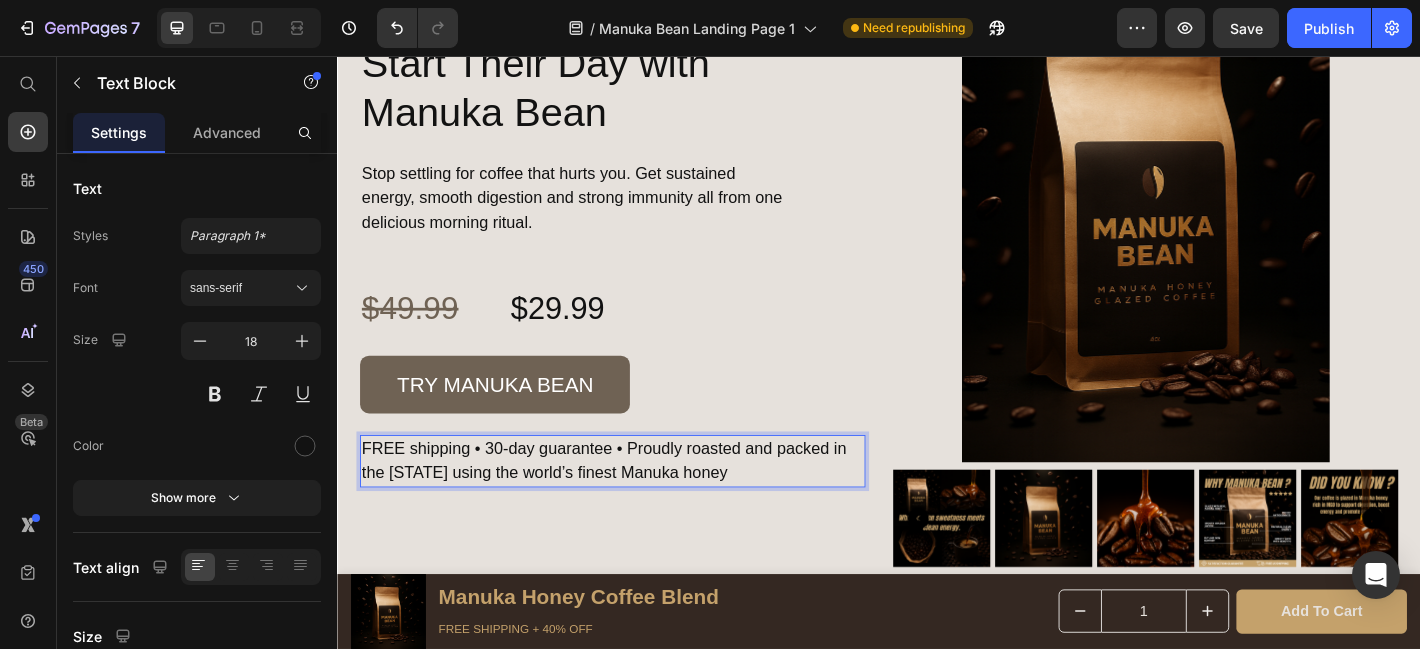 click on "FREE shipping • 30-day guarantee • Proudly roasted and packed in the [STATE] using the world’s finest Manuka honey" at bounding box center [642, 505] 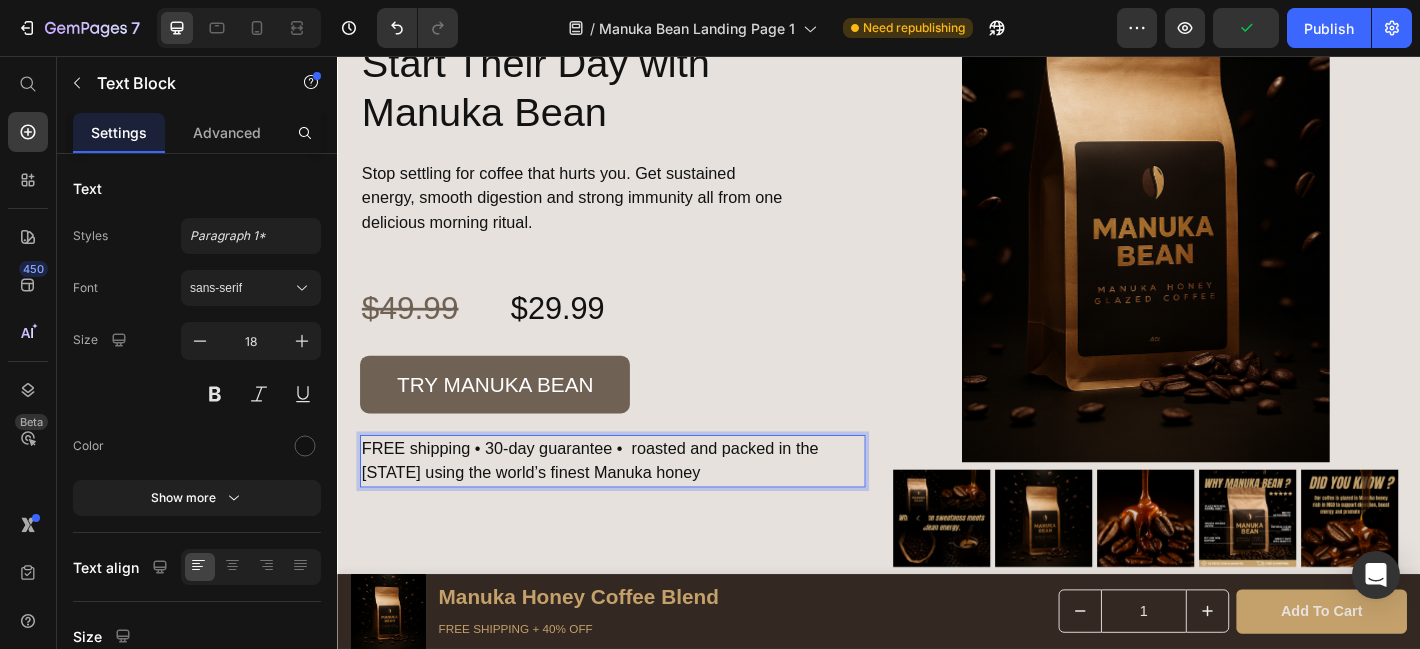 click on "FREE shipping • 30-day guarantee •  roasted and packed in the [STATE] using the world’s finest Manuka honey" at bounding box center (642, 505) 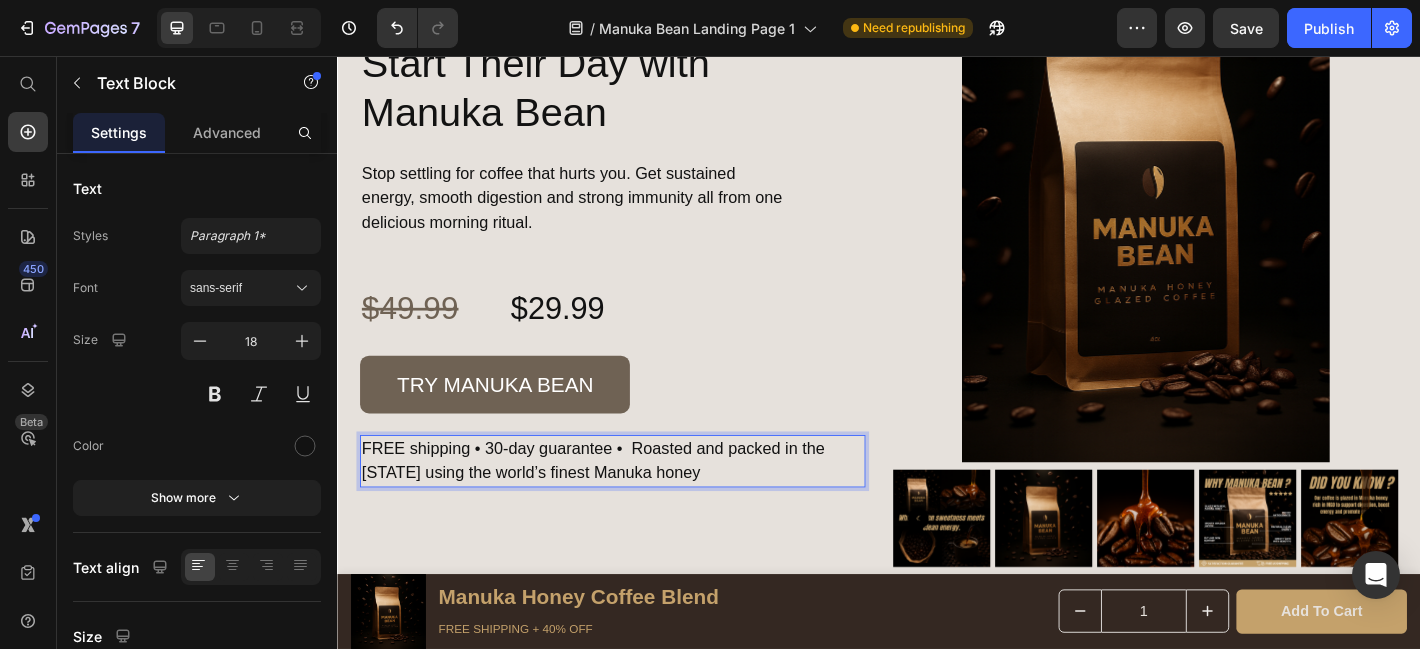 click on "FREE shipping • 30-day guarantee •  Roasted and packed in the [STATE] using the world’s finest Manuka honey" at bounding box center (642, 505) 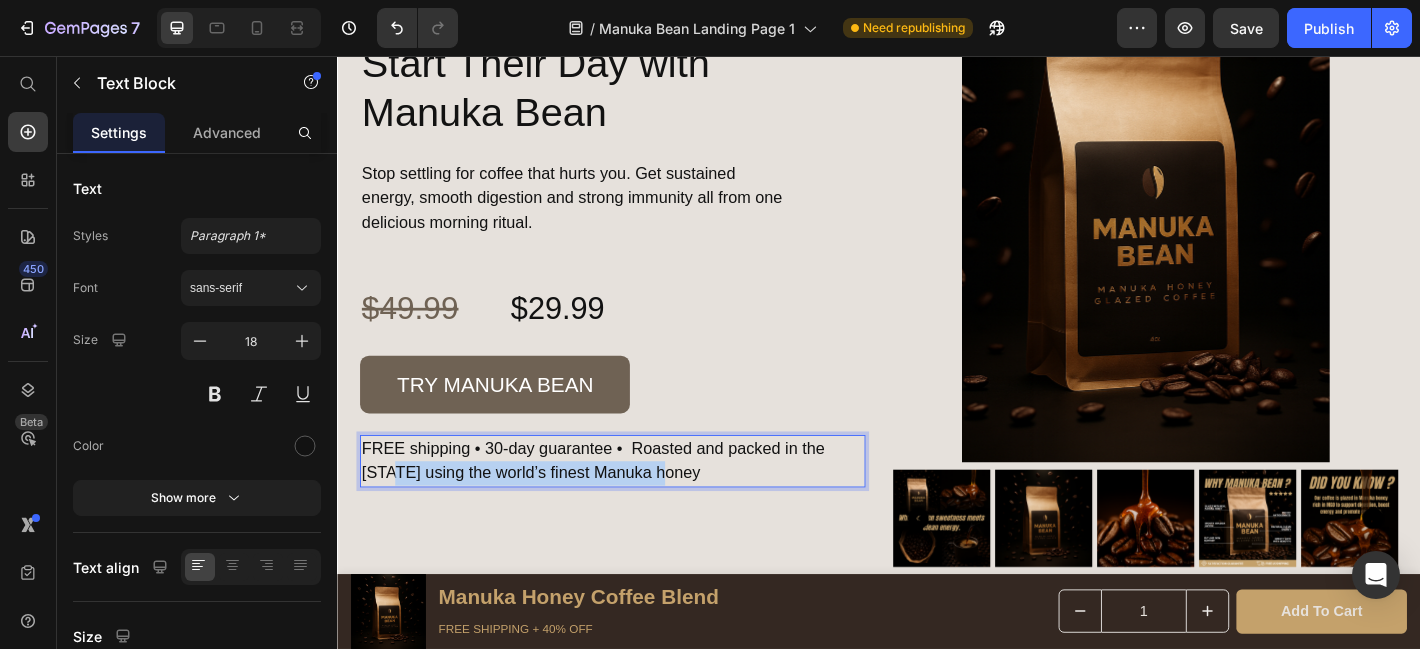 drag, startPoint x: 675, startPoint y: 516, endPoint x: 366, endPoint y: 522, distance: 309.05826 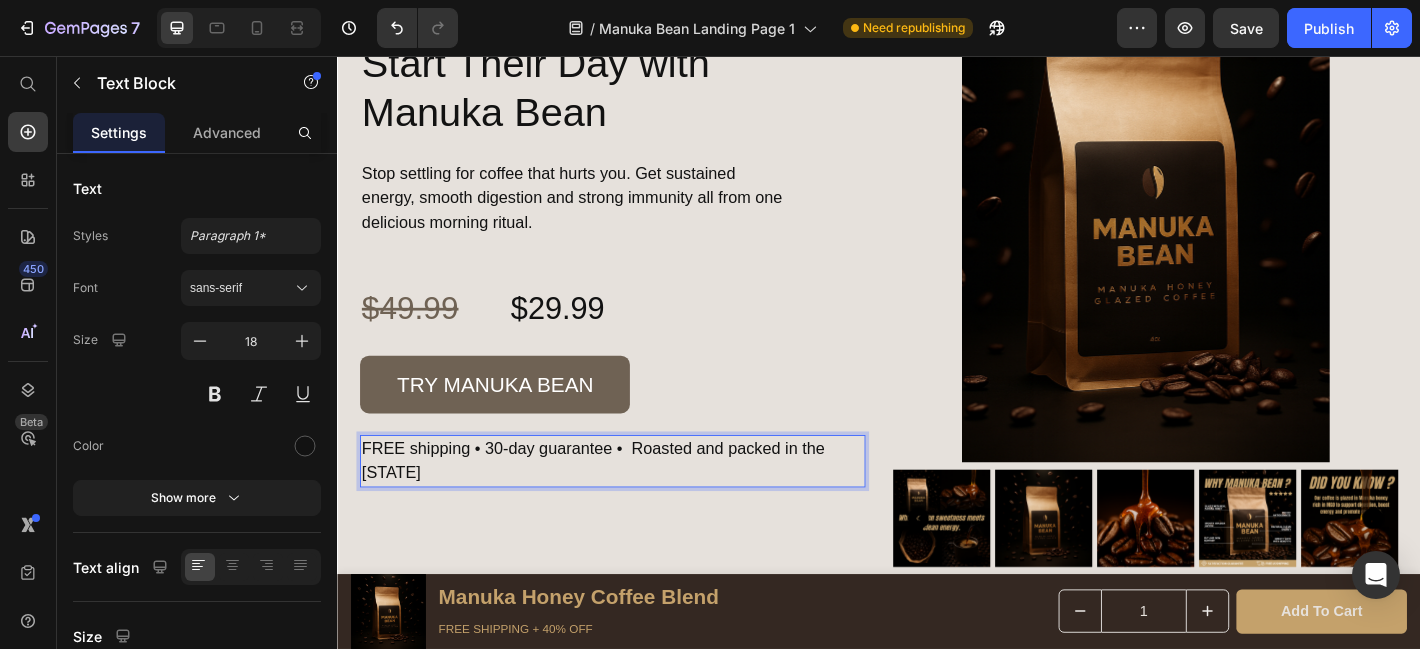click on "FREE shipping • 30-day guarantee •  Roasted and packed in the [STATE]" at bounding box center (642, 505) 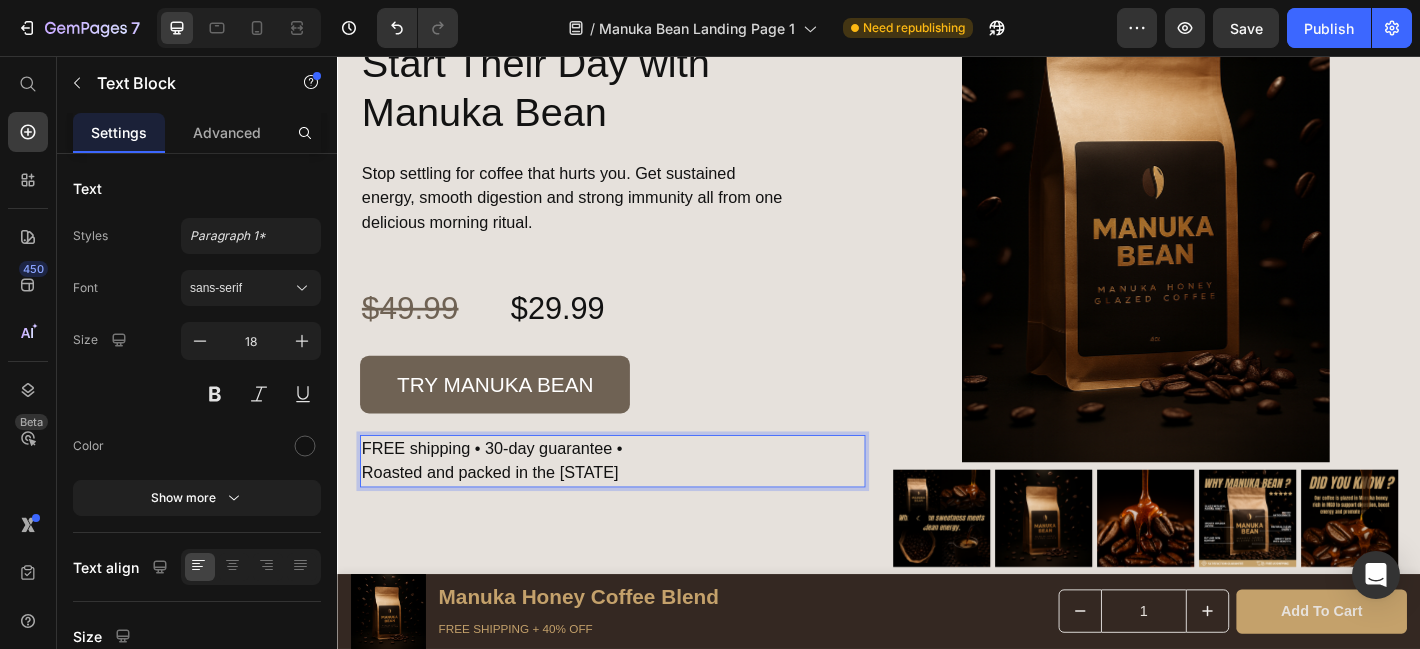 click on "FREE shipping • 30-day guarantee •" at bounding box center (642, 491) 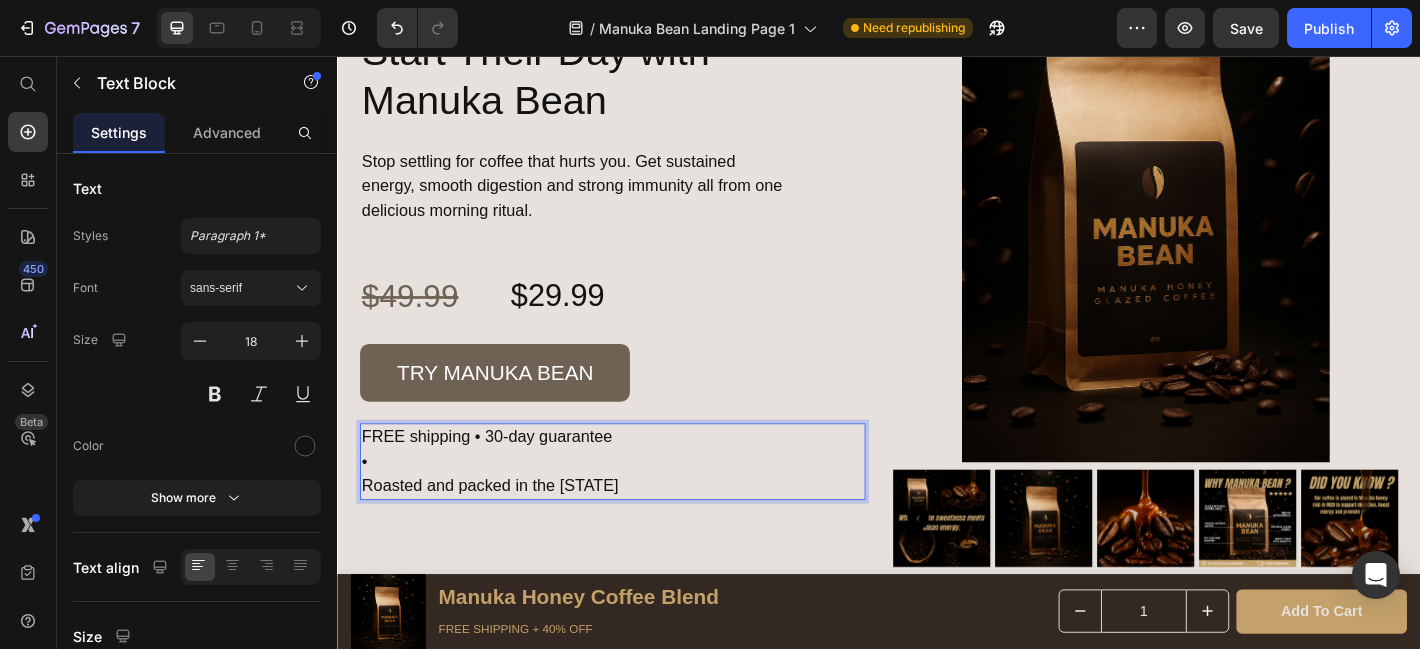 scroll, scrollTop: 4209, scrollLeft: 0, axis: vertical 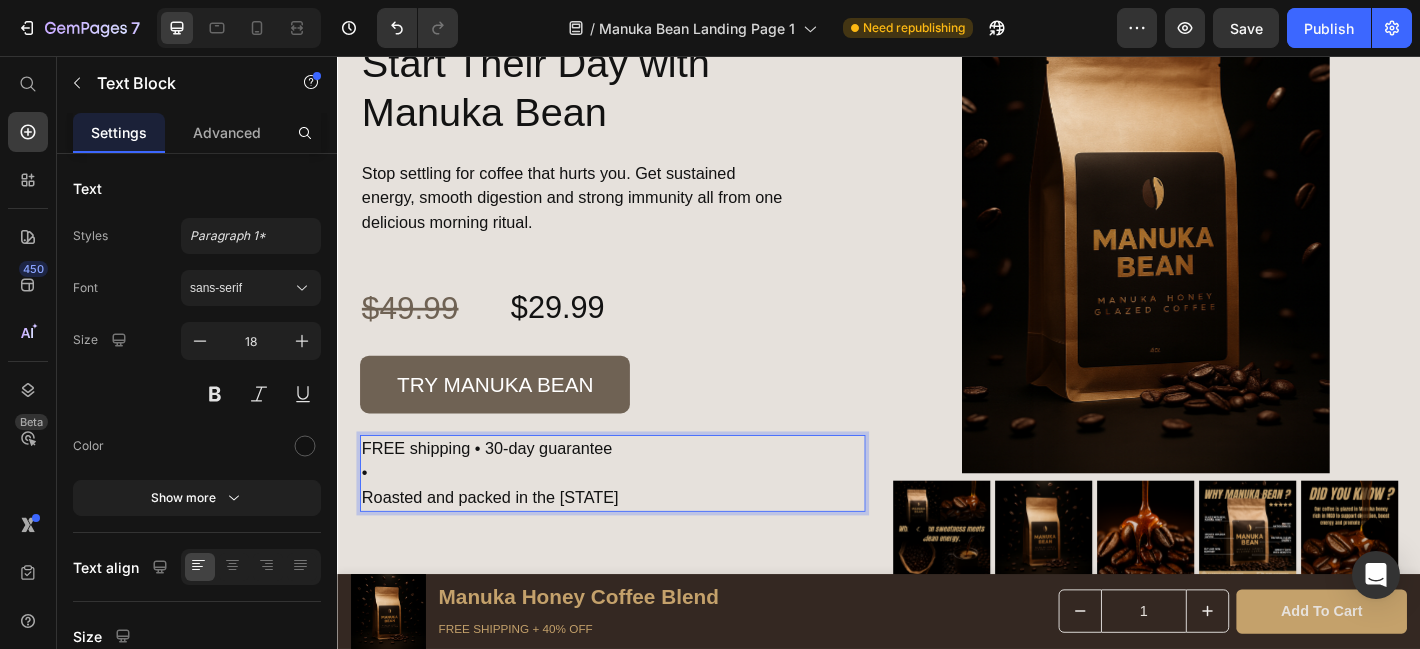 click on "Roasted and packed in the [STATE]" at bounding box center (642, 545) 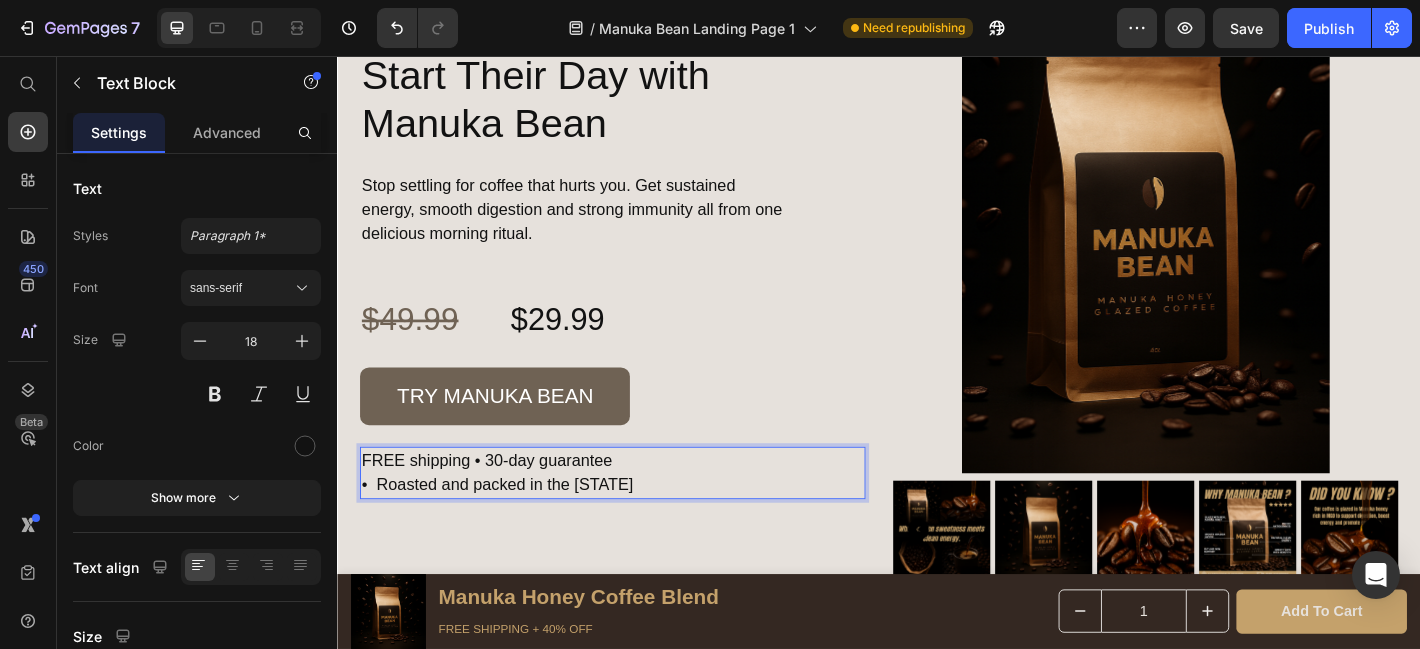 scroll, scrollTop: 4222, scrollLeft: 0, axis: vertical 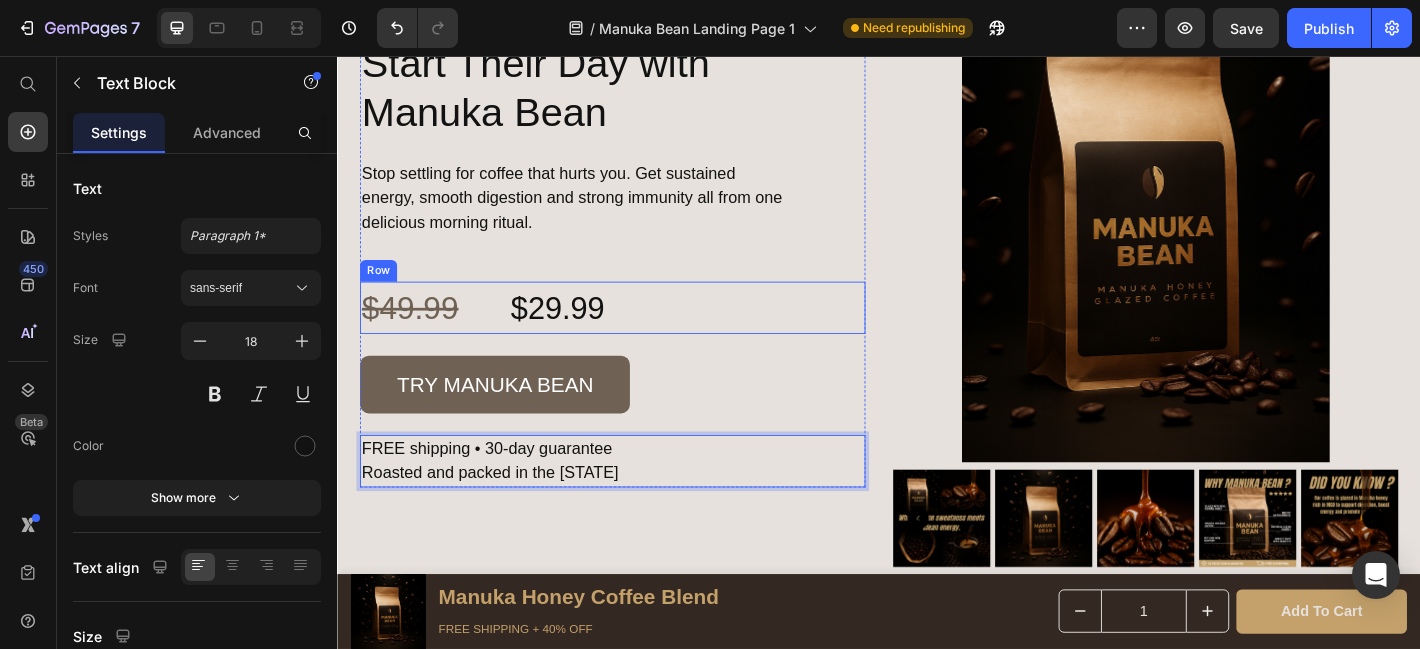 click on "$49.99 Product Price $29.99 Product Price Row" at bounding box center (642, 335) 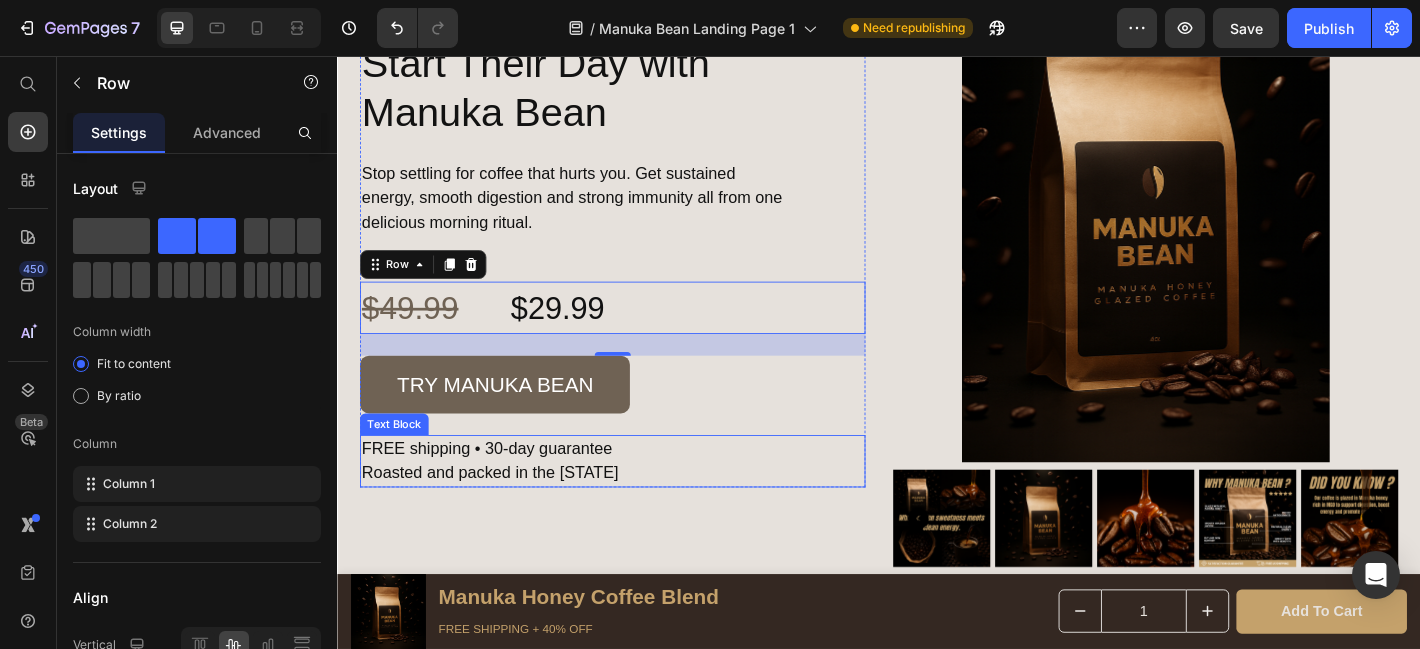 click on "FREE shipping • 30-day guarantee" at bounding box center (642, 491) 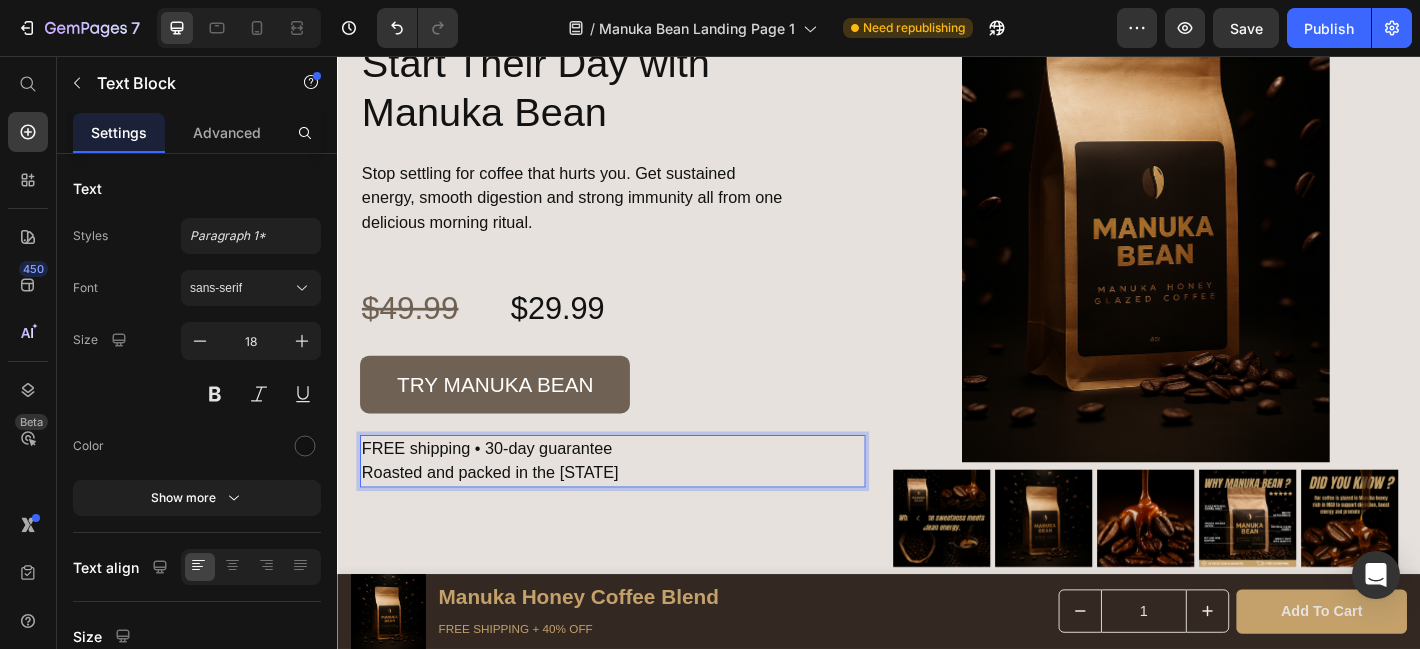 click on "FREE shipping • 30-day guarantee" at bounding box center [642, 491] 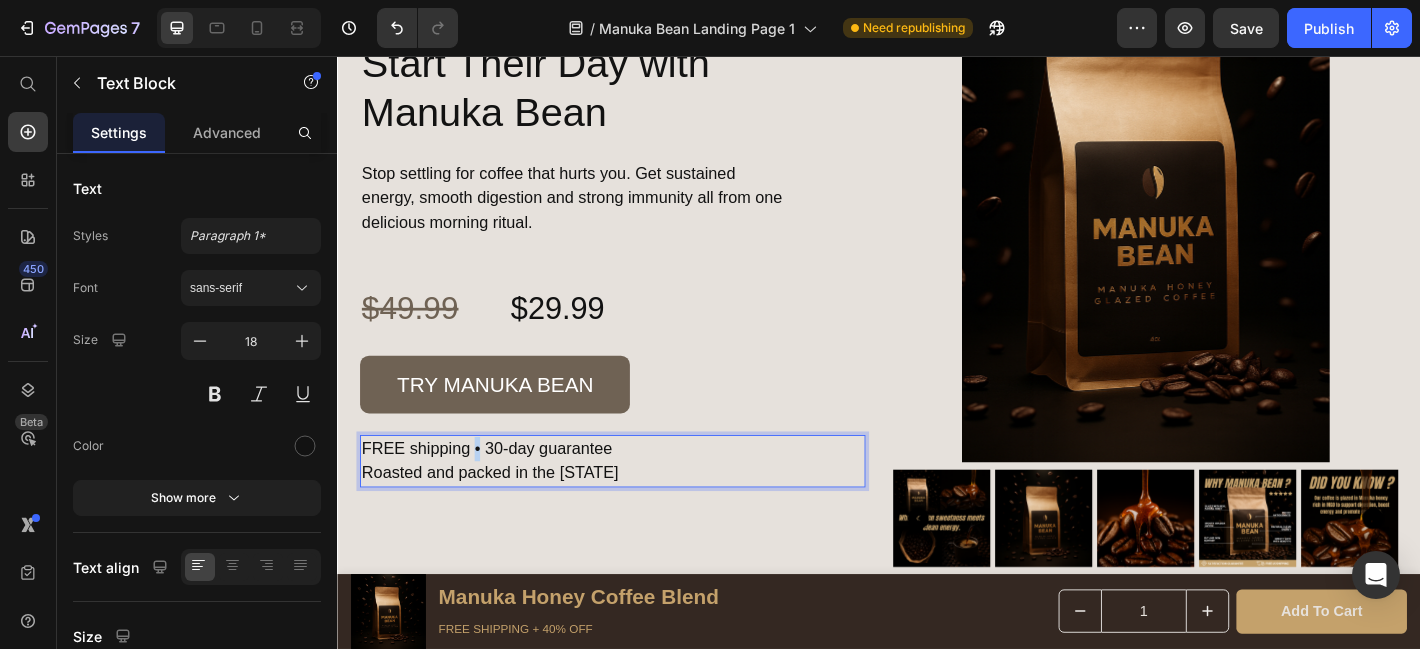 click on "FREE shipping • 30-day guarantee" at bounding box center (642, 491) 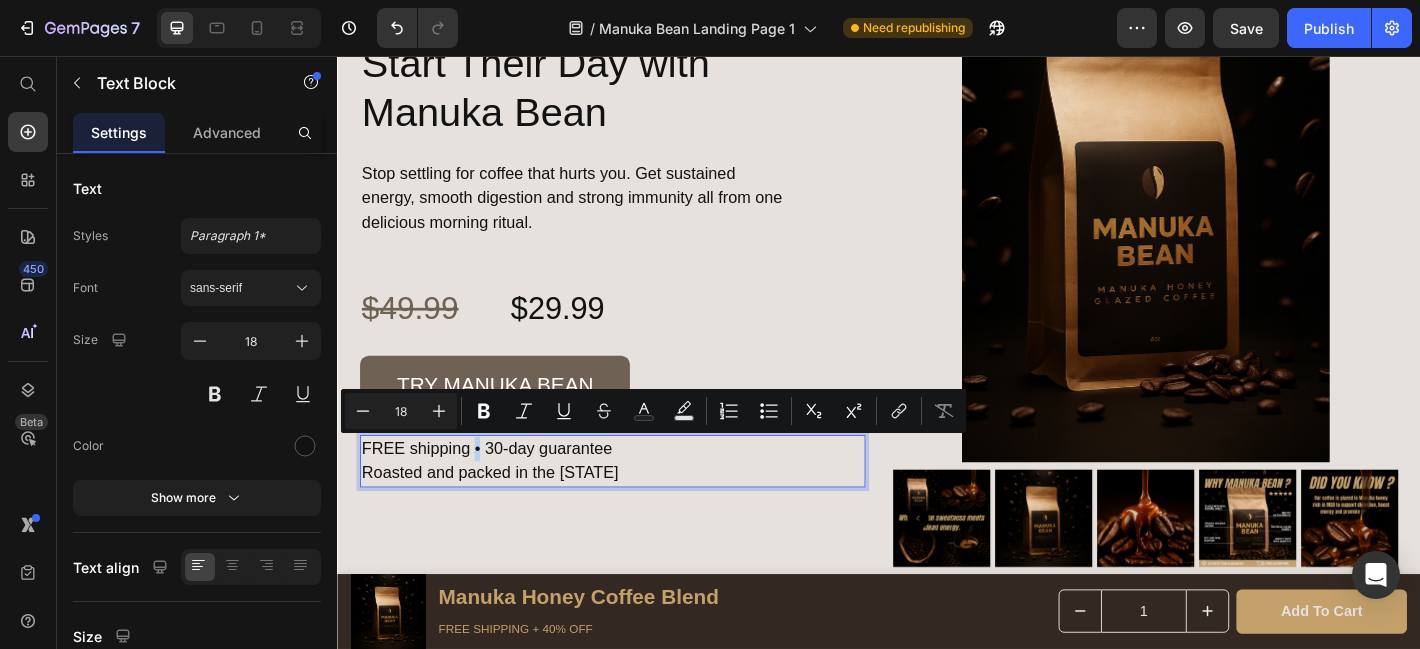 copy on "•" 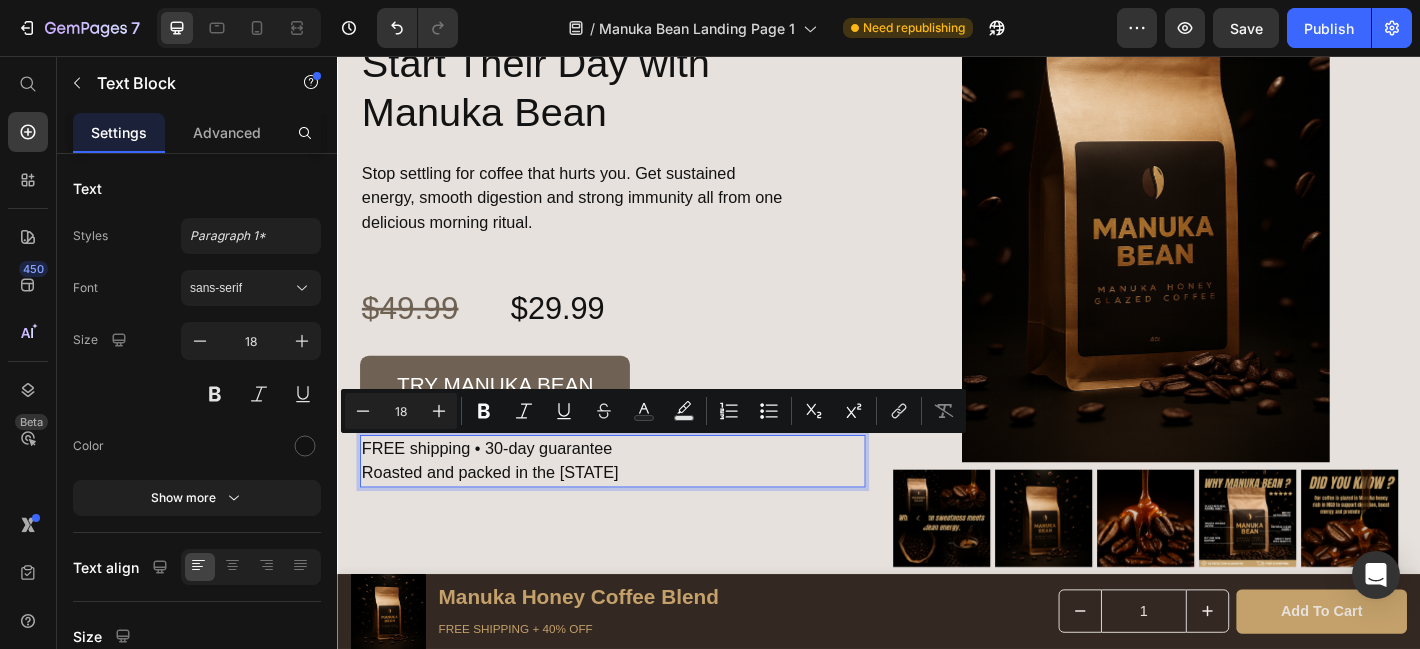click on "FREE shipping • 30-day guarantee" at bounding box center [642, 491] 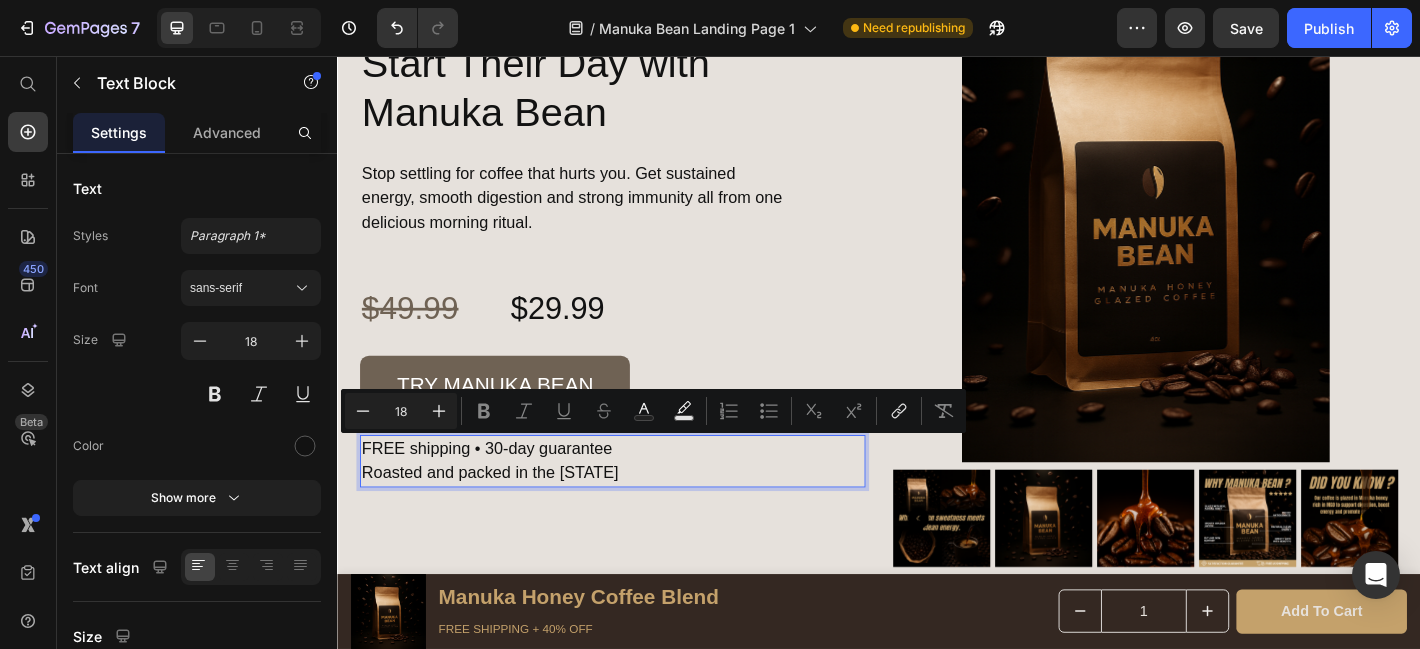 scroll, scrollTop: 4236, scrollLeft: 0, axis: vertical 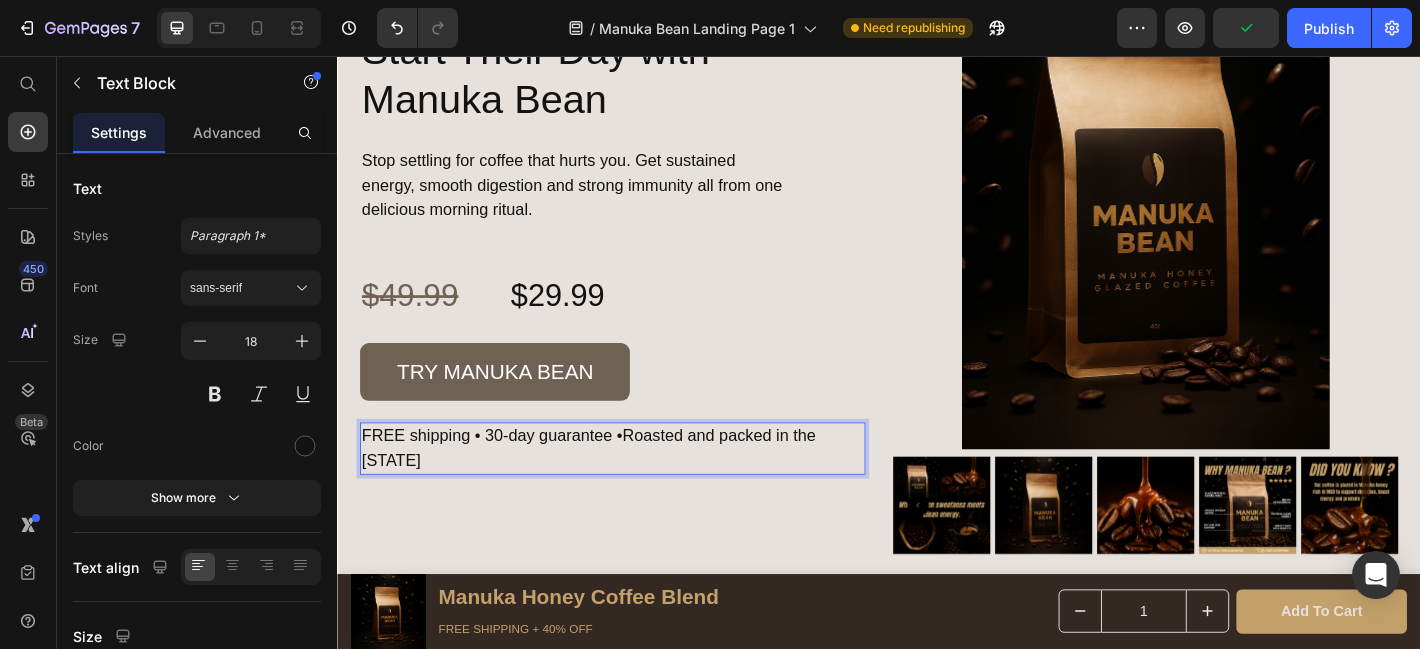 click on "FREE shipping • 30-day guarantee •Roasted and packed in the [STATE]" at bounding box center (642, 491) 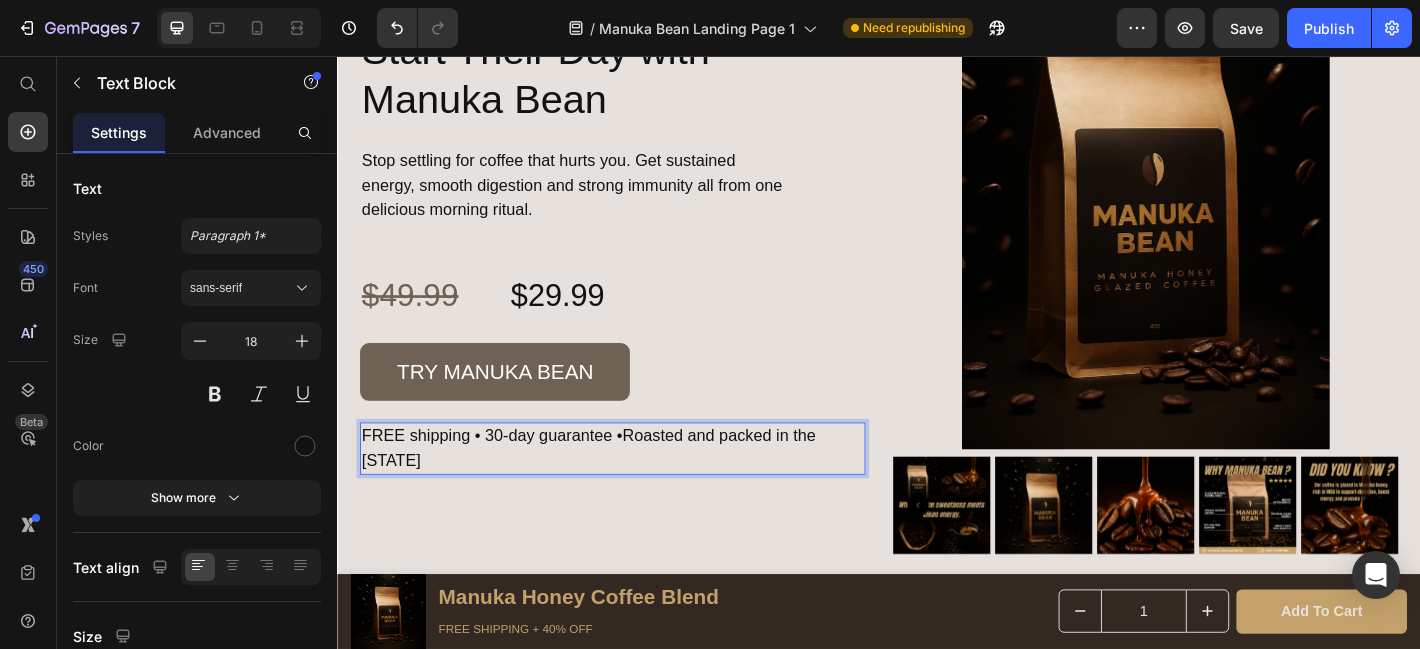 click on "FREE shipping • 30-day guarantee •Roasted and packed in the [STATE]" at bounding box center (642, 491) 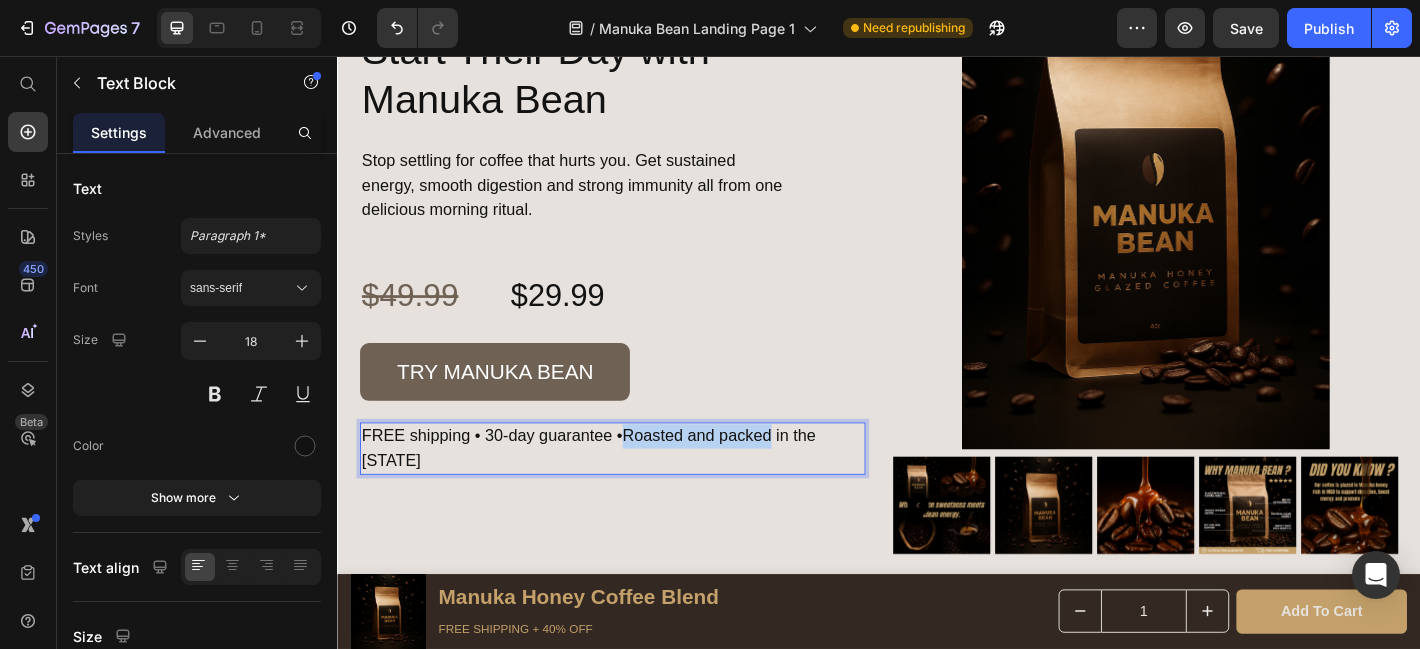 drag, startPoint x: 815, startPoint y: 490, endPoint x: 657, endPoint y: 491, distance: 158.00316 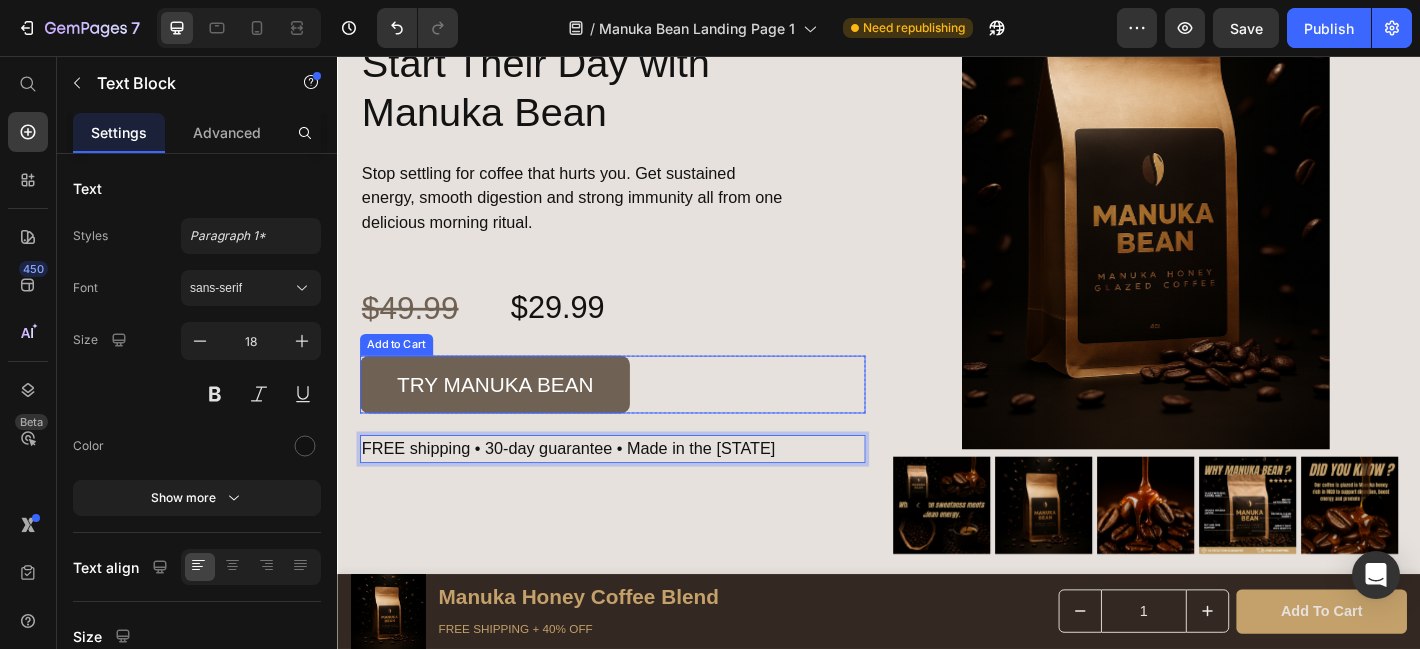 click on "TRY MANUKA BEAN Add to Cart" at bounding box center [642, 420] 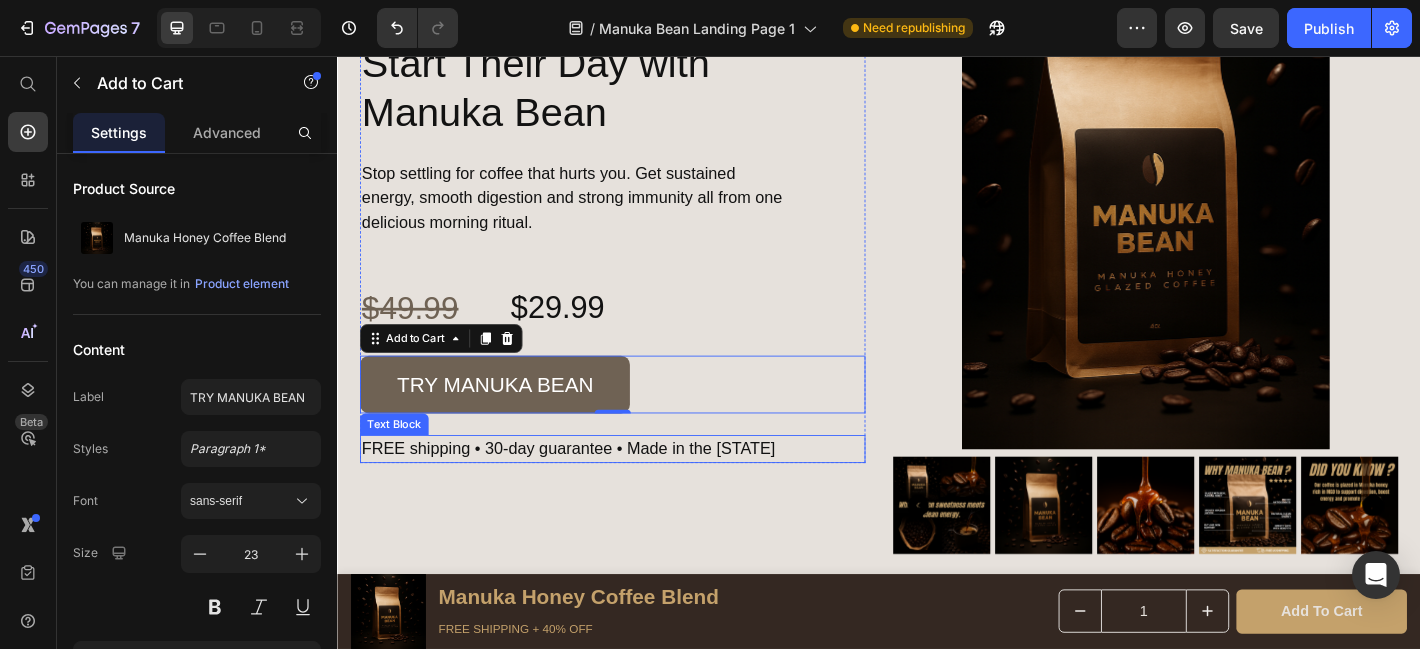 click on "FREE shipping • 30-day guarantee • Made in the [STATE]" at bounding box center [642, 491] 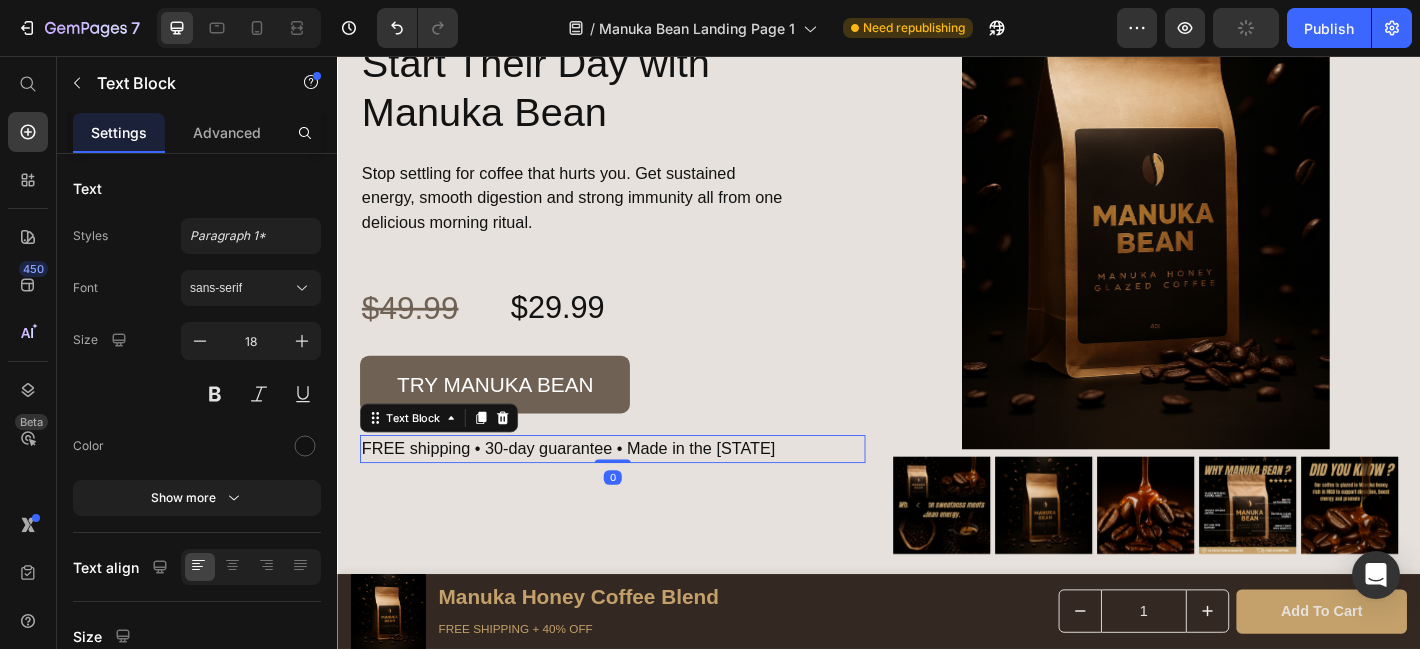 click on "FREE shipping • 30-day guarantee • Made in the [STATE]" at bounding box center (642, 491) 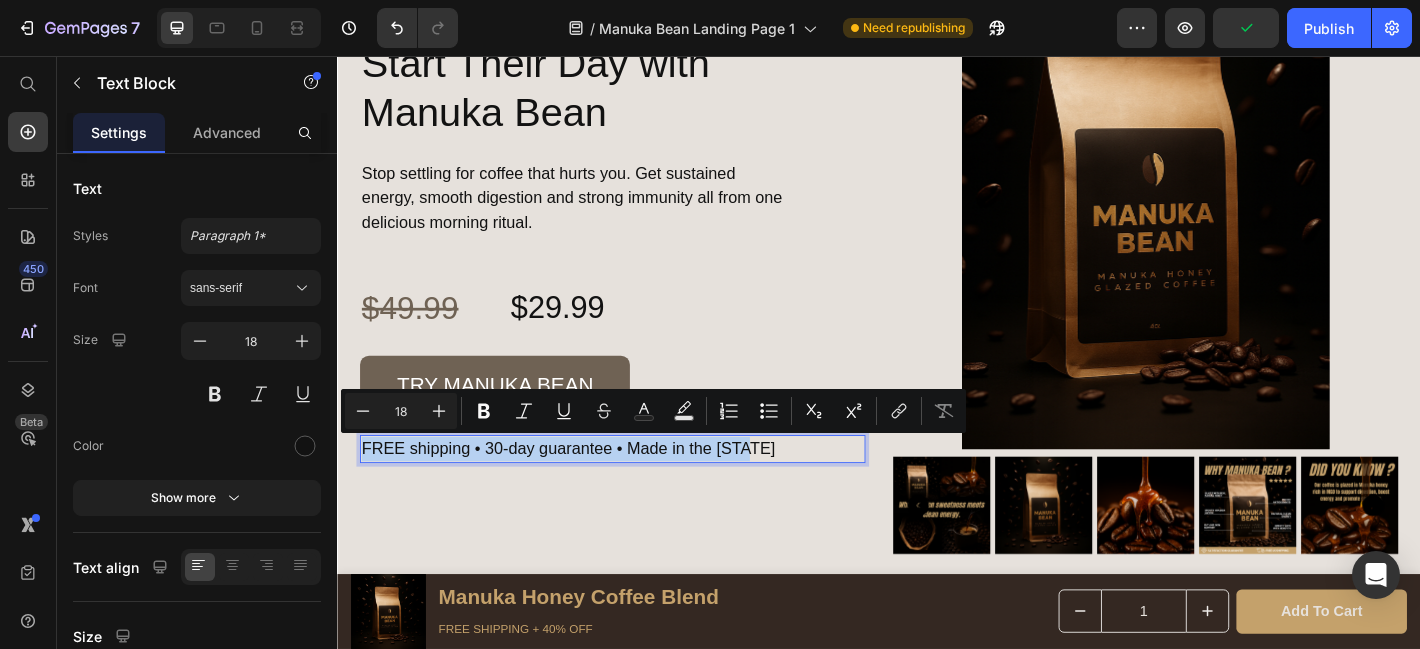 click on "FREE shipping • 30-day guarantee • Made in the [STATE]" at bounding box center (642, 491) 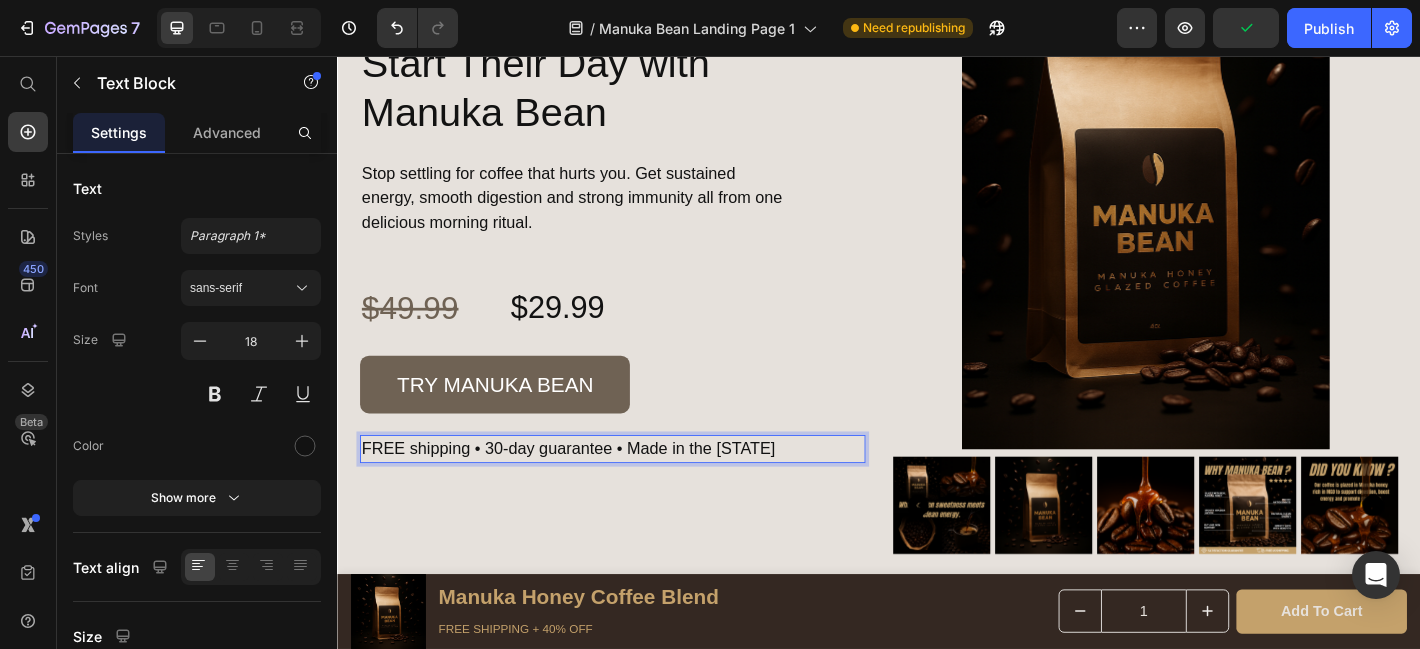 click on "FREE shipping • 30-day guarantee • Made in the [STATE]" at bounding box center (642, 491) 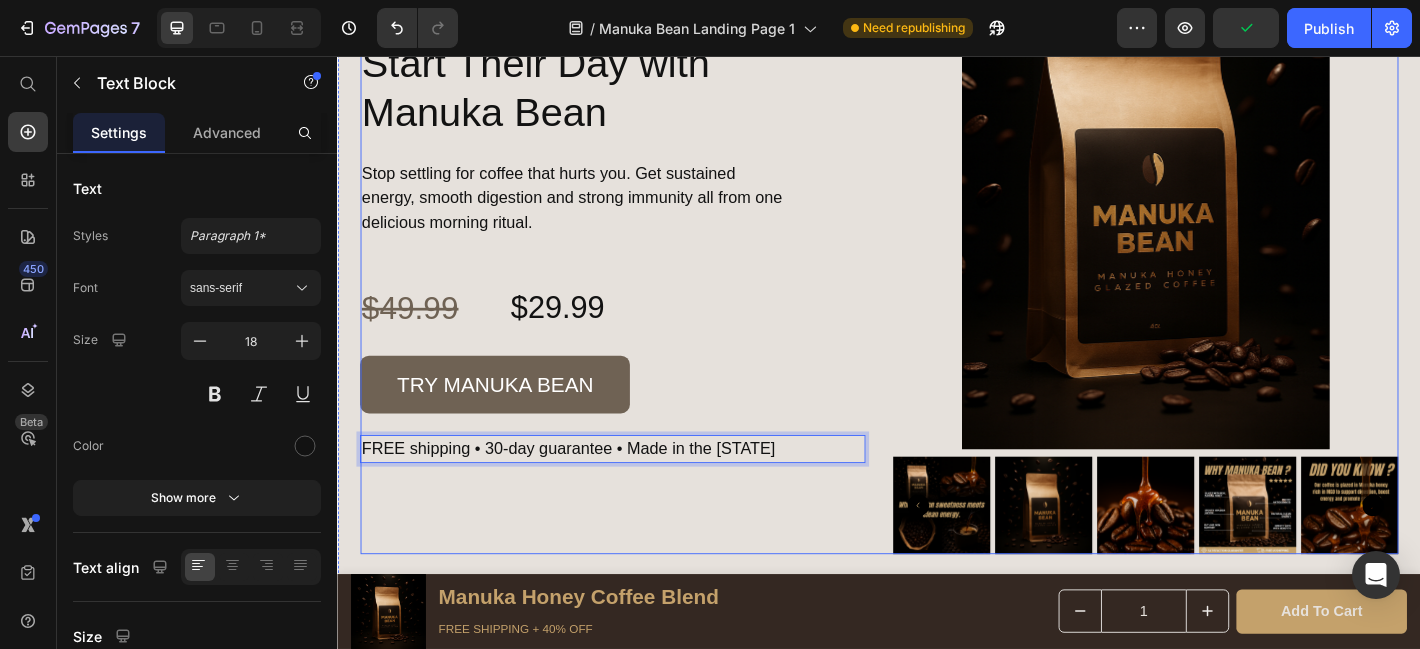 click on "Over 12,000 People Start Their Day with Manuka Bean Heading Stop settling for coffee that hurts you. Get sustained energy, smooth digestion and strong immunity all from one delicious morning ritual. Text Block $49.99 Product Price $29.99 Product Price Row TRY MANUKA BEAN Add to Cart Row FREE shipping • 30-day guarantee • Made in the [STATE]  Text Block   0 Row" at bounding box center [642, 244] 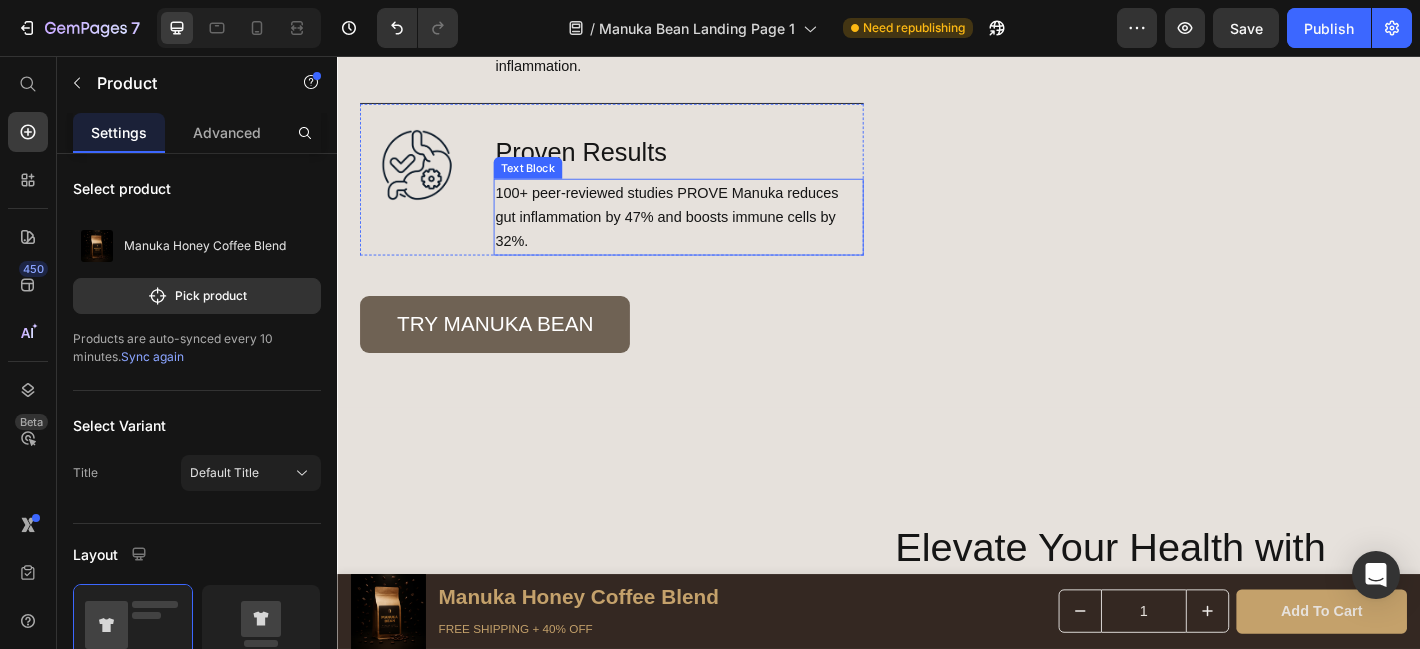 scroll, scrollTop: 1951, scrollLeft: 0, axis: vertical 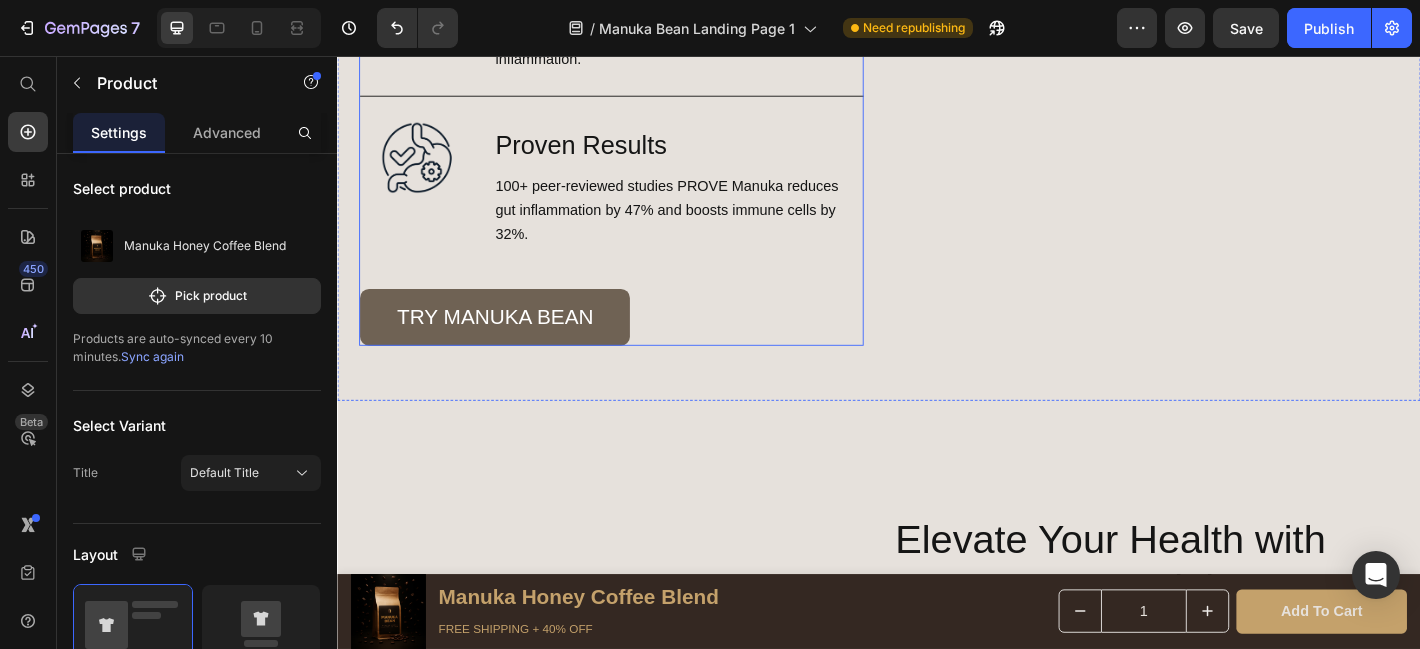 click on "Image High-Quality Ingredients Heading Glazed with raw UMF15 Manuka honey from New Zealand. Supports natural healing and gut health No chemicals, no fillers, no fake ingredients. Text Block Row Image Patented Process Heading Our SECRET glazing method locks in 200+ healing compounds that actively repair your gut lining and fight inflammation. Text Block Row Image Proven Results Heading 100+ peer-reviewed studies PROVE Manuka reduces gut inflammation by 47% and boosts immune cells by 32%. Text Block Row TRY MANUKA BEAN Button" at bounding box center [641, 60] 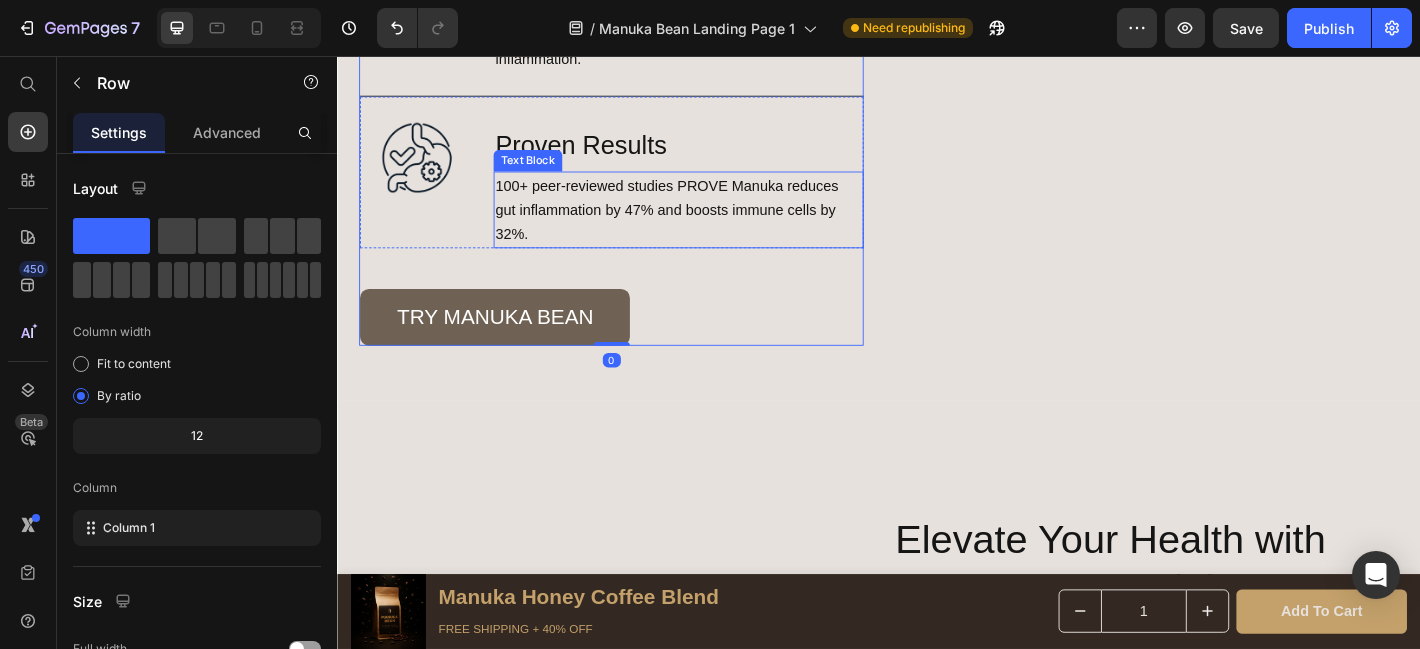 scroll, scrollTop: 1905, scrollLeft: 0, axis: vertical 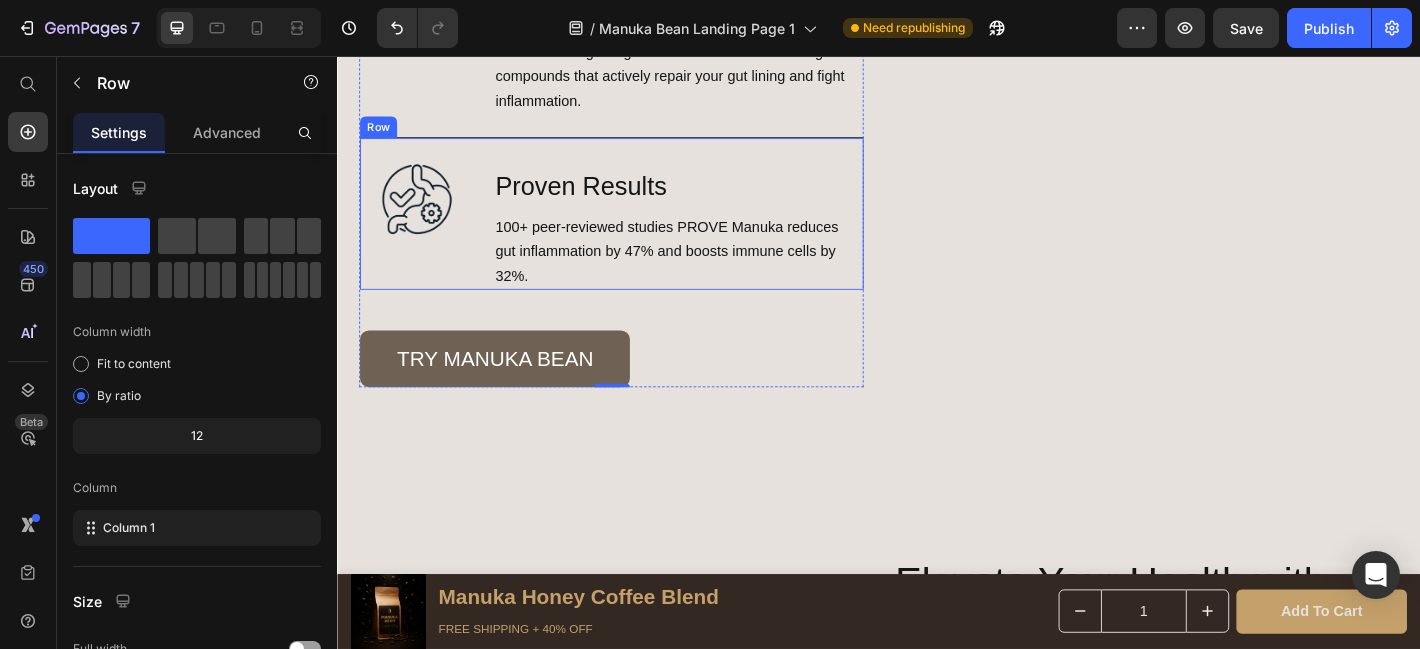 click on "Image Proven Results Heading 100+ peer-reviewed studies PROVE Manuka reduces gut inflammation by 47% and boosts immune cells by 32%. Text Block Row" at bounding box center (641, 230) 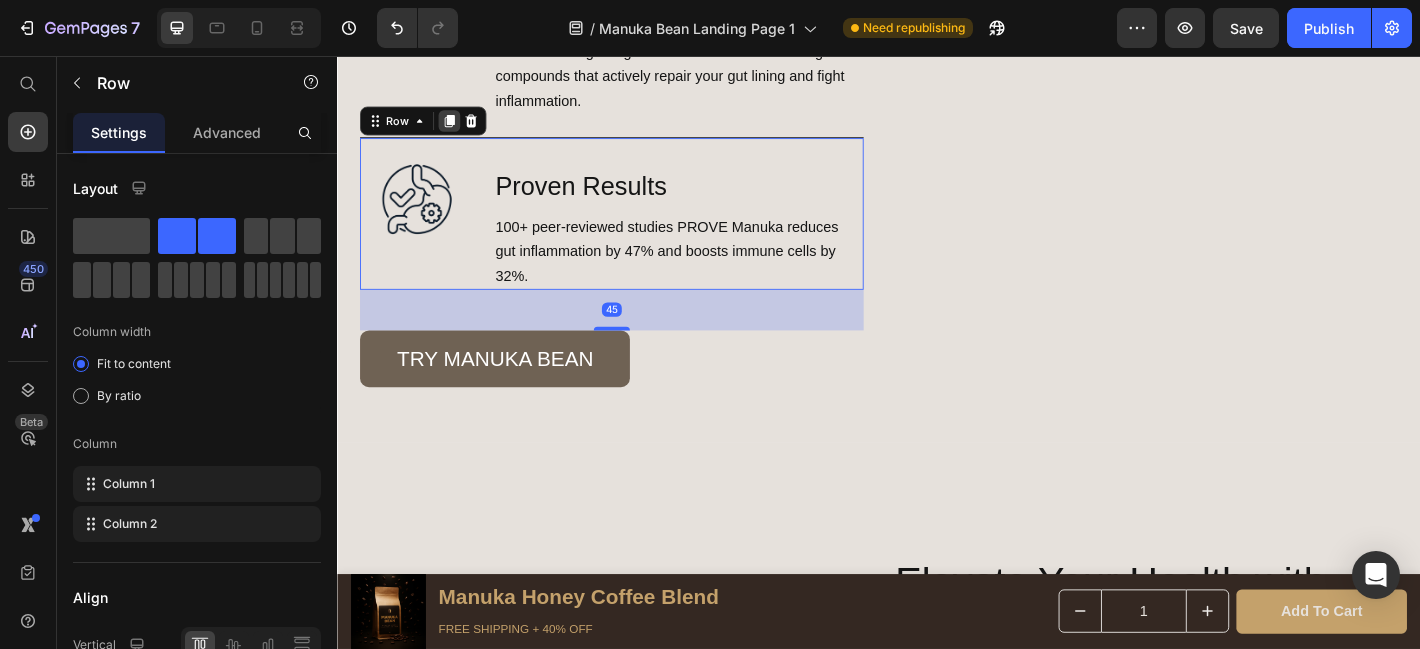 click 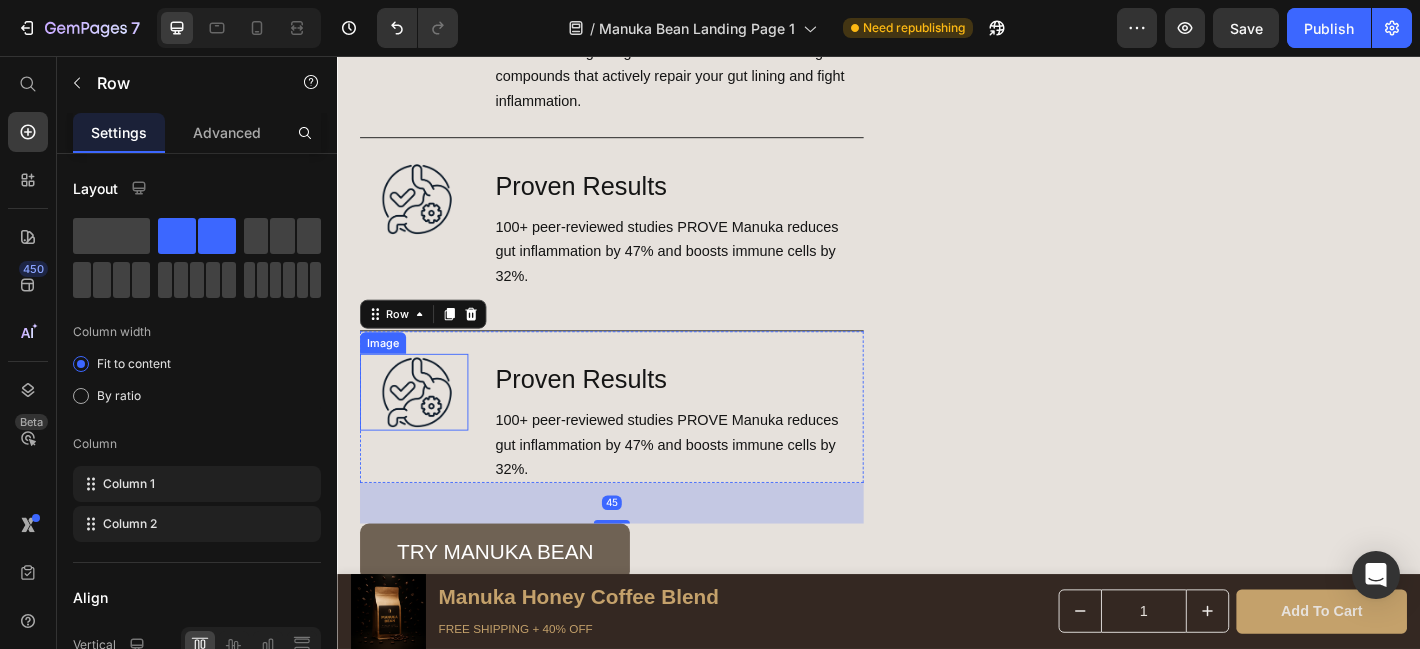 click at bounding box center (422, 428) 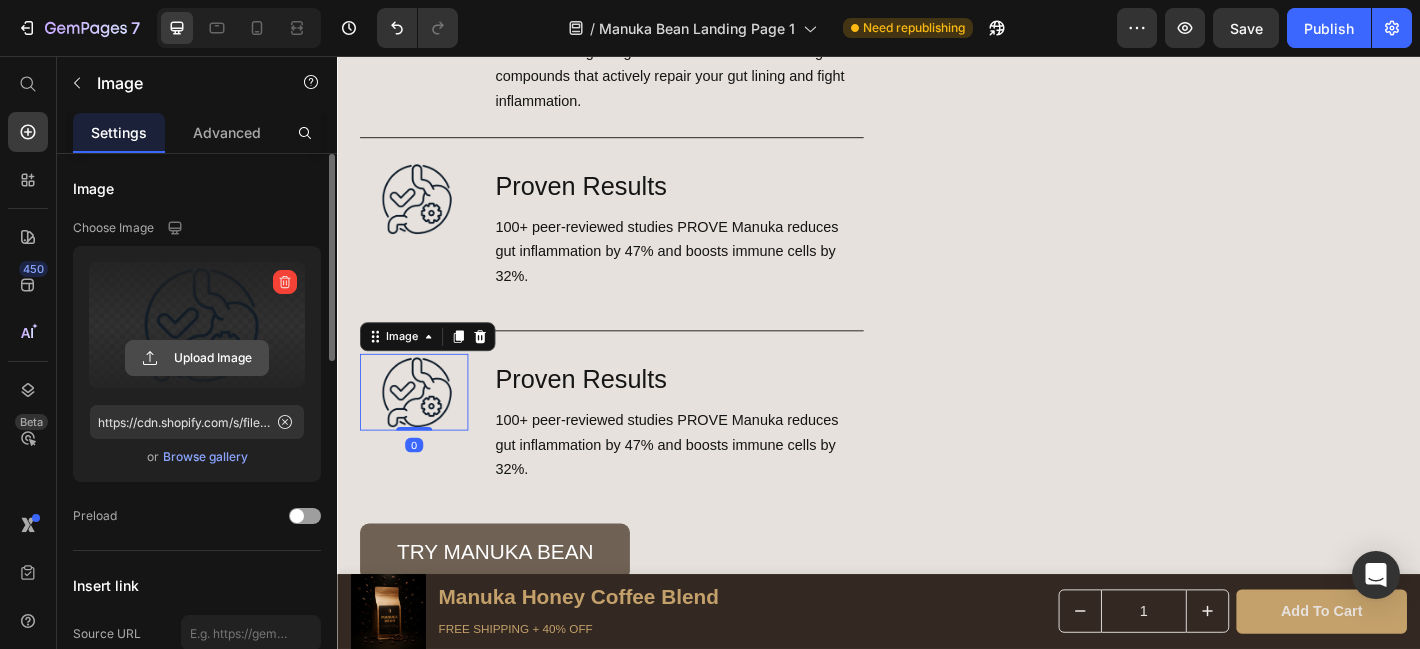 click 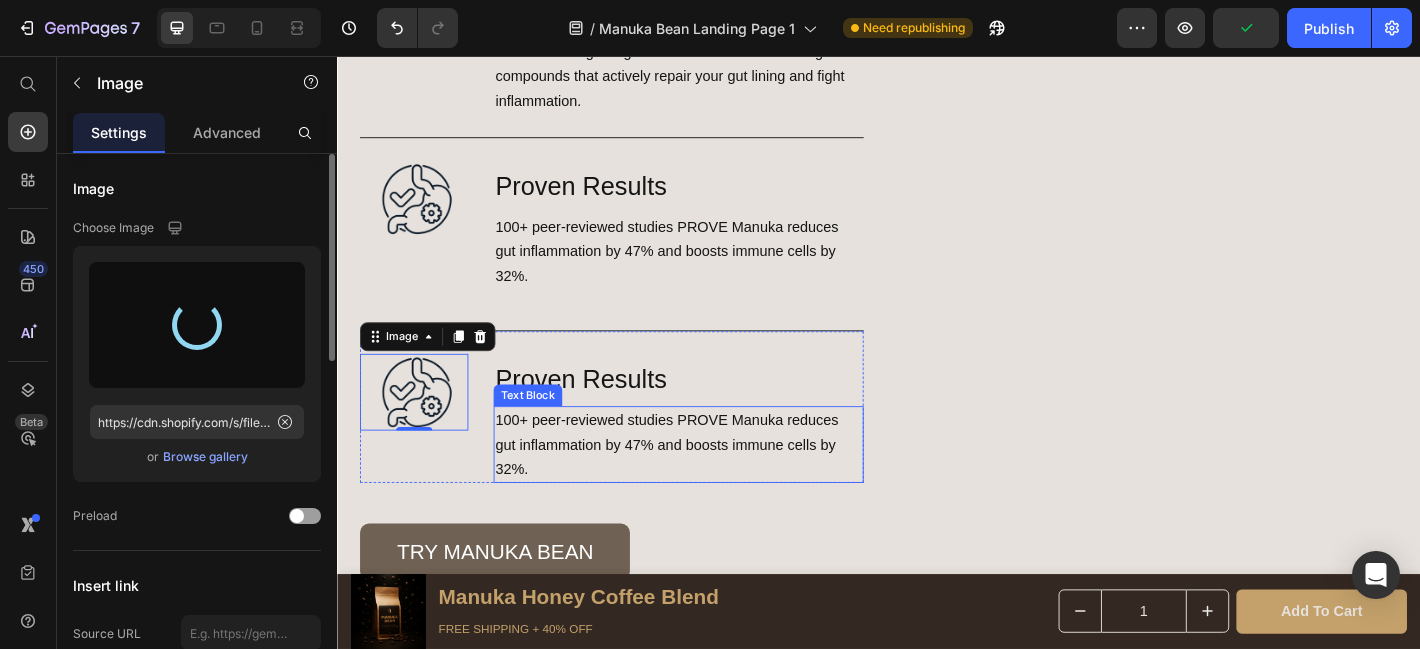 type on "https://cdn.shopify.com/s/files/1/0934/9860/5915/files/gempages_563717731606594725-b91552fd-0cd7-4598-8535-5f055f36a936.png" 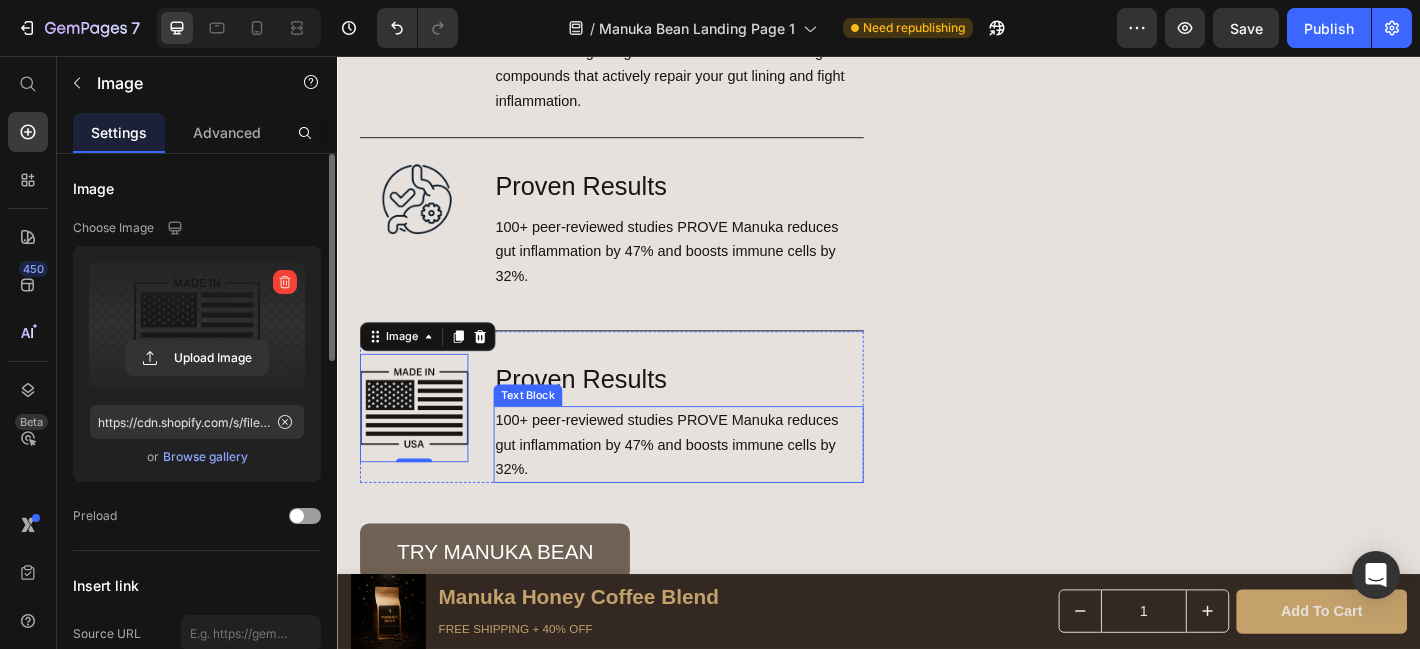 click on "100+ peer-reviewed studies PROVE Manuka reduces gut inflammation by 47% and boosts immune cells by 32%." at bounding box center [715, 486] 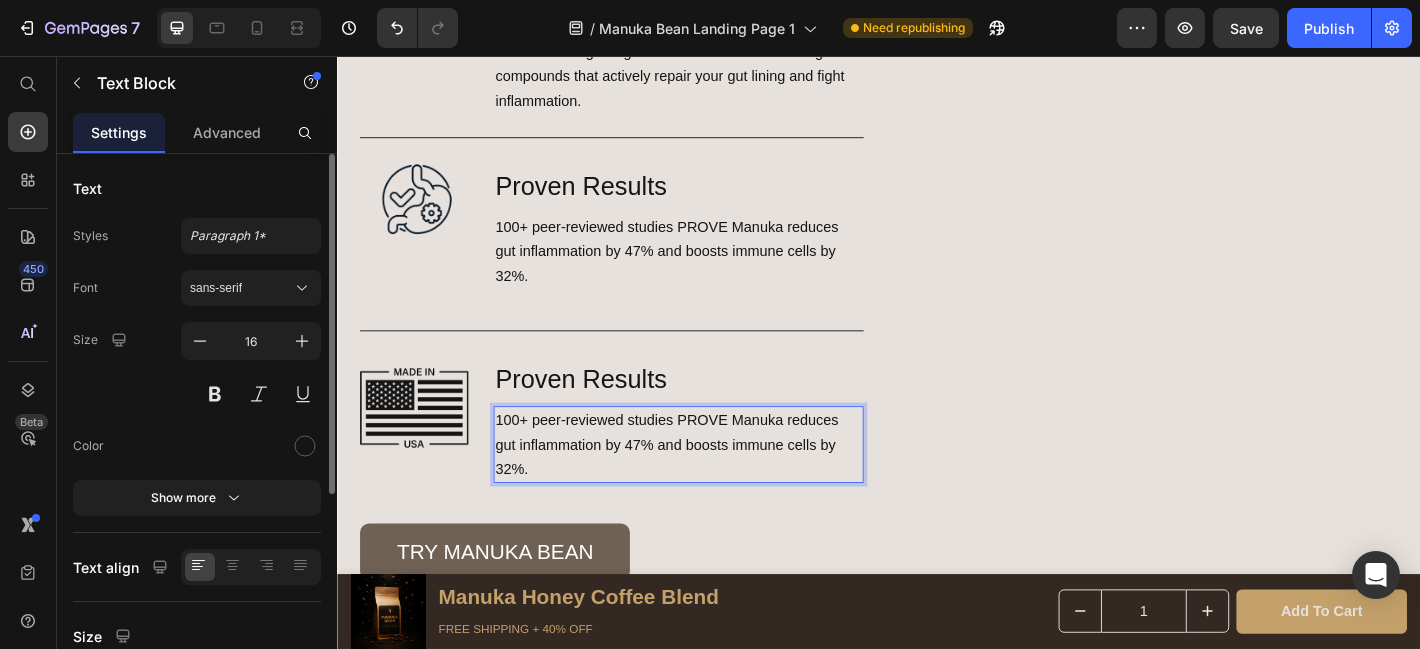 click on "100+ peer-reviewed studies PROVE Manuka reduces gut inflammation by 47% and boosts immune cells by 32%." at bounding box center (715, 486) 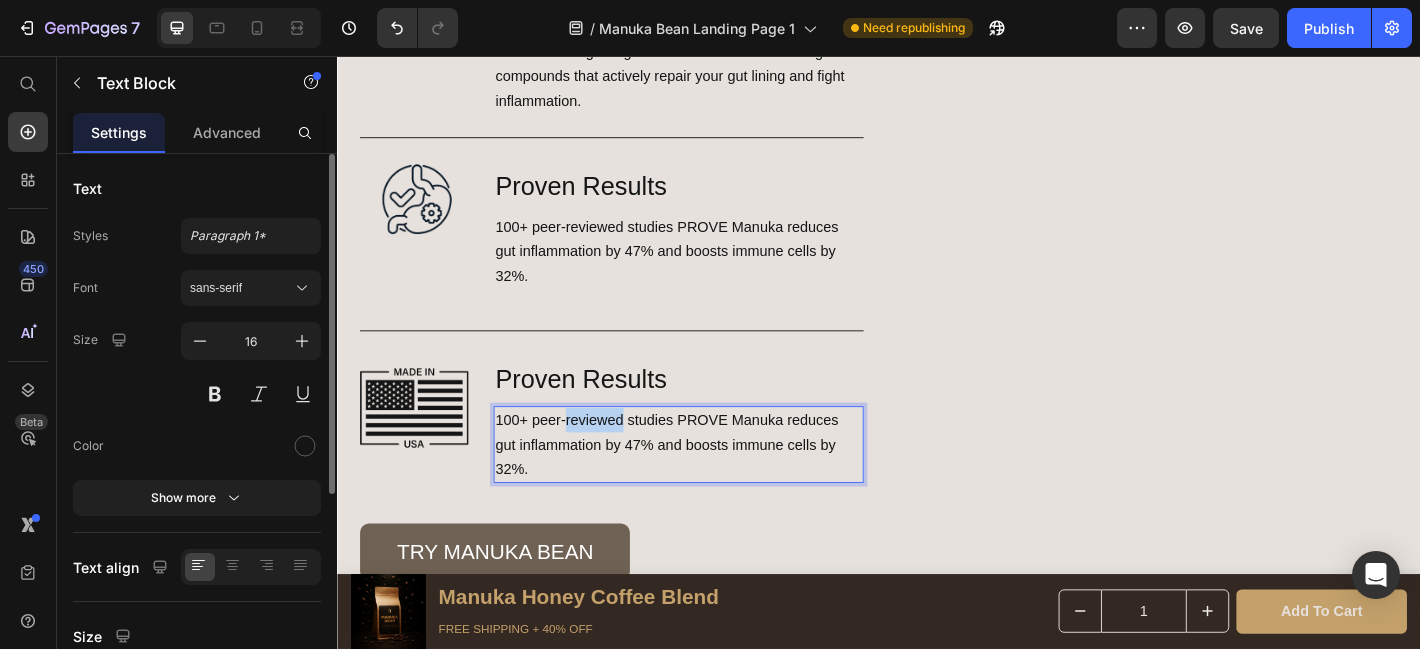 click on "100+ peer-reviewed studies PROVE Manuka reduces gut inflammation by 47% and boosts immune cells by 32%." at bounding box center (715, 486) 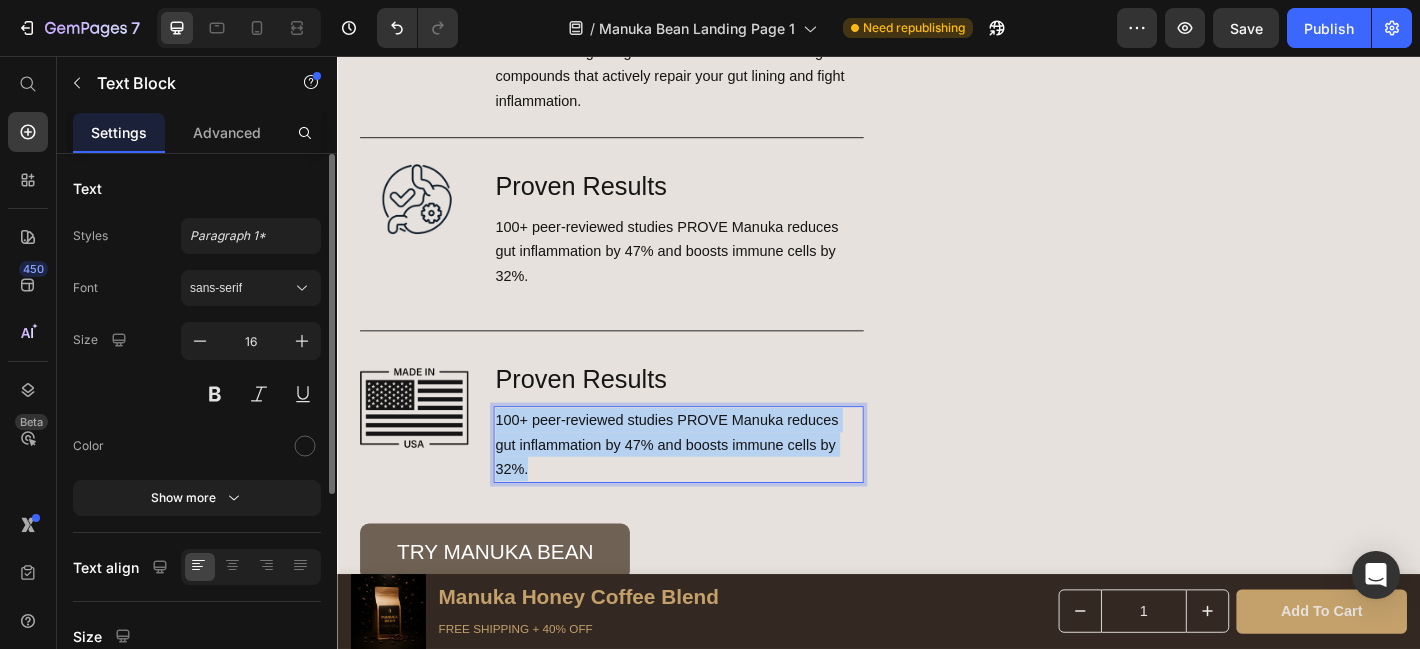 click on "100+ peer-reviewed studies PROVE Manuka reduces gut inflammation by 47% and boosts immune cells by 32%." at bounding box center [715, 486] 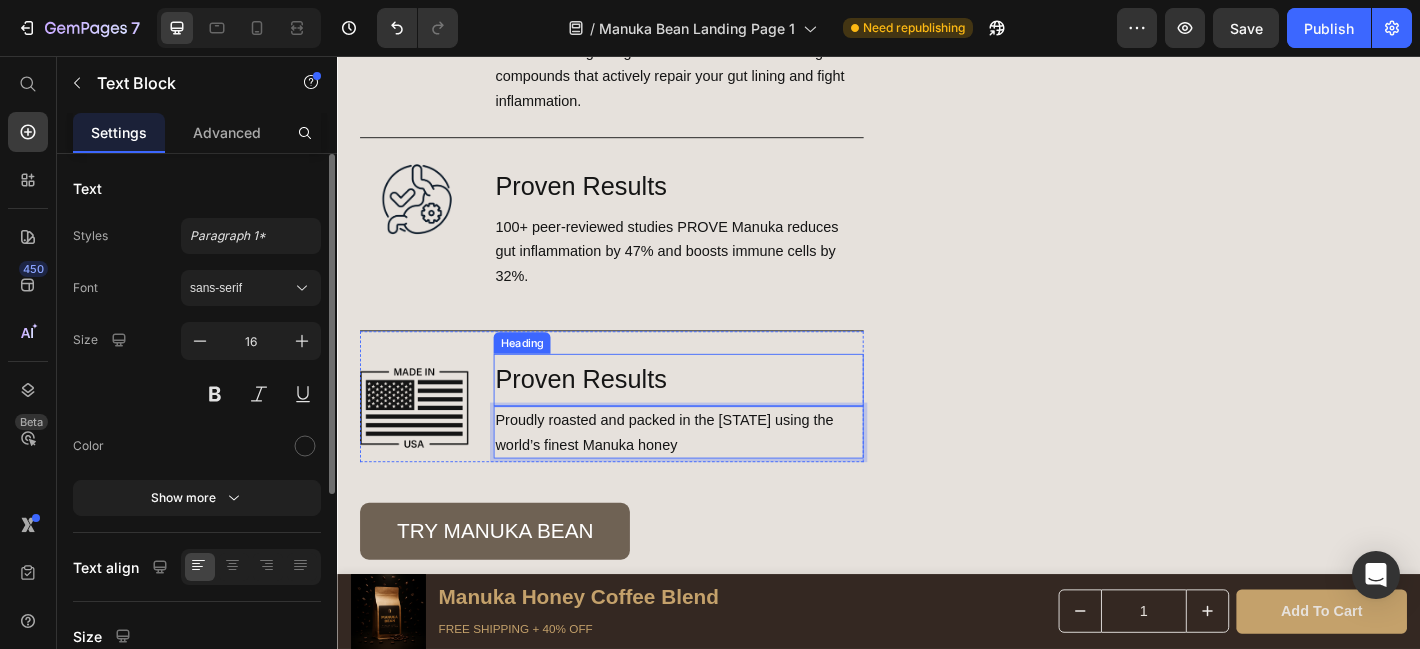 click on "Proven Results" at bounding box center [715, 415] 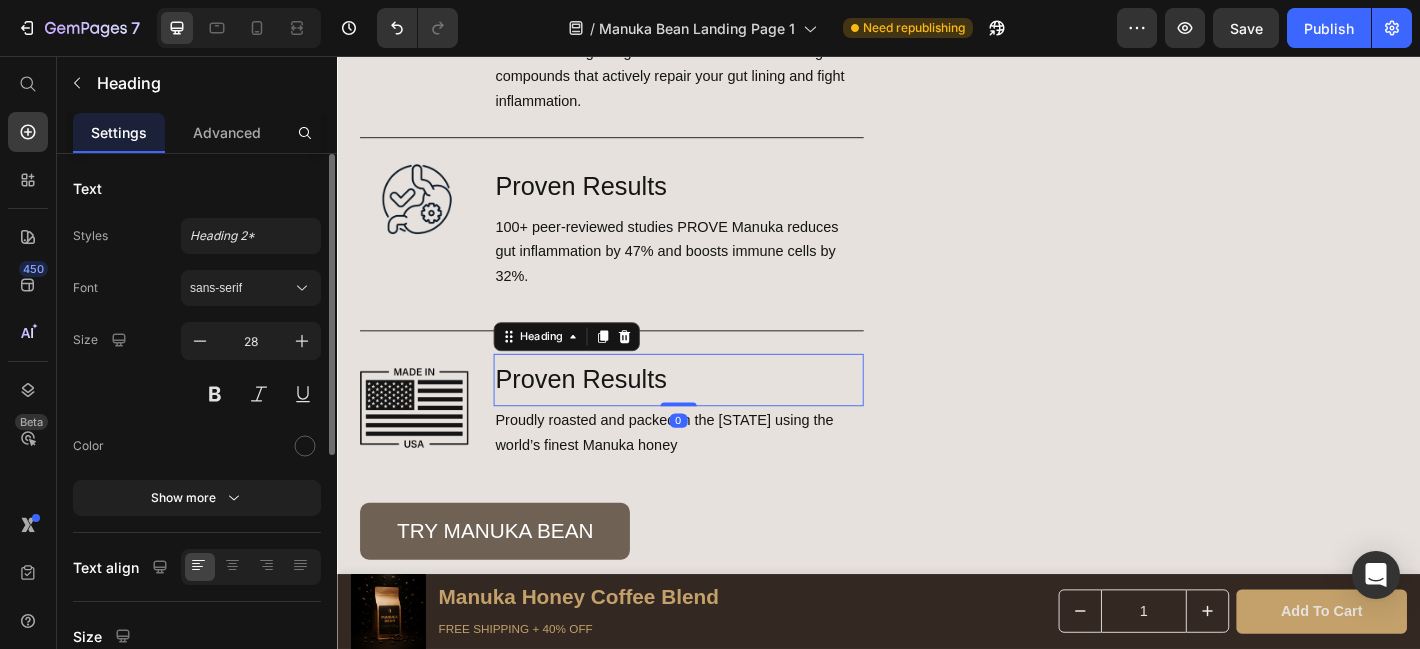 click on "Proven Results" at bounding box center [715, 415] 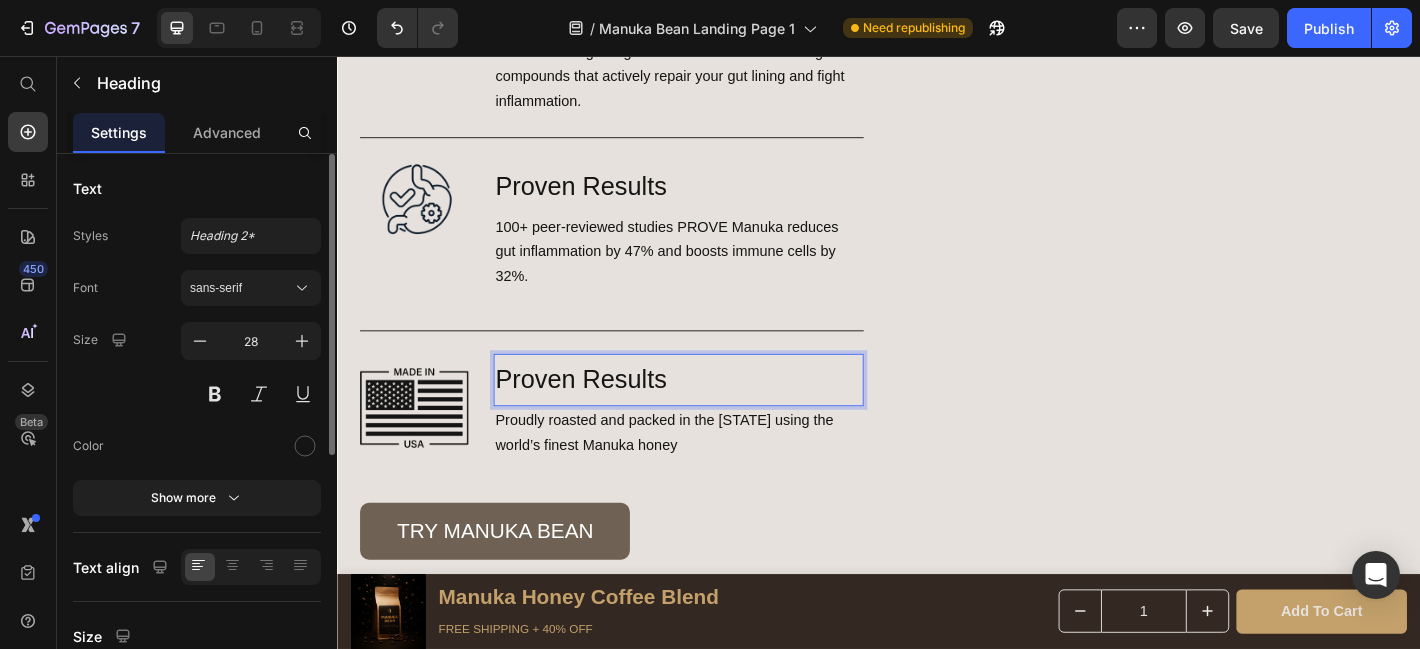 click on "Proven Results" at bounding box center (715, 415) 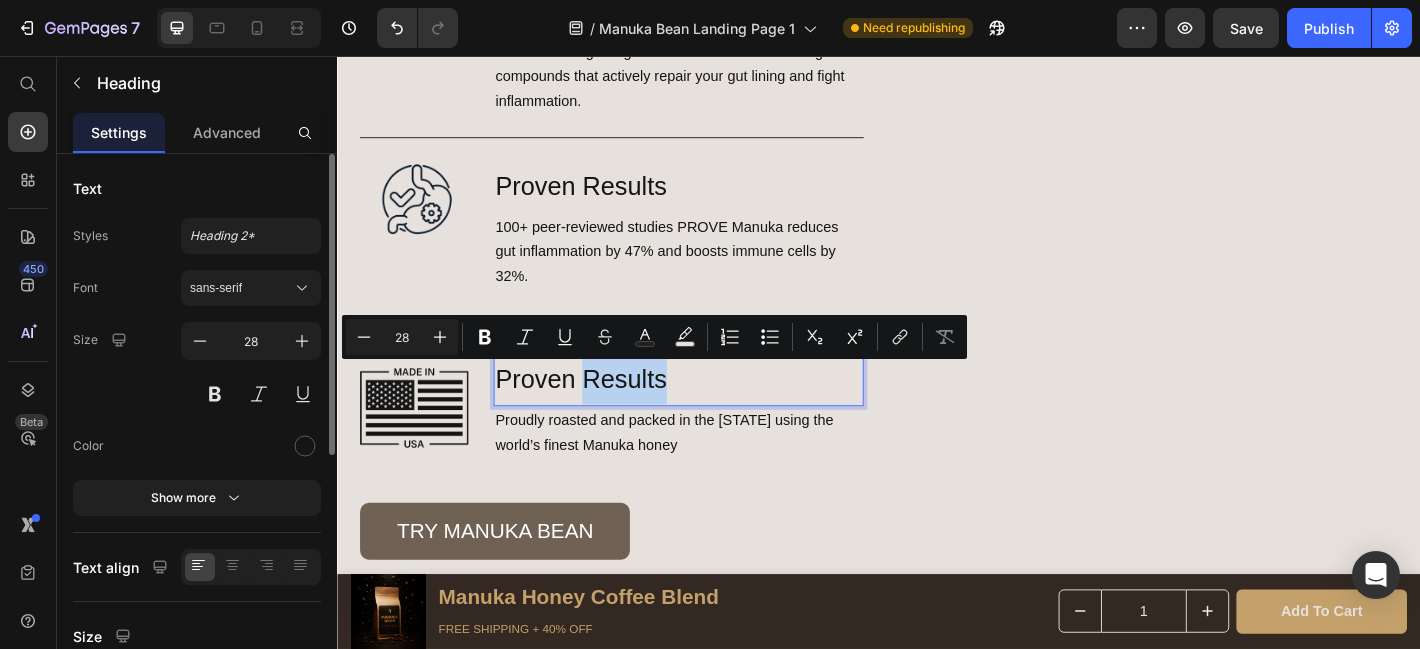 click on "Proven Results" at bounding box center (715, 415) 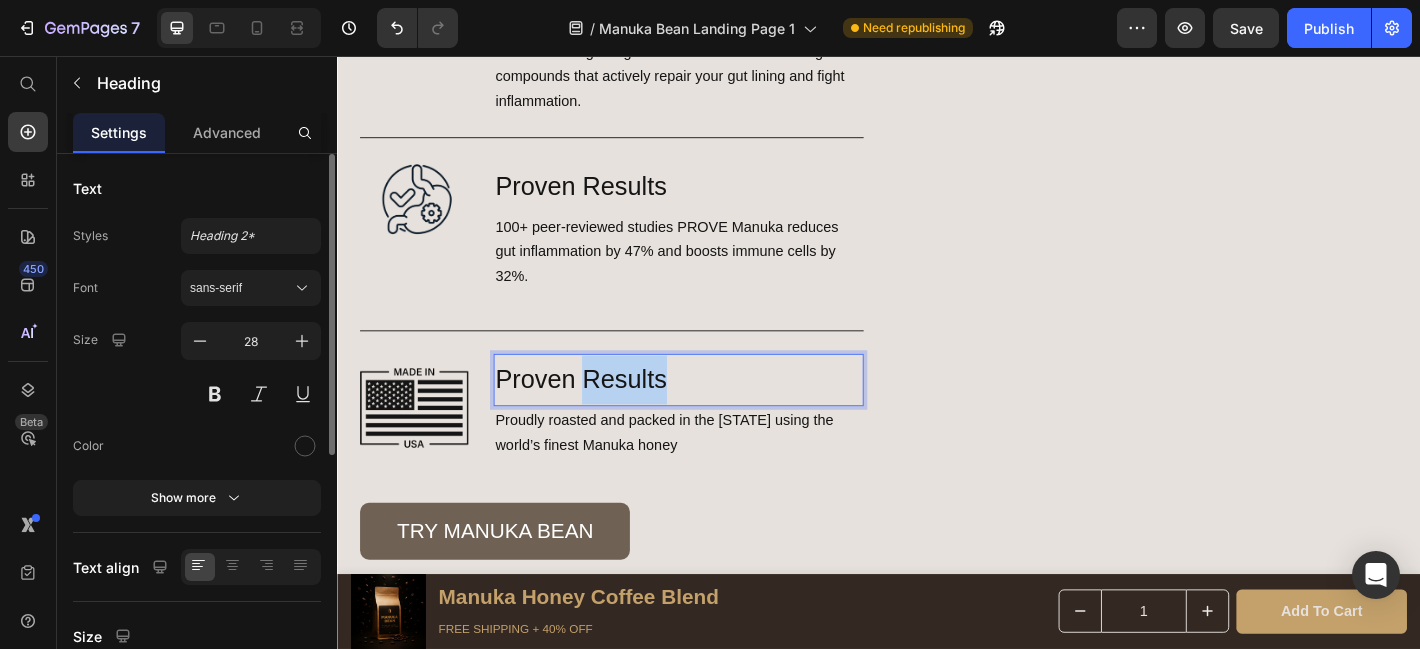 click on "Proven Results" at bounding box center [715, 415] 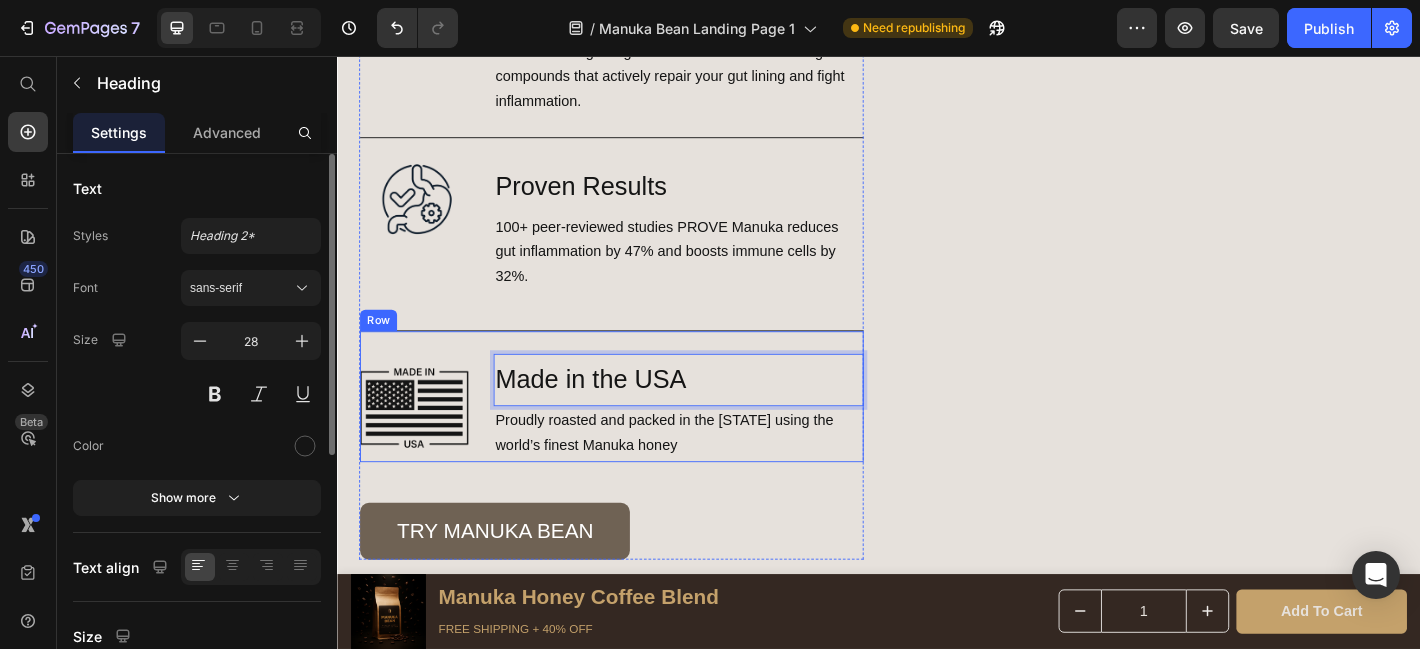 click on "Made in the [STATE] Heading   0 Proudly roasted and packed in the [STATE] using the world’s finest Manuka honey Text Block" at bounding box center [715, 446] 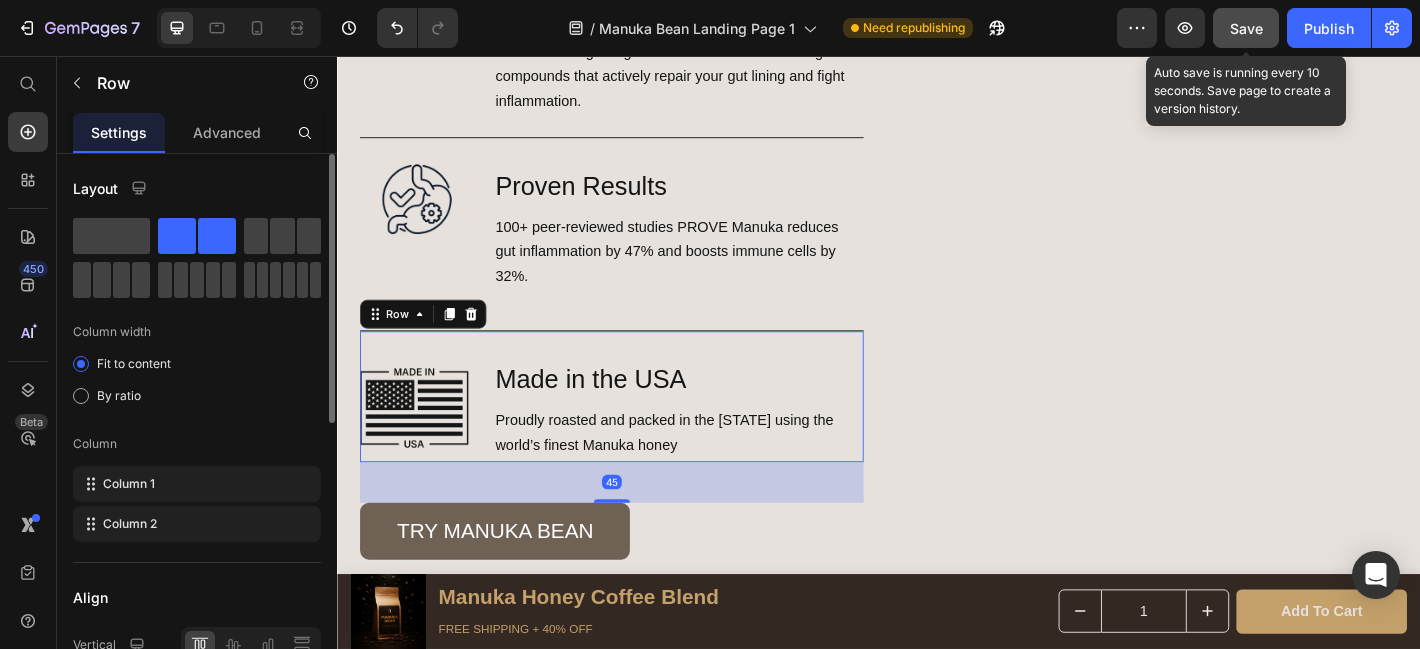 click on "Save" 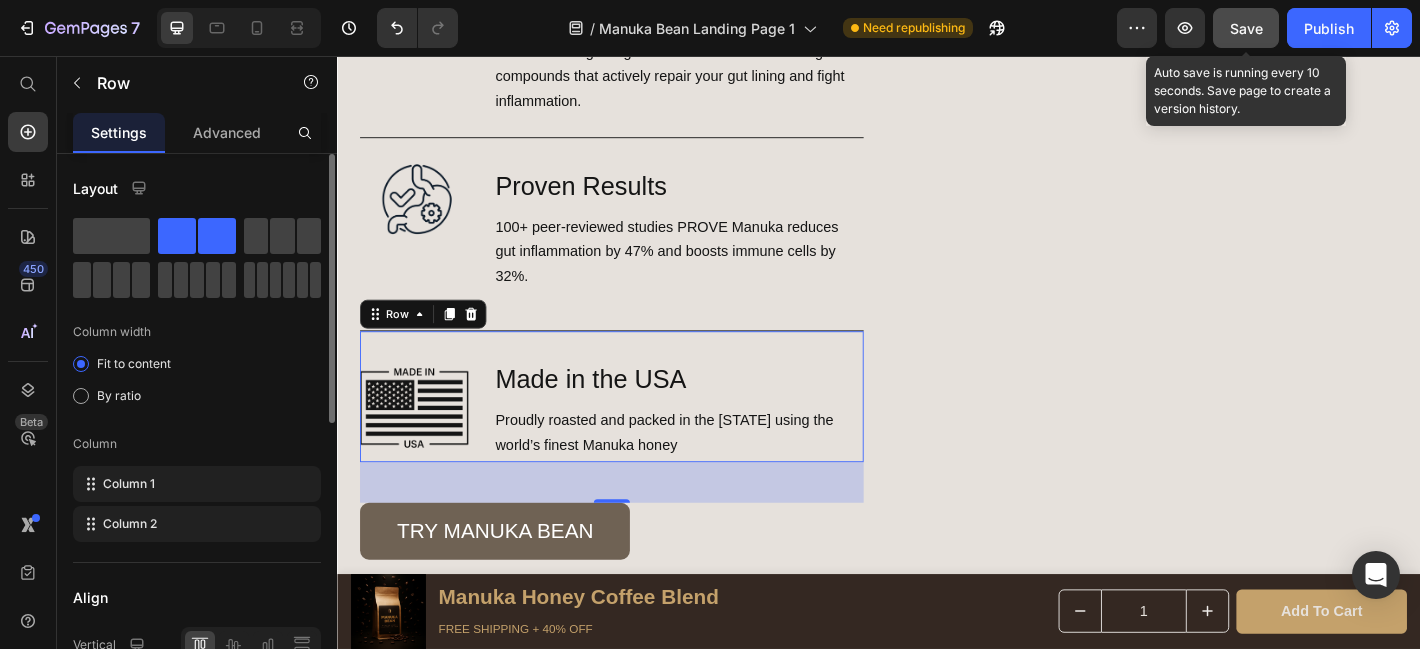 click on "Save" 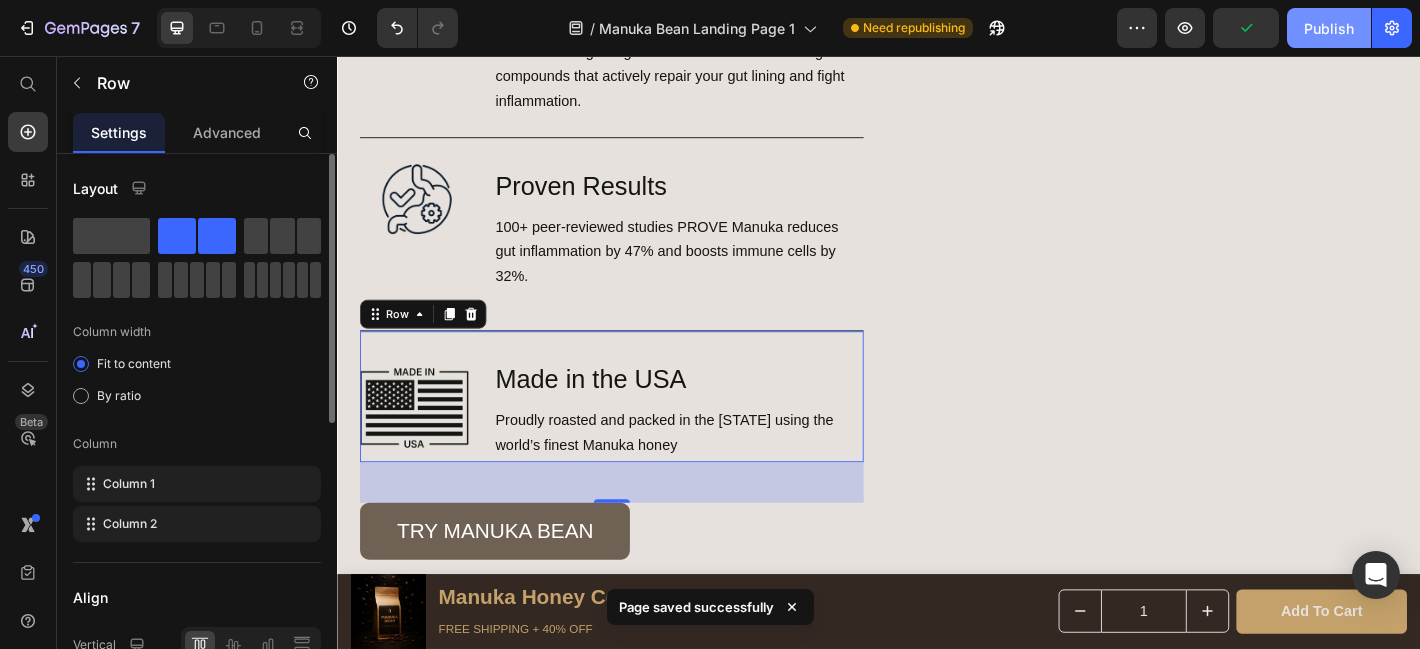 click on "Publish" at bounding box center [1329, 28] 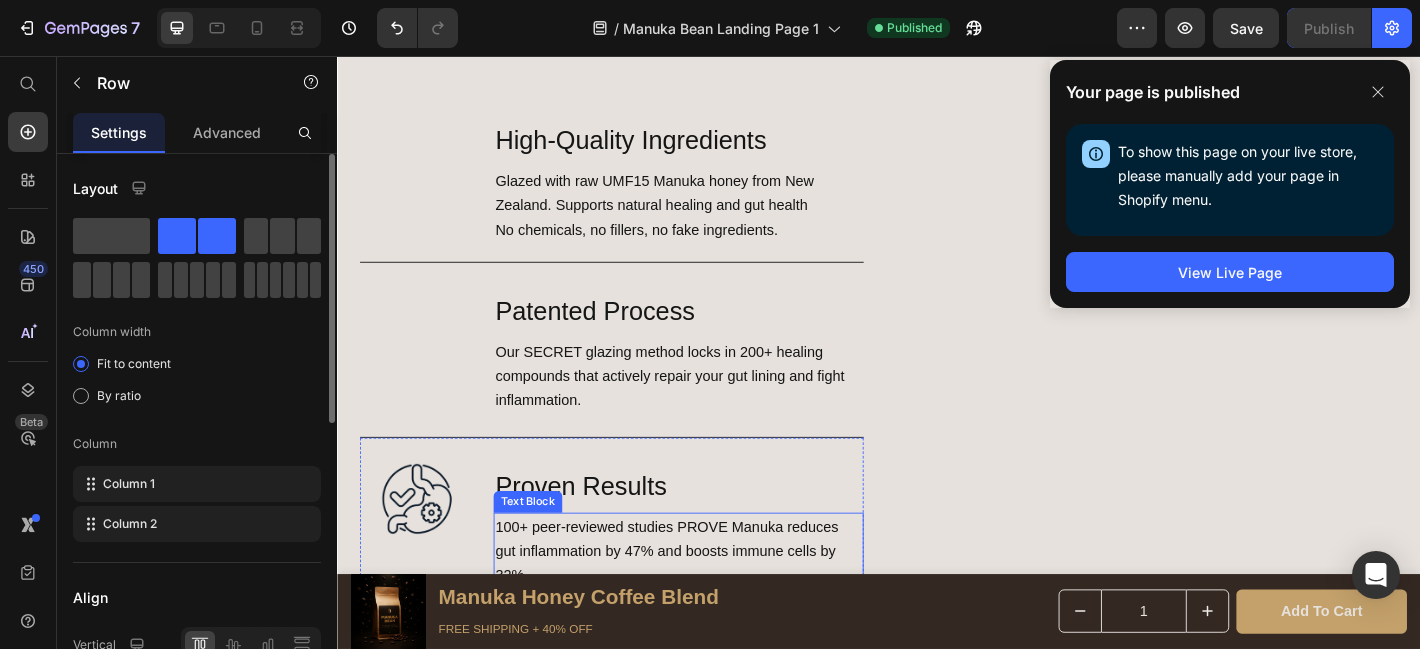 scroll, scrollTop: 1563, scrollLeft: 0, axis: vertical 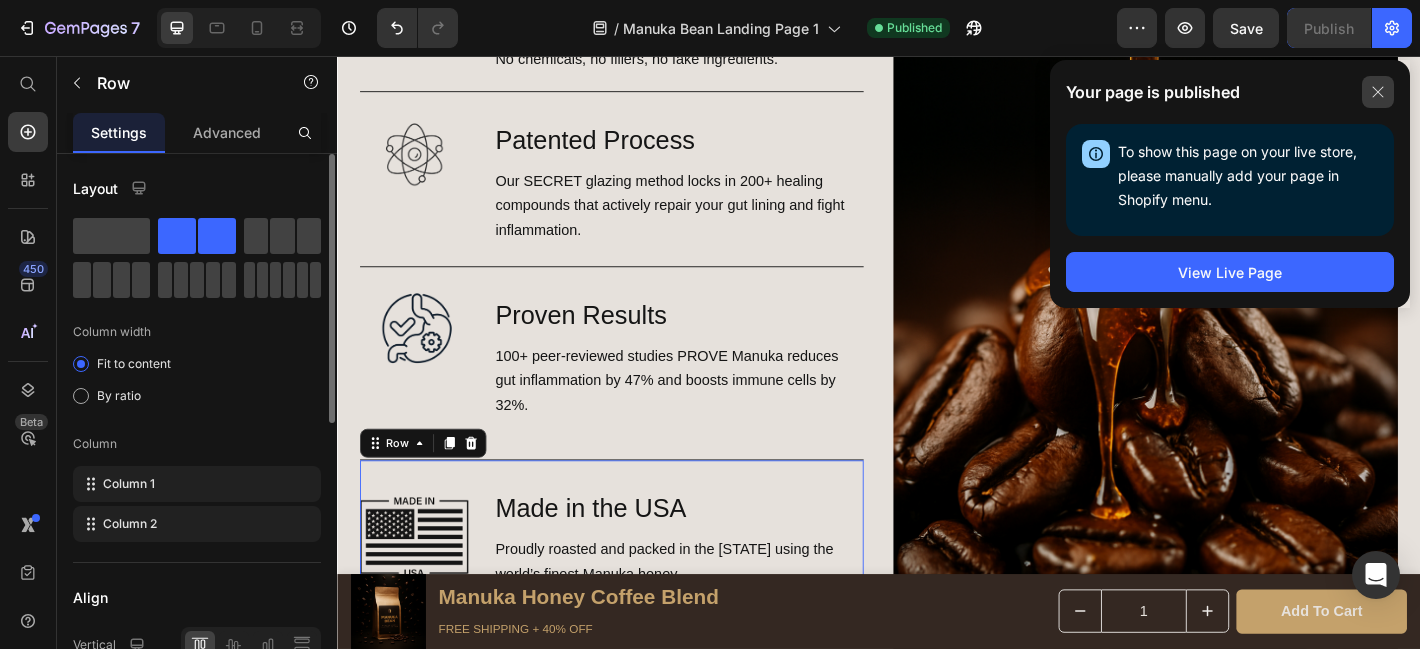 click 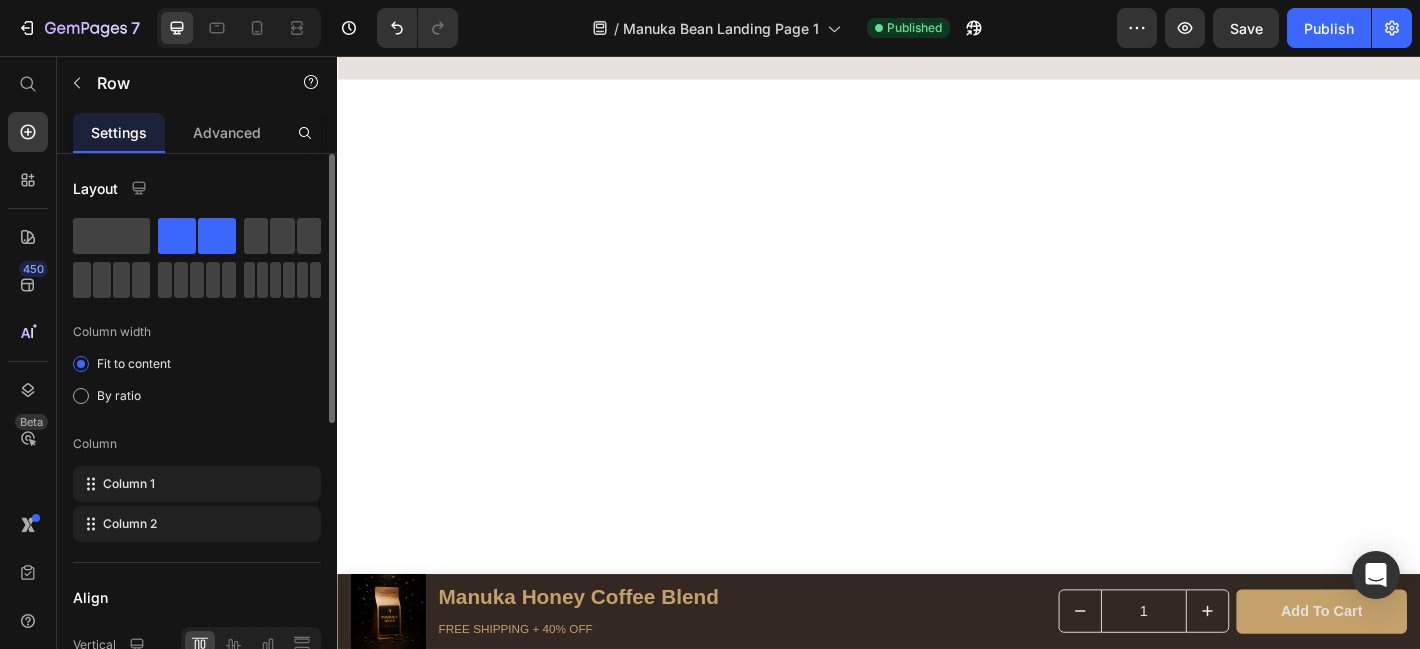 scroll, scrollTop: 0, scrollLeft: 0, axis: both 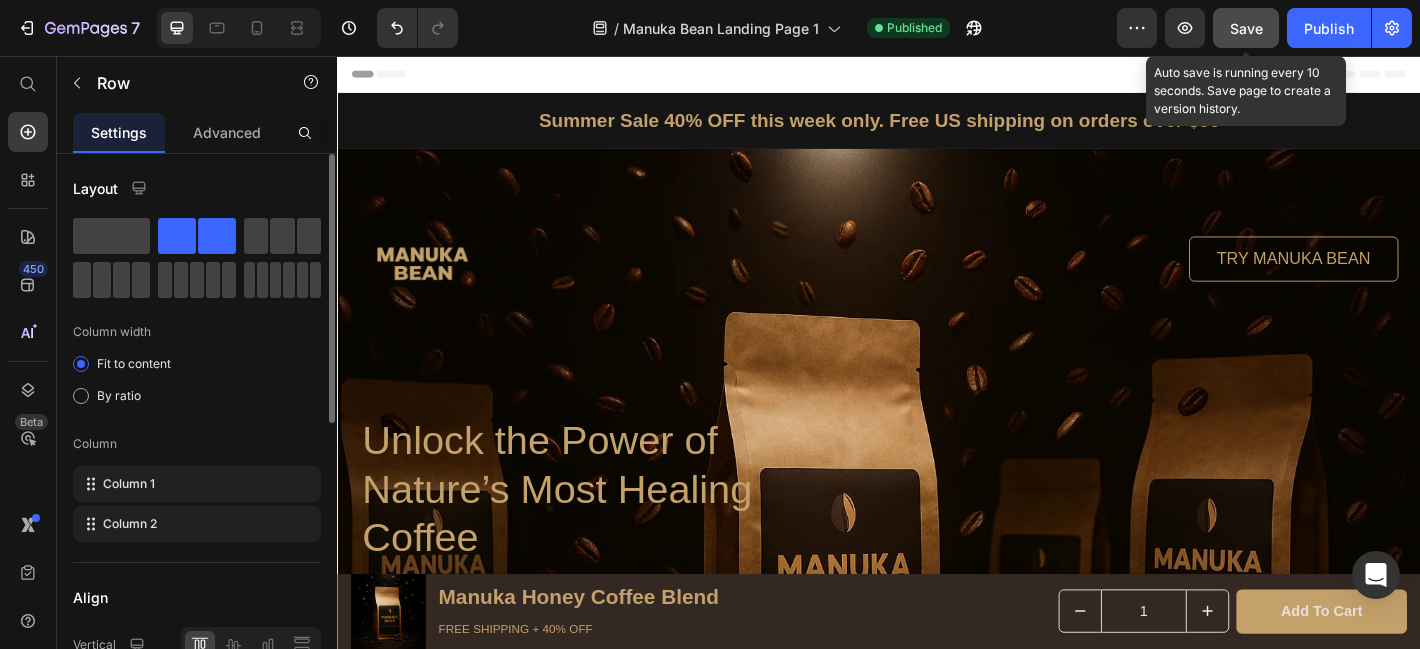 click on "Save" at bounding box center (1246, 28) 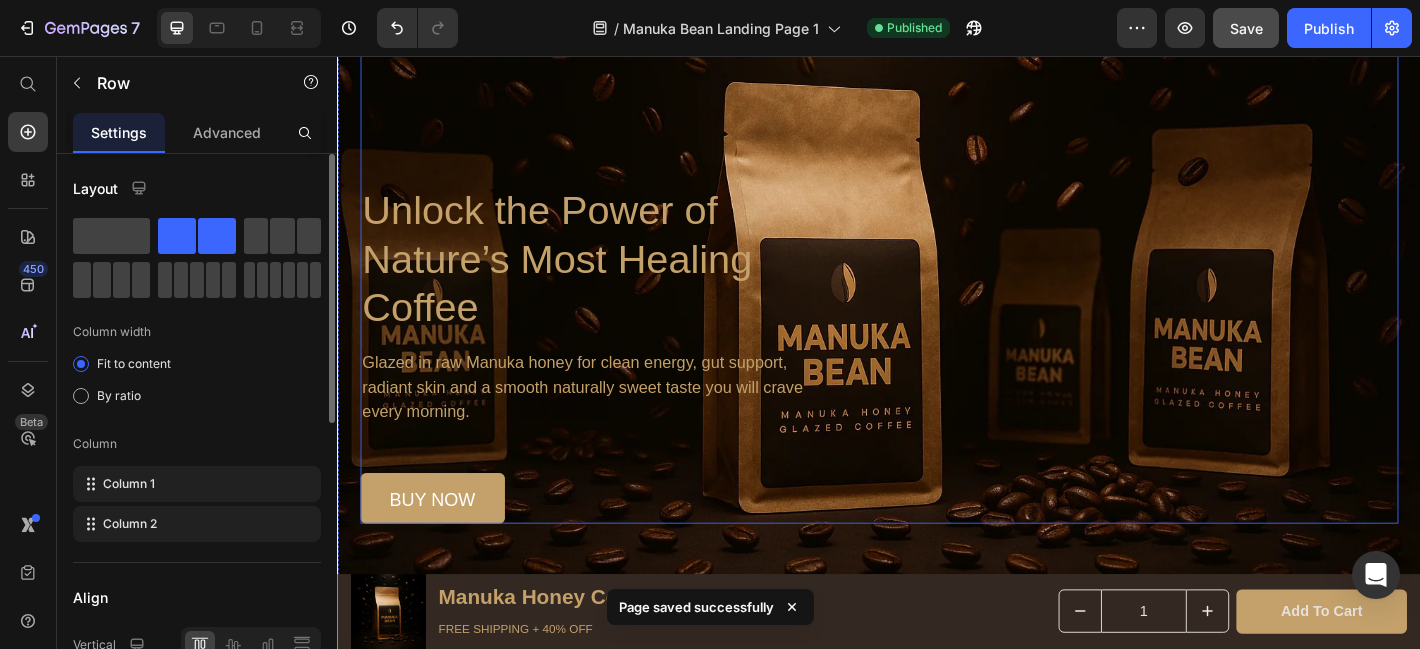 scroll, scrollTop: 257, scrollLeft: 0, axis: vertical 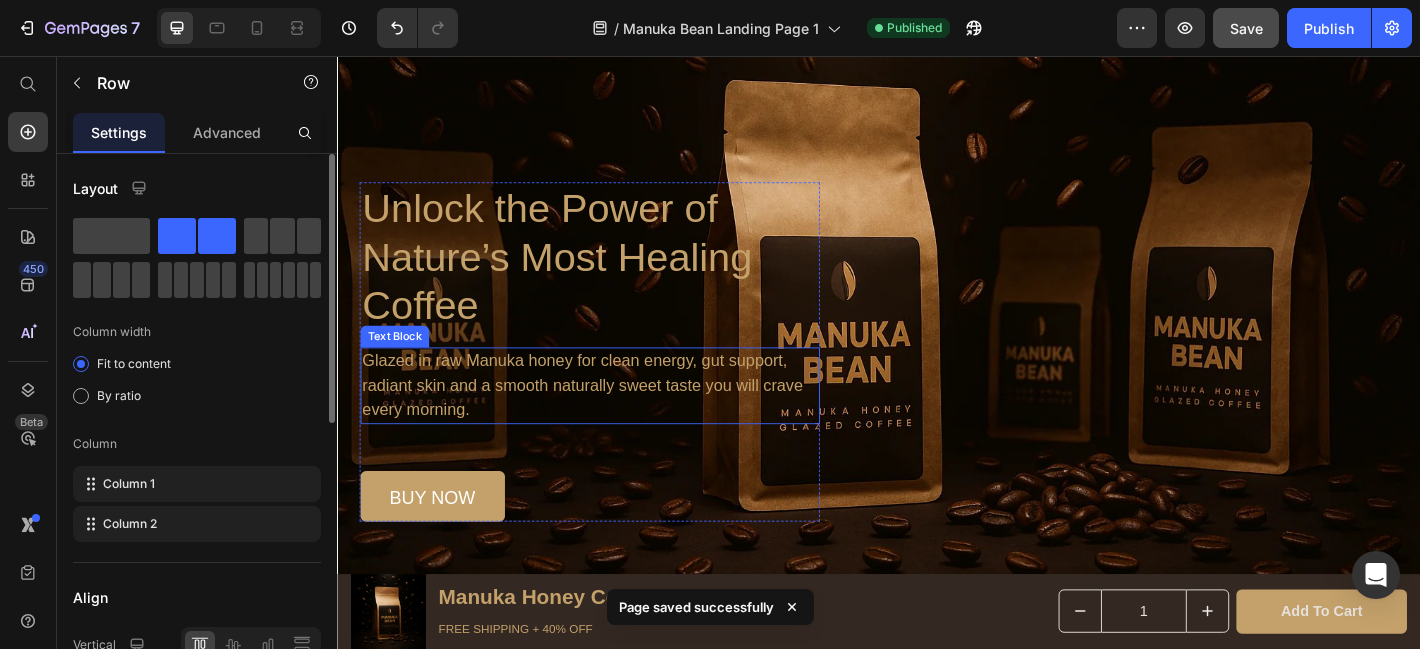 click on "Glazed in raw Manuka honey for clean energy, gut support, radiant skin and a smooth naturally sweet taste you will crave every morning." at bounding box center [616, 421] 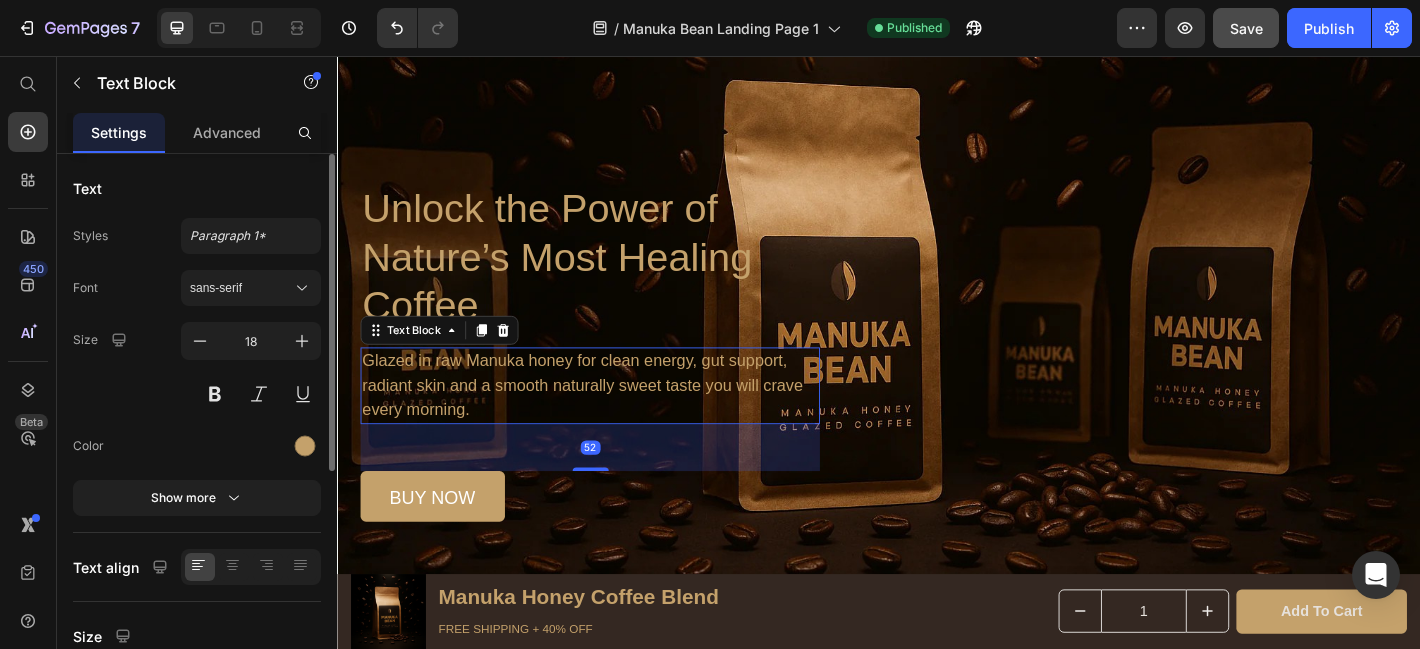 click on "Glazed in raw Manuka honey for clean energy, gut support, radiant skin and a smooth naturally sweet taste you will crave every morning." at bounding box center [616, 421] 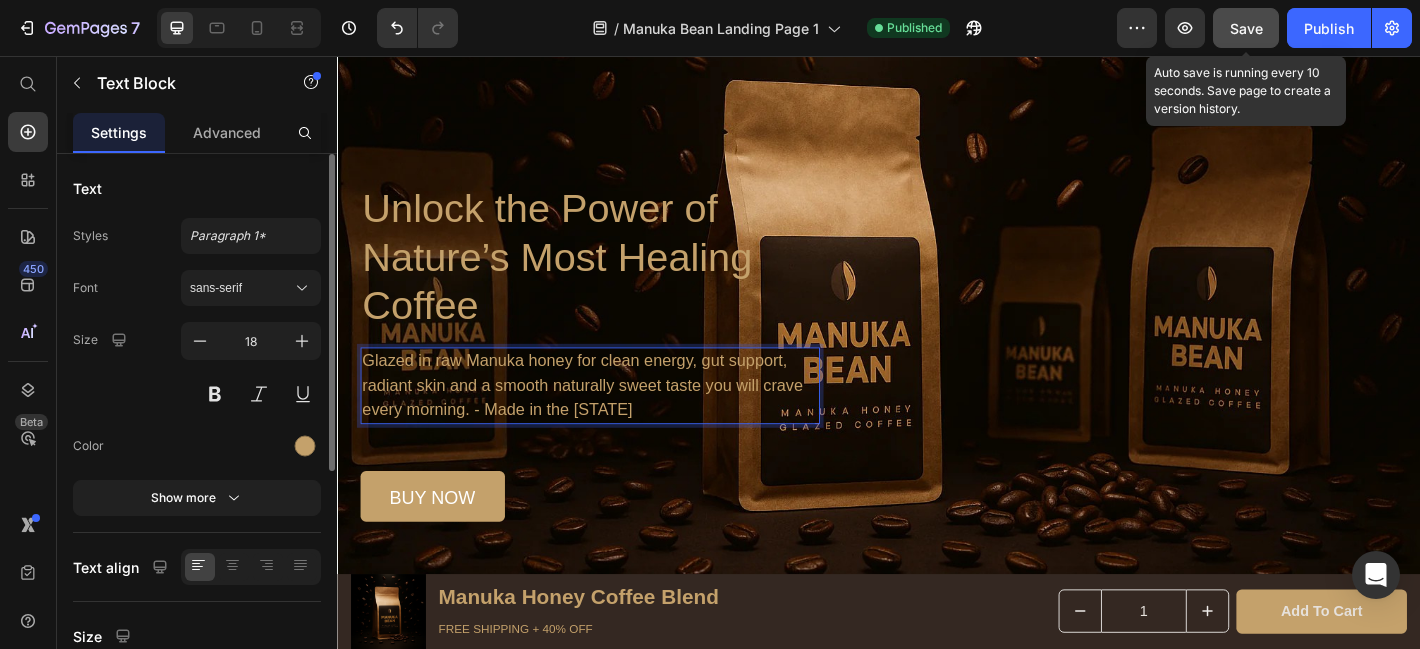 click on "Save" 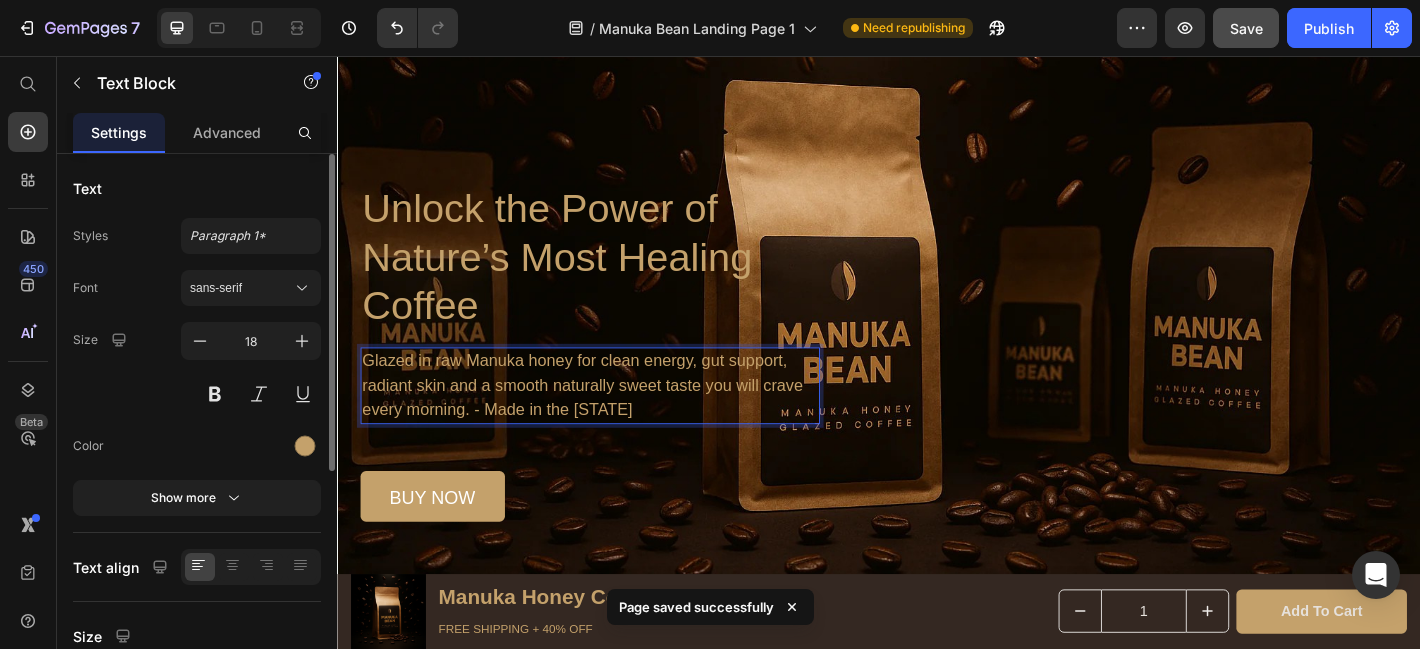 click on "Glazed in raw Manuka honey for clean energy, gut support, radiant skin and a smooth naturally sweet taste you will crave every morning. - Made in the [STATE]" at bounding box center [616, 421] 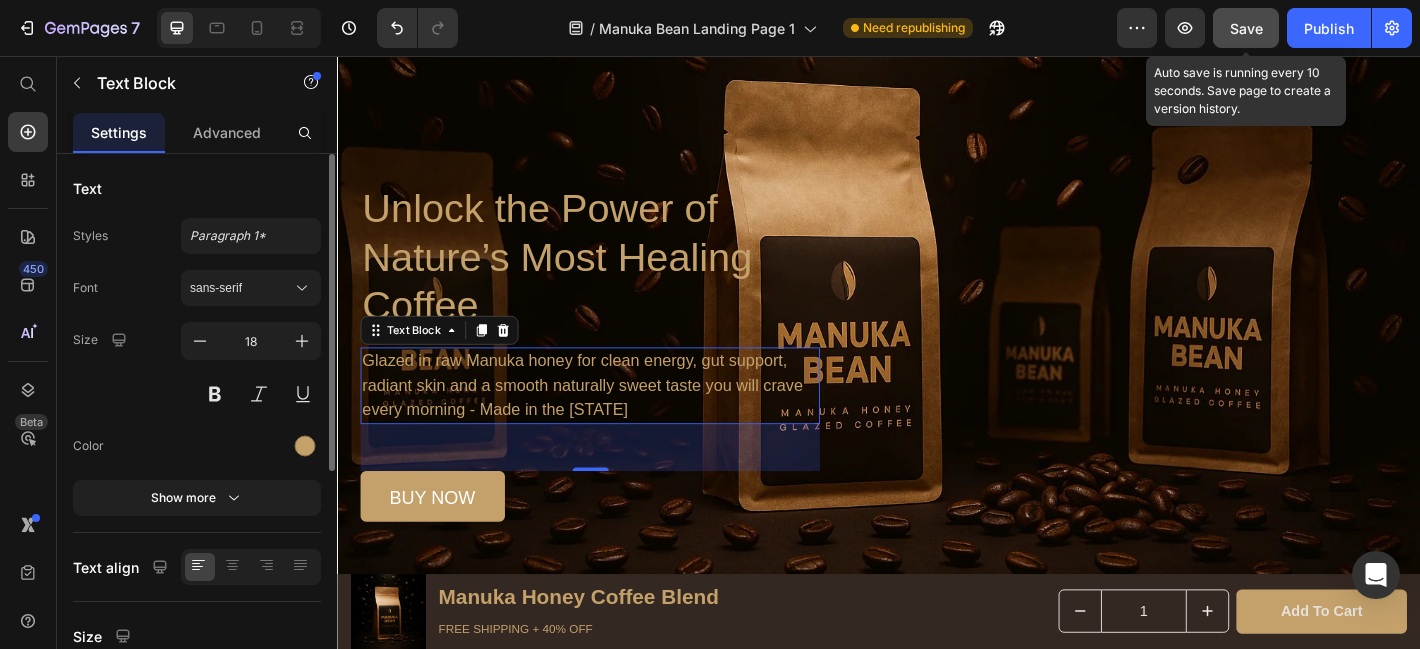 click on "Save" 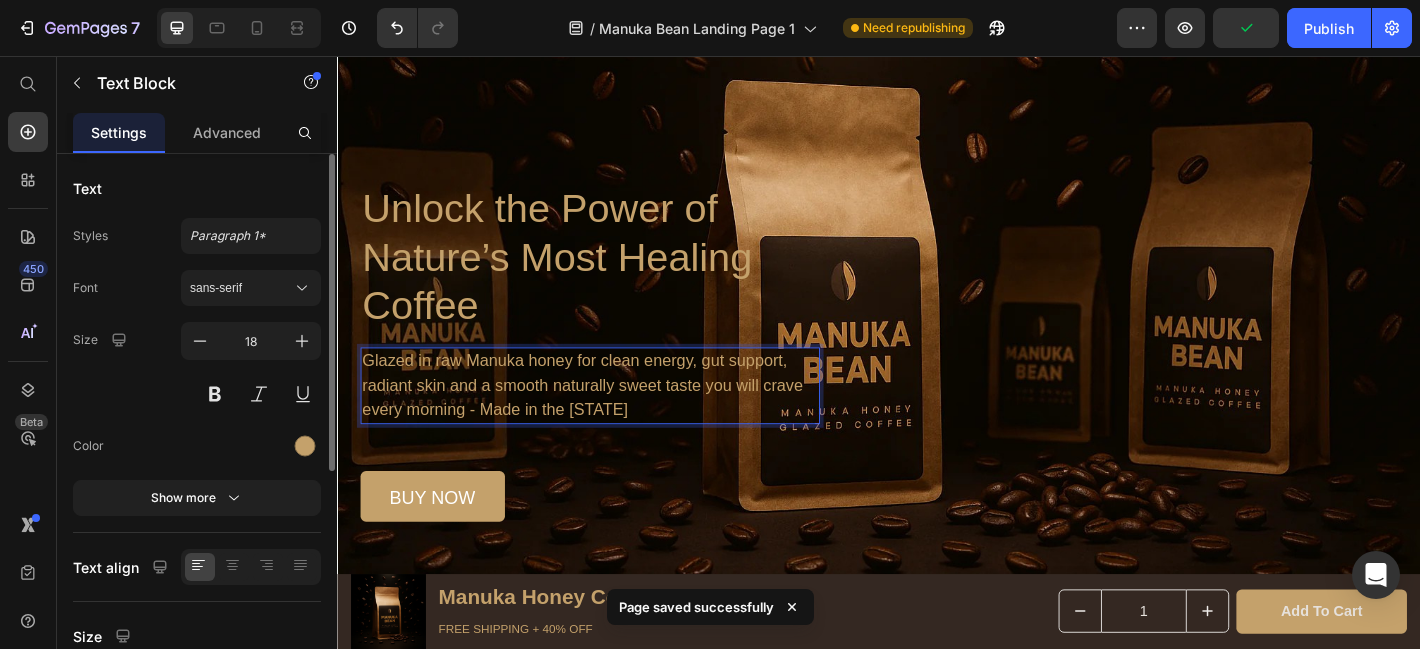 click on "Glazed in raw Manuka honey for clean energy, gut support, radiant skin and a smooth naturally sweet taste you will crave every morning - Made in the [STATE]" at bounding box center (616, 421) 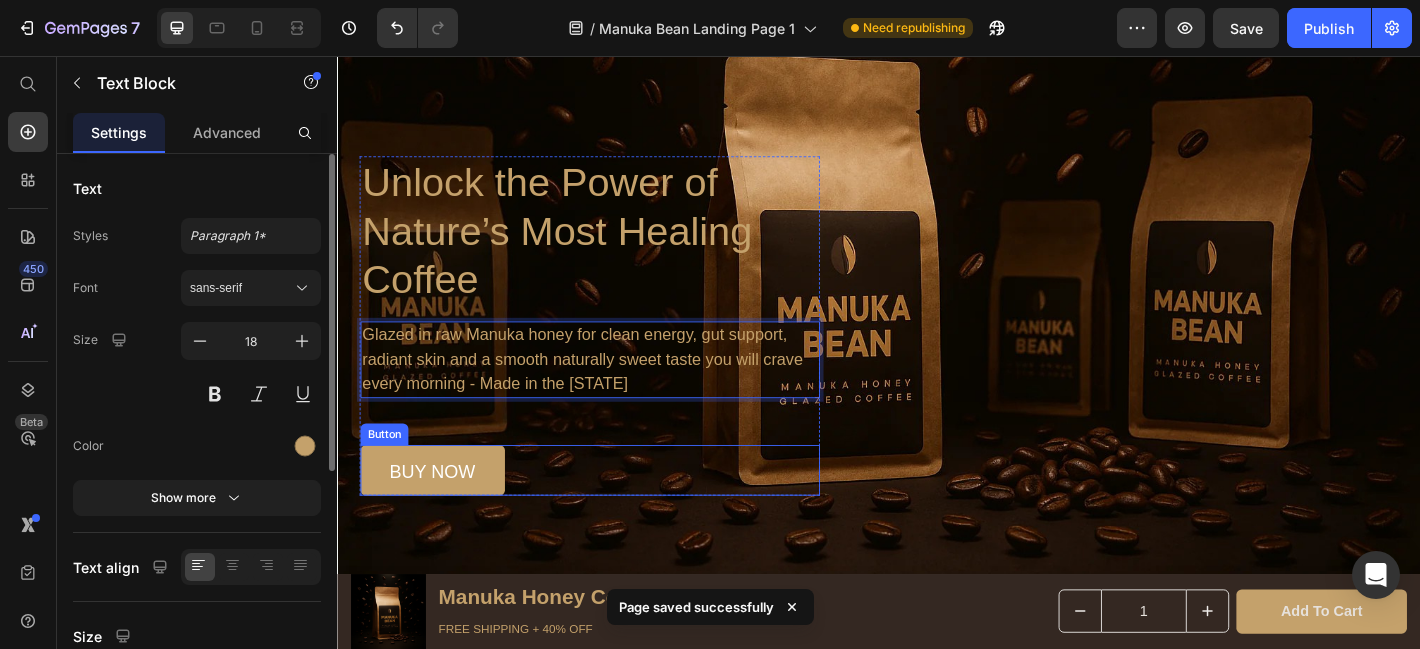 scroll, scrollTop: 298, scrollLeft: 0, axis: vertical 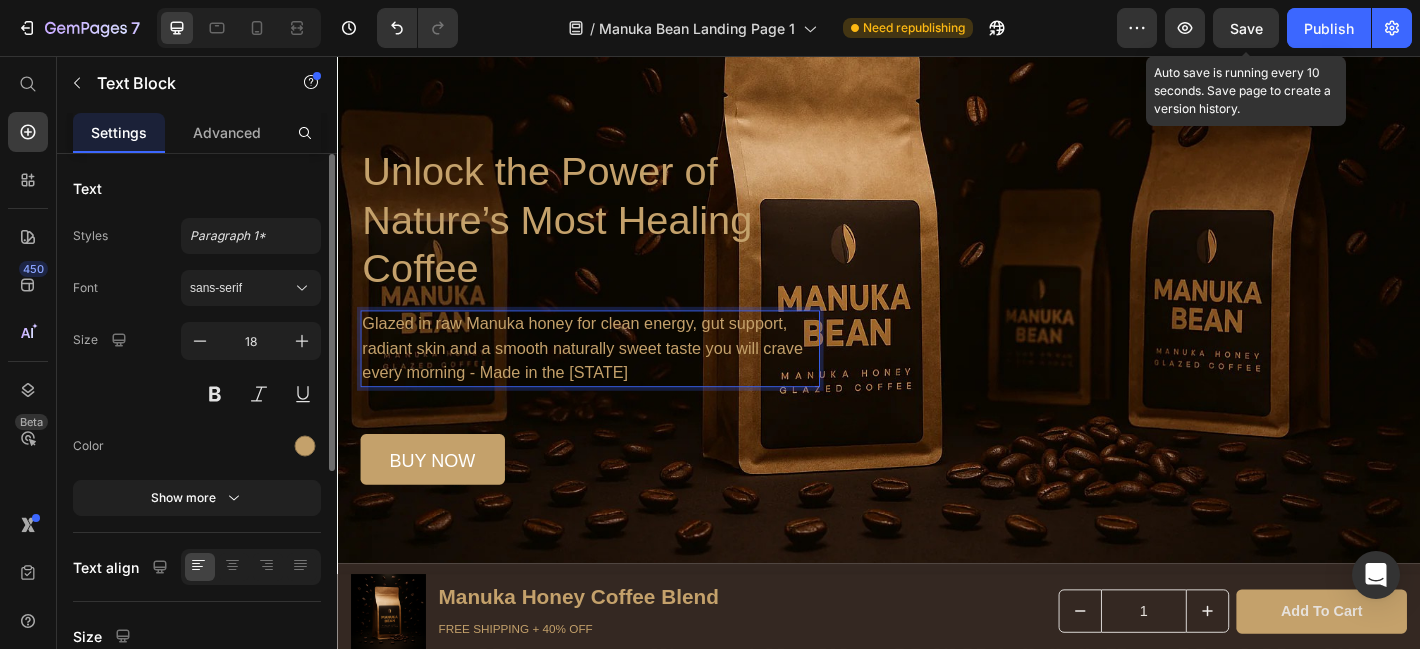 click on "Save" at bounding box center (1246, 28) 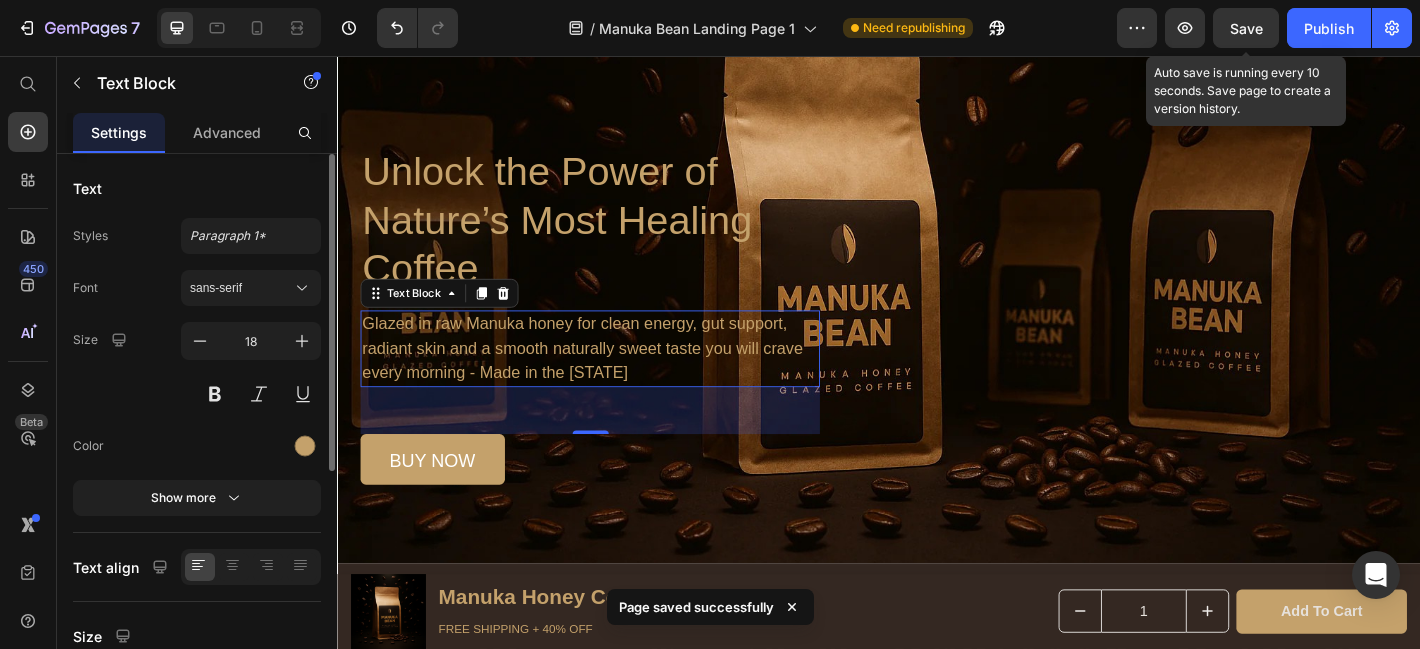 click on "Save" at bounding box center [1246, 28] 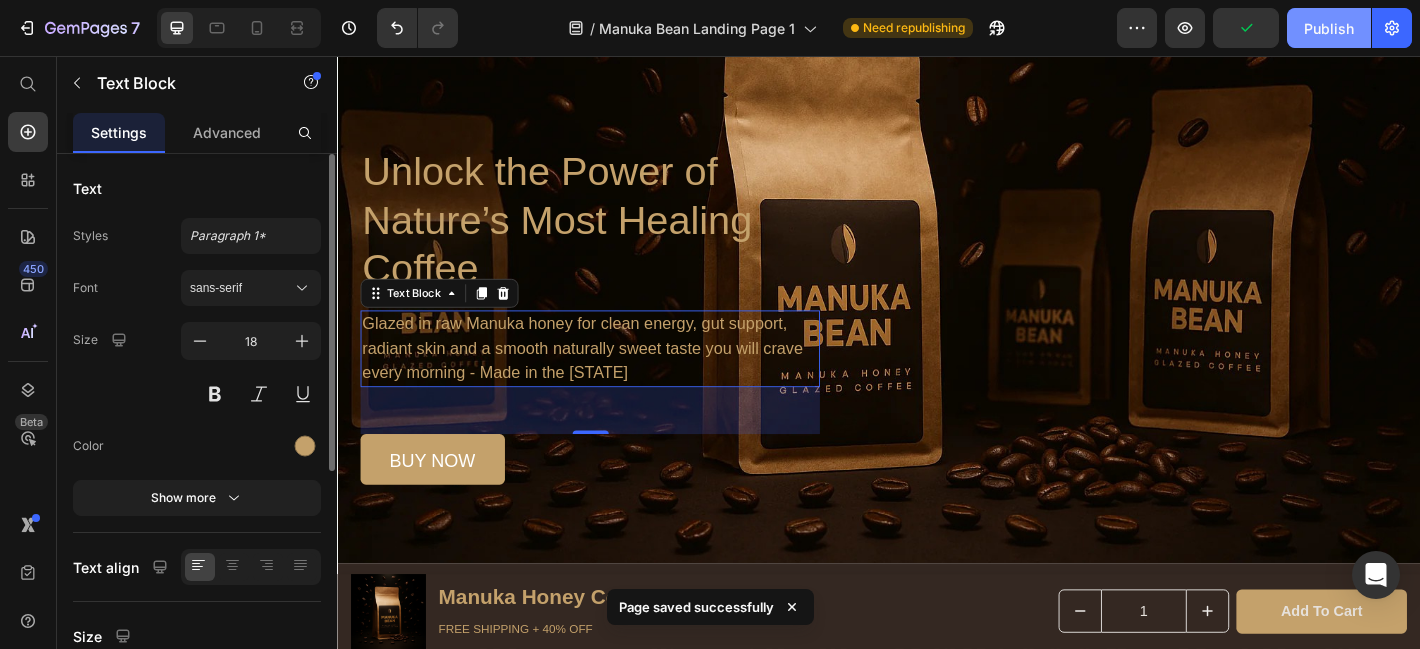 click on "Publish" at bounding box center (1329, 28) 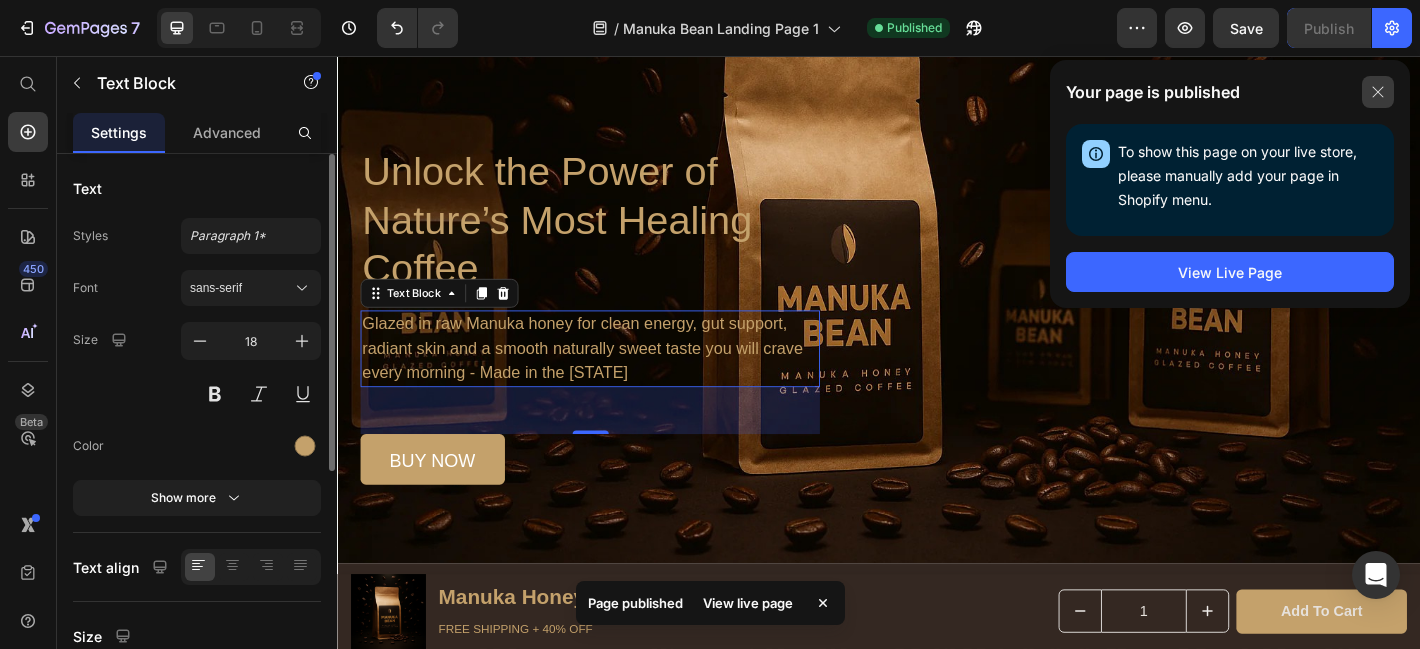 click 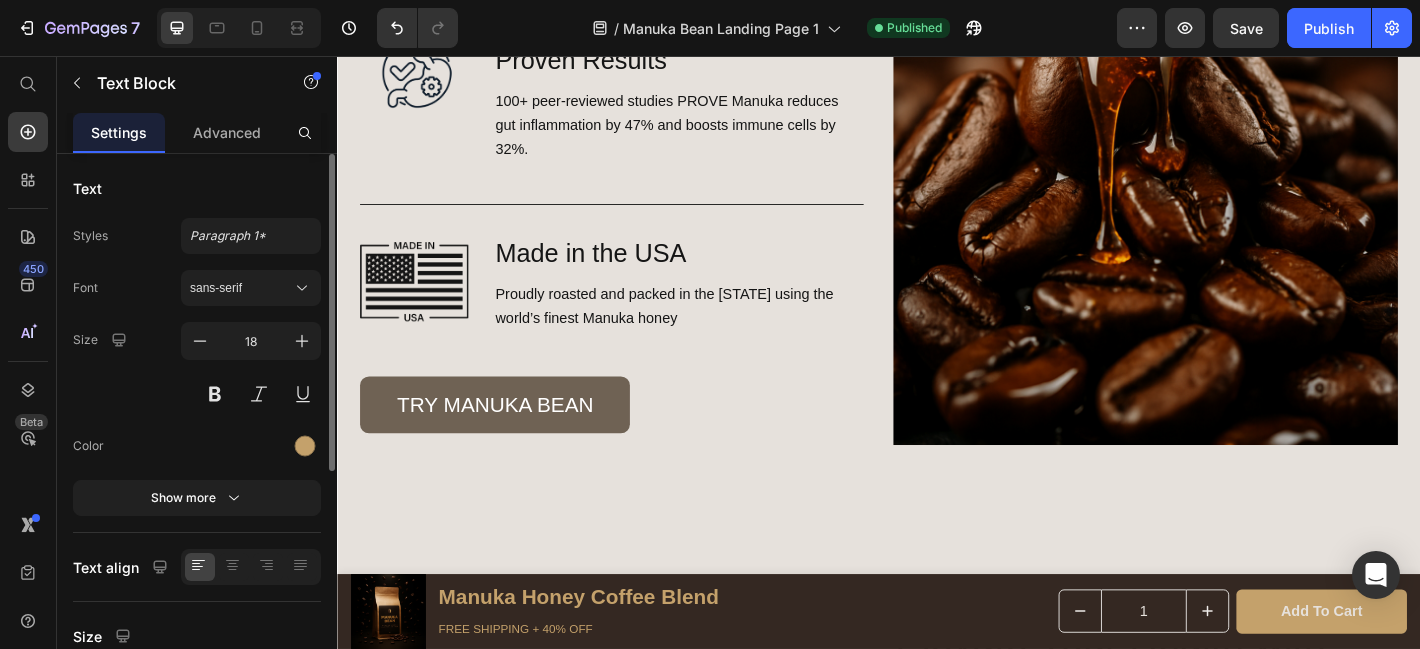 scroll, scrollTop: 2046, scrollLeft: 0, axis: vertical 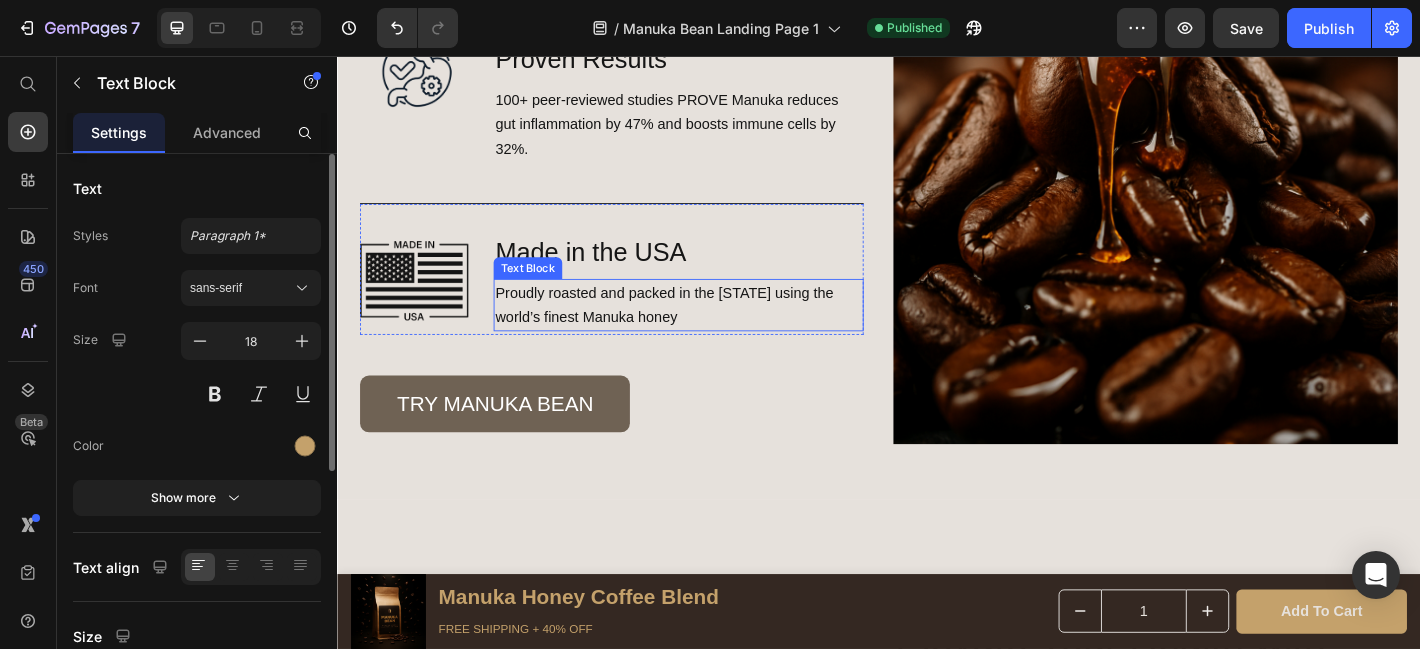 click on "Proudly roasted and packed in the [STATE] using the world’s finest Manuka honey" at bounding box center [715, 332] 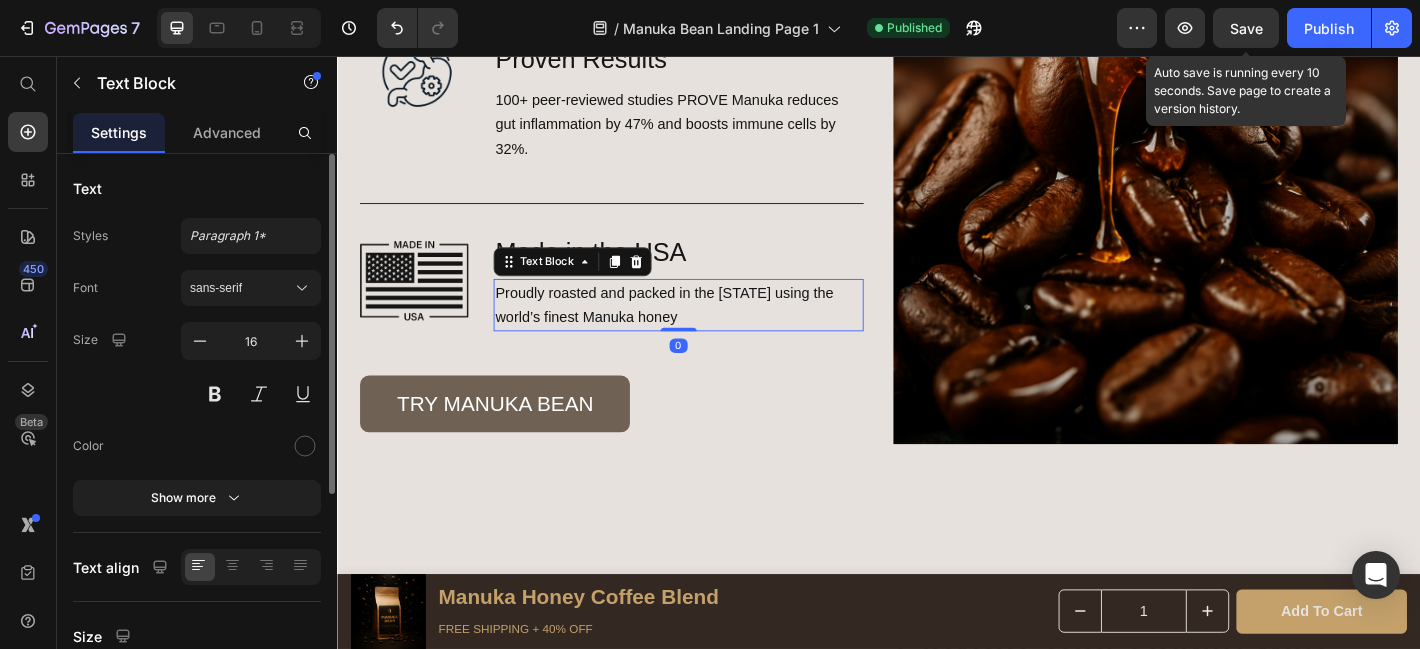 click on "Save" at bounding box center (1246, 28) 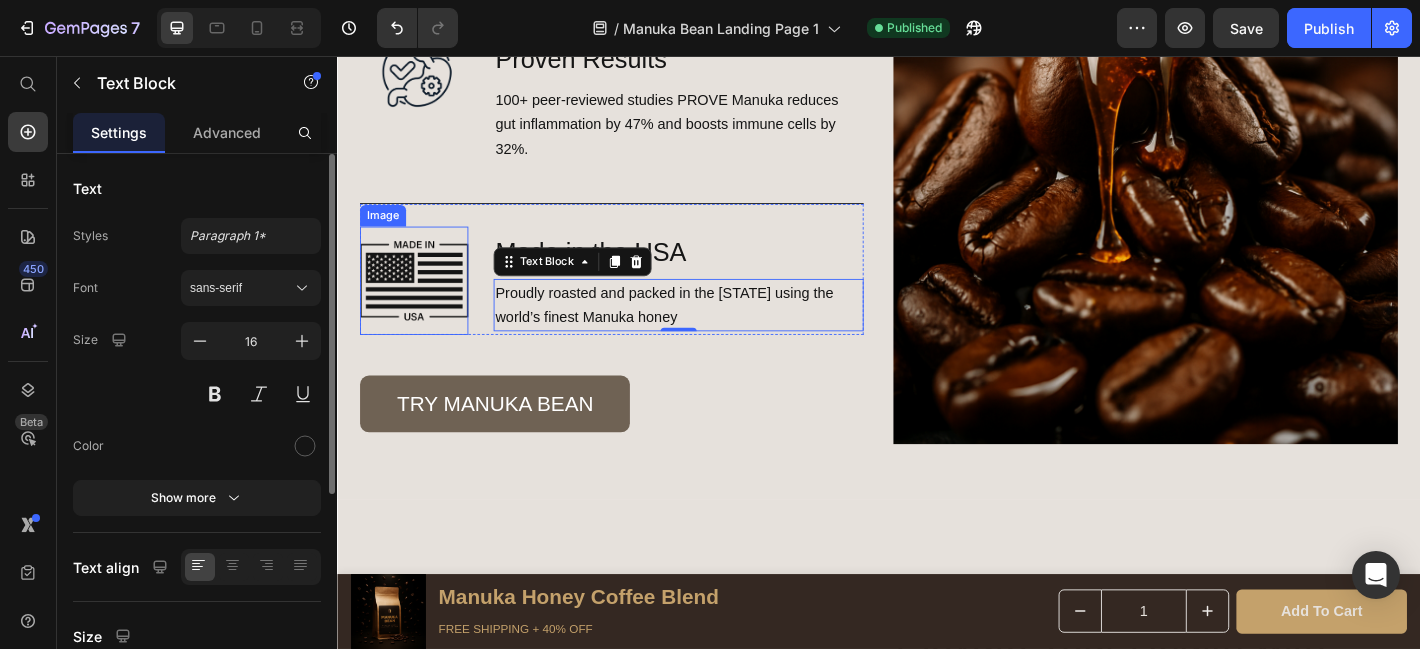 click at bounding box center [422, 305] 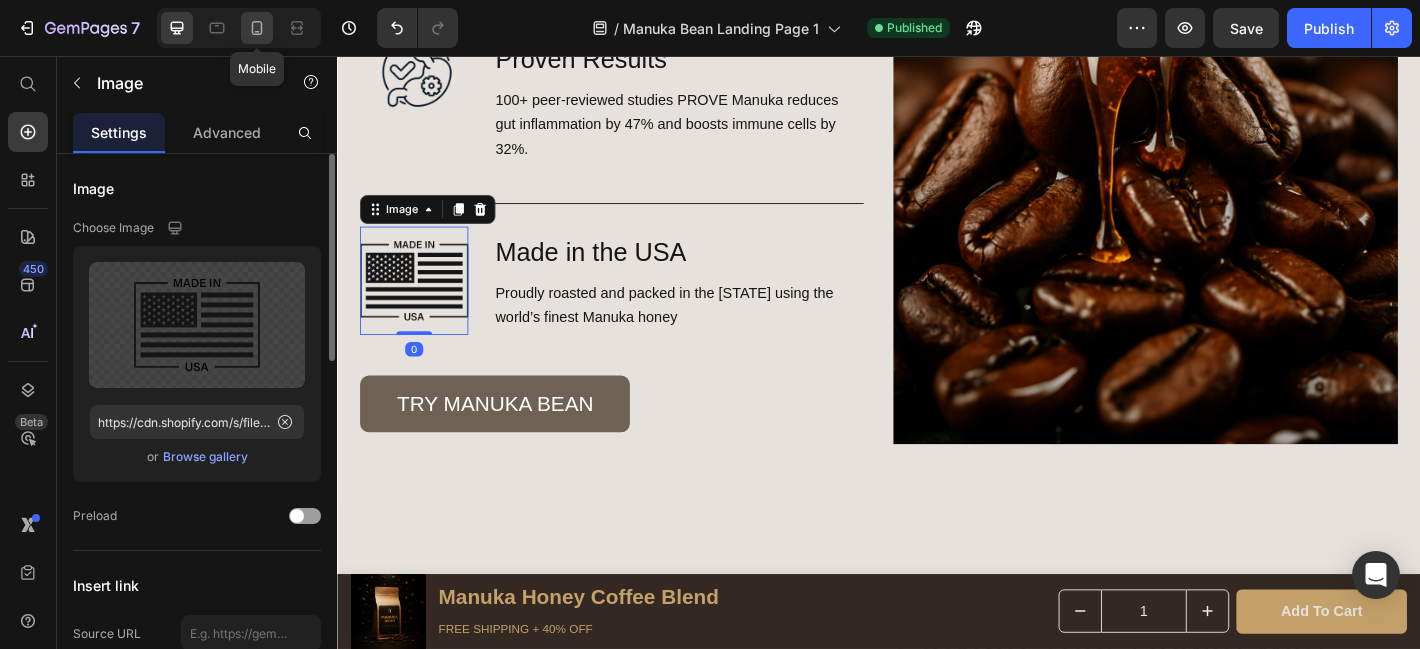 click 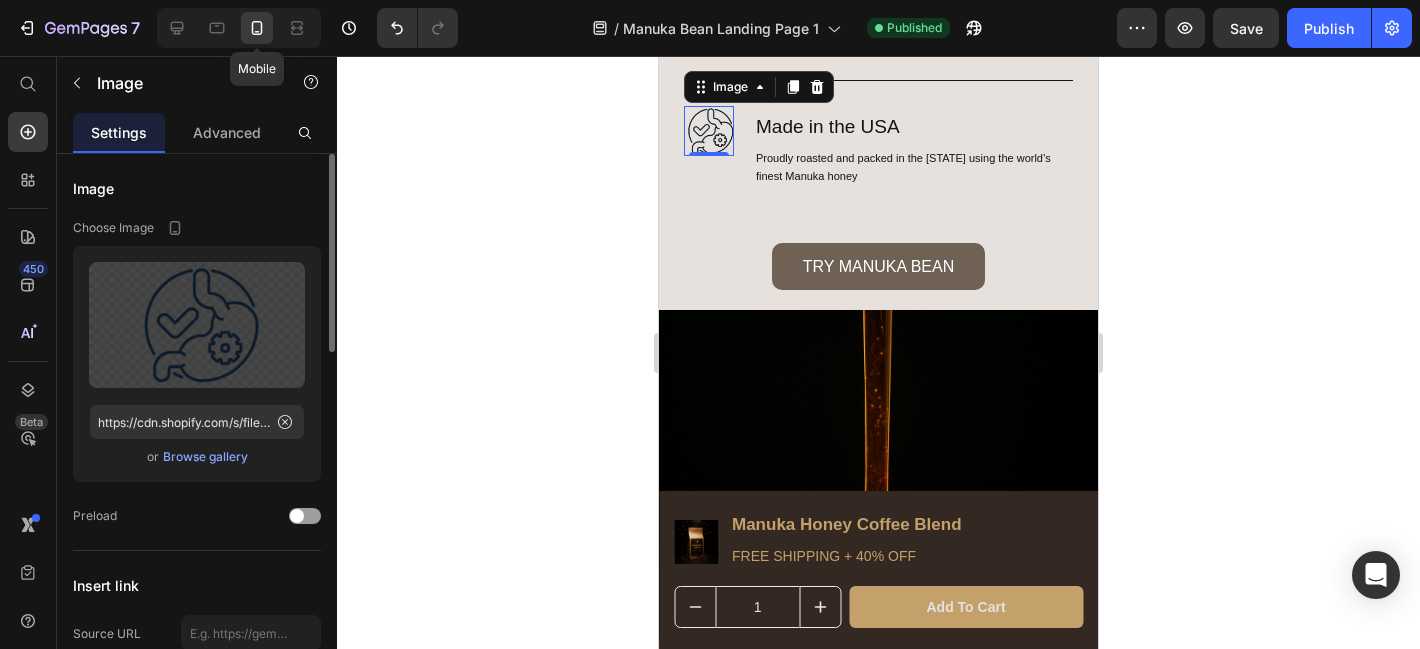 scroll, scrollTop: 1732, scrollLeft: 0, axis: vertical 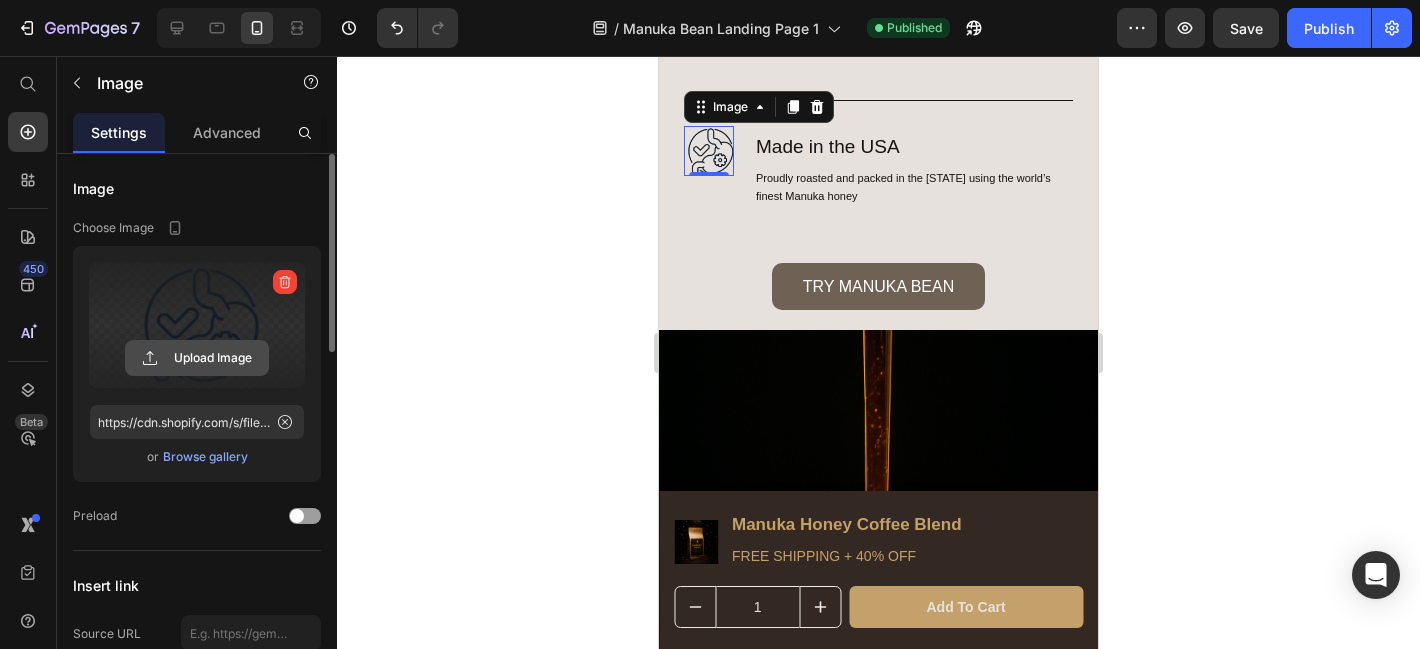click 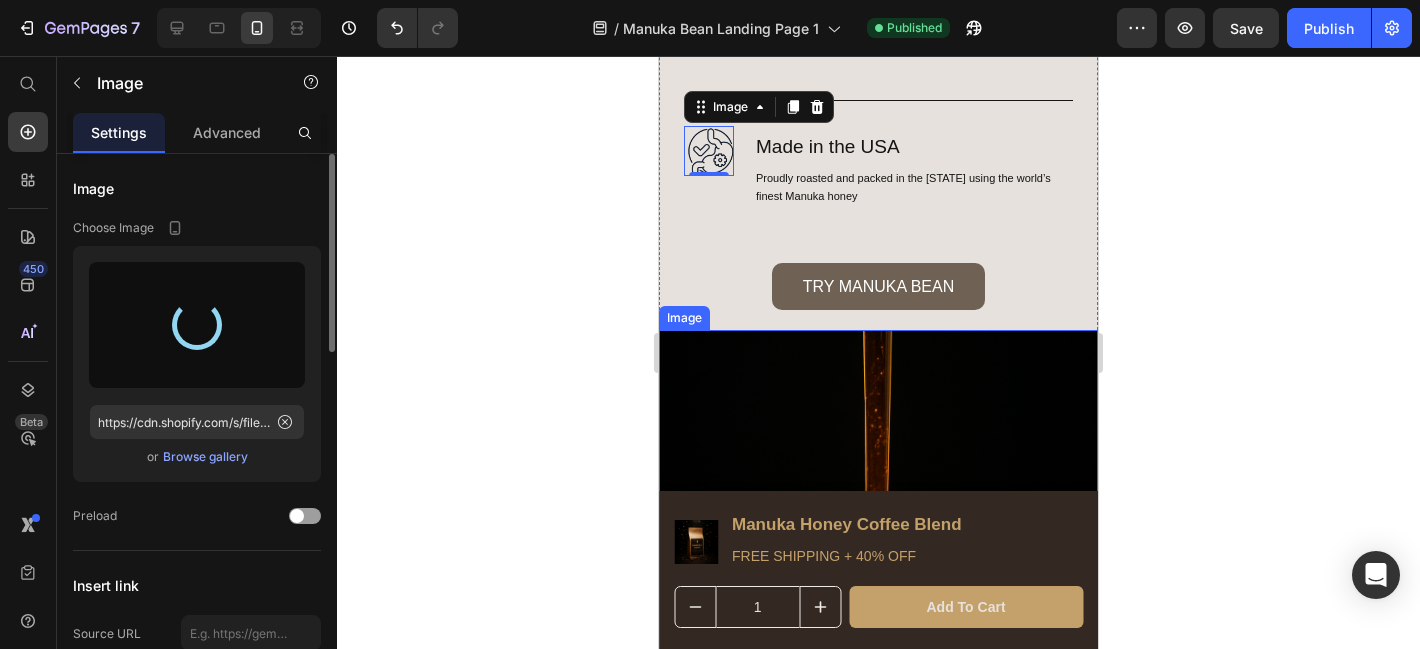 type on "https://cdn.shopify.com/s/files/1/0934/9860/5915/files/gempages_563717731606594725-b91552fd-0cd7-4598-8535-5f055f36a936.png" 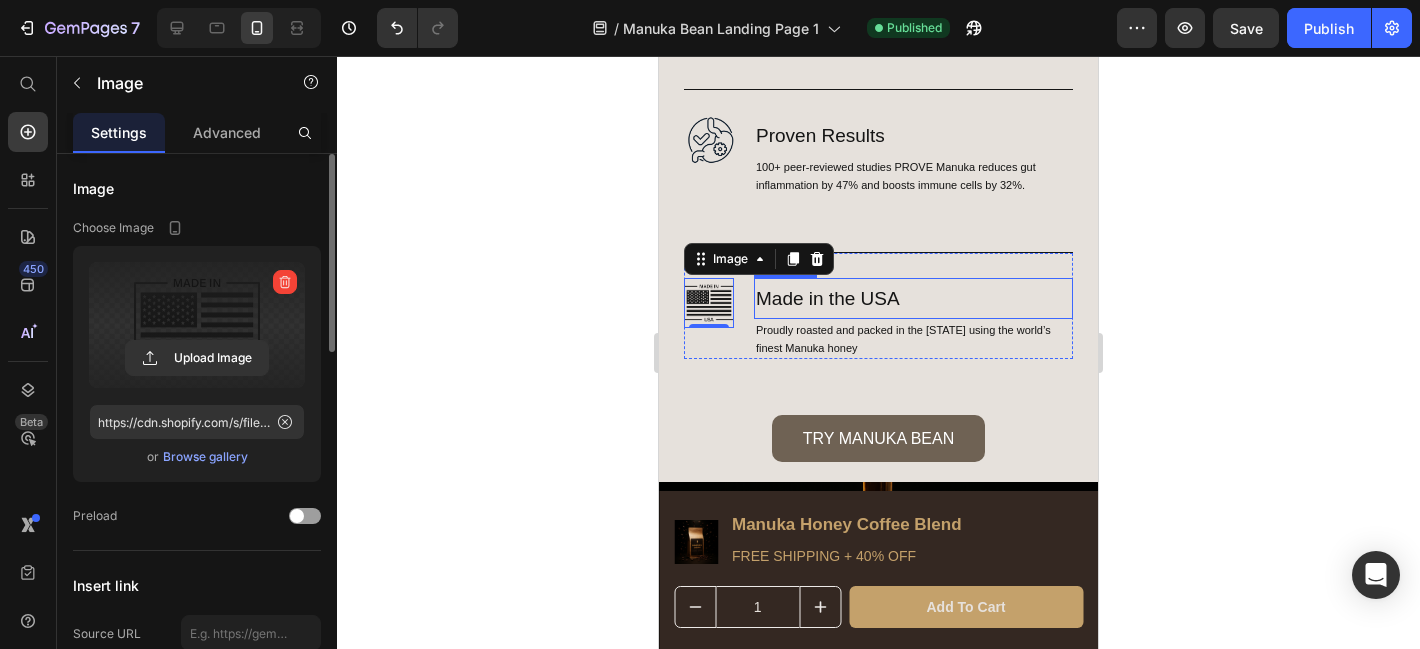 scroll, scrollTop: 1569, scrollLeft: 0, axis: vertical 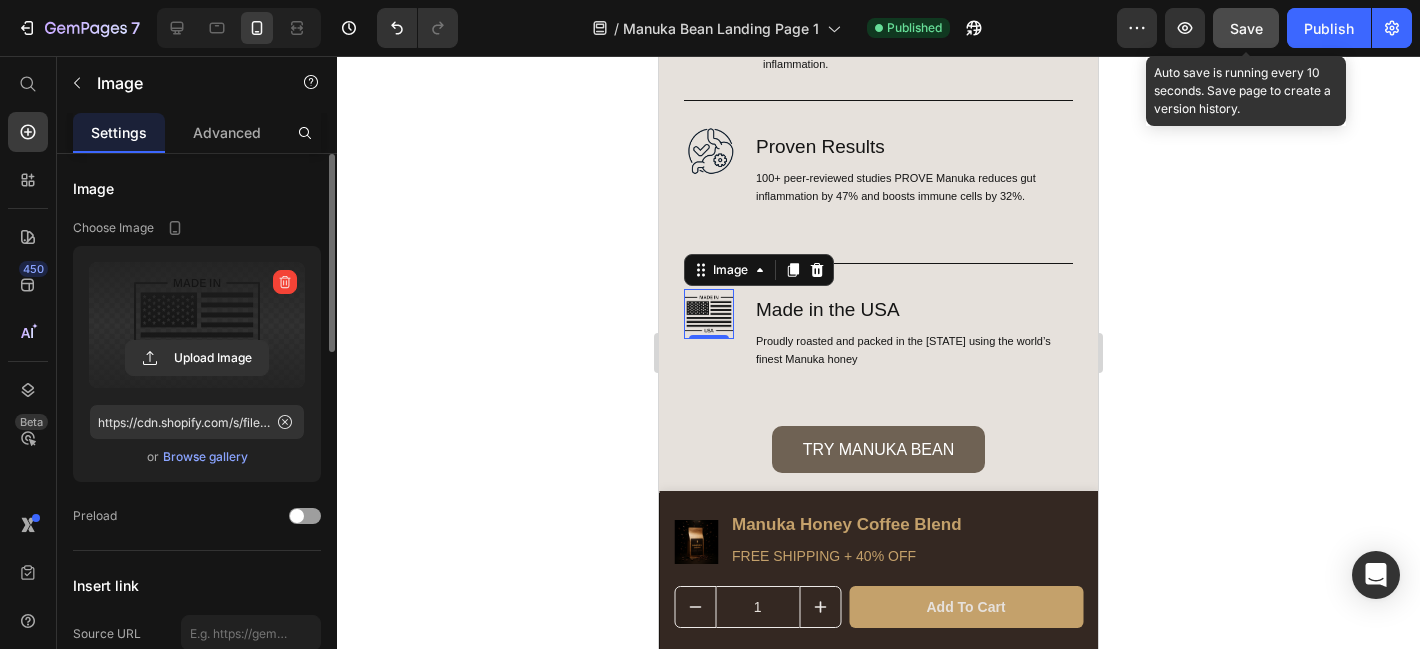 click on "Save" 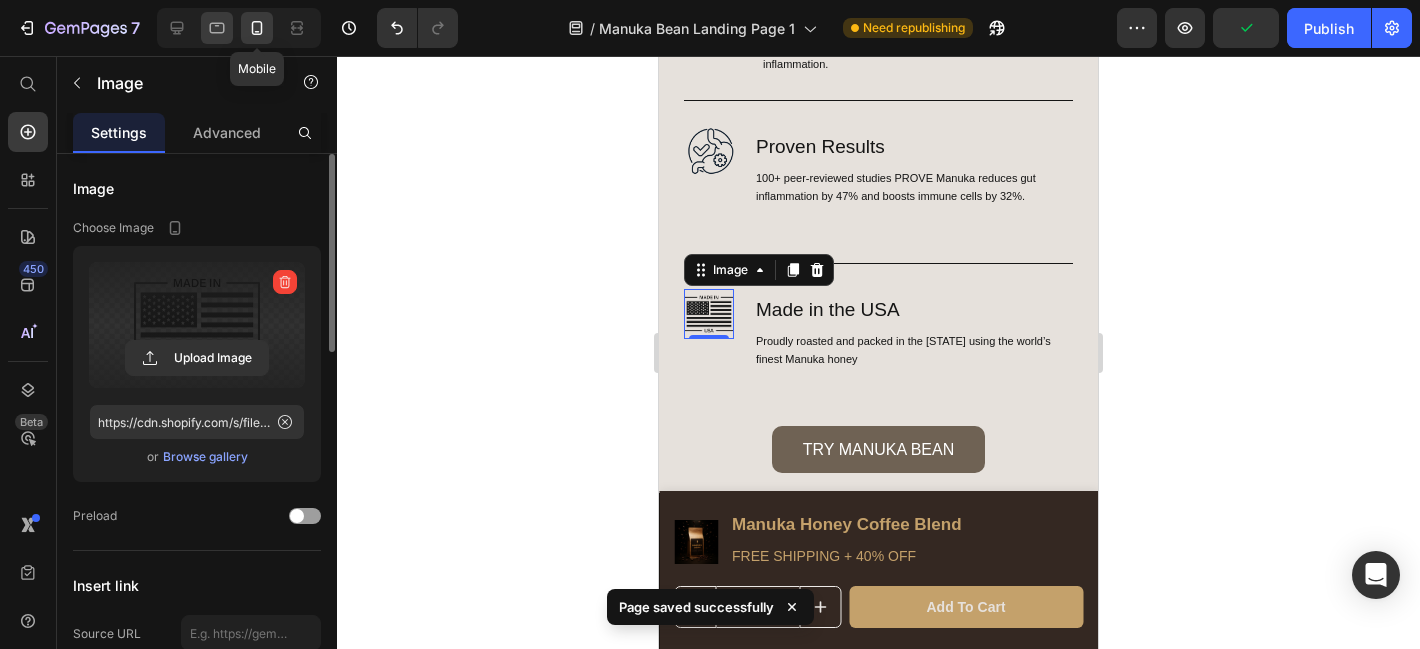 click 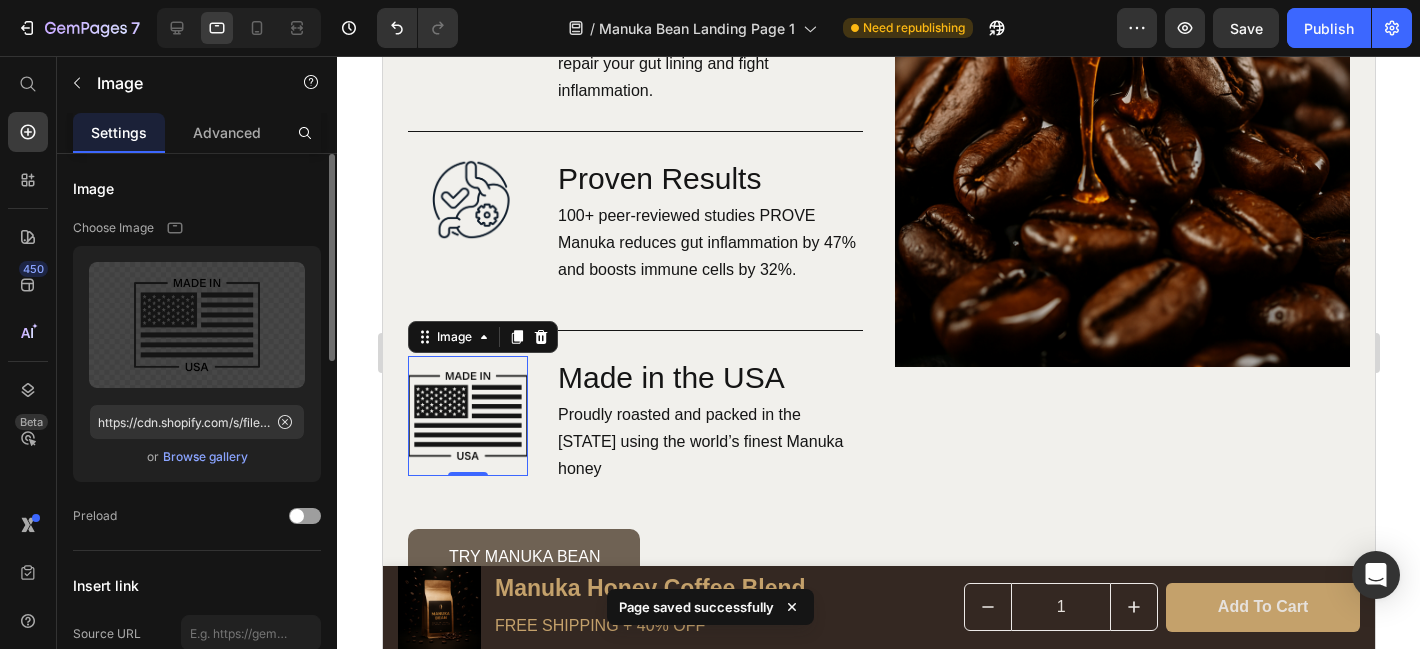 scroll, scrollTop: 2237, scrollLeft: 0, axis: vertical 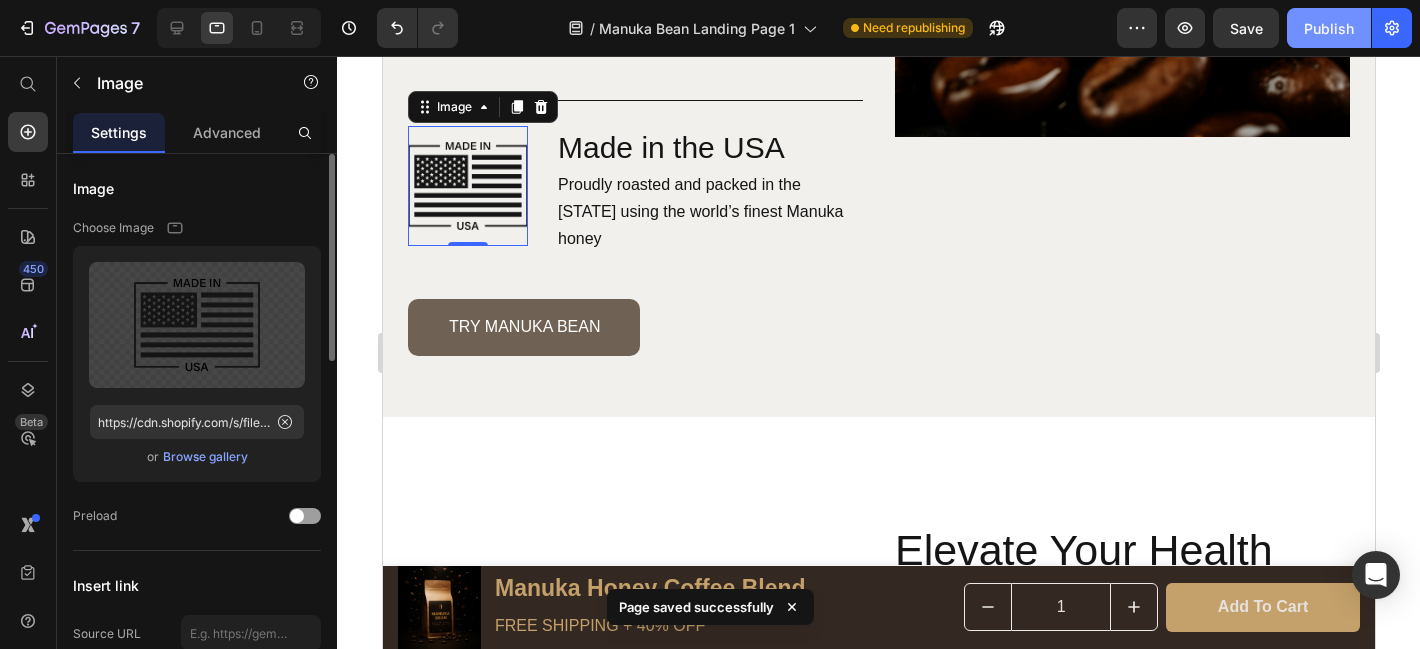 click on "Publish" at bounding box center (1329, 28) 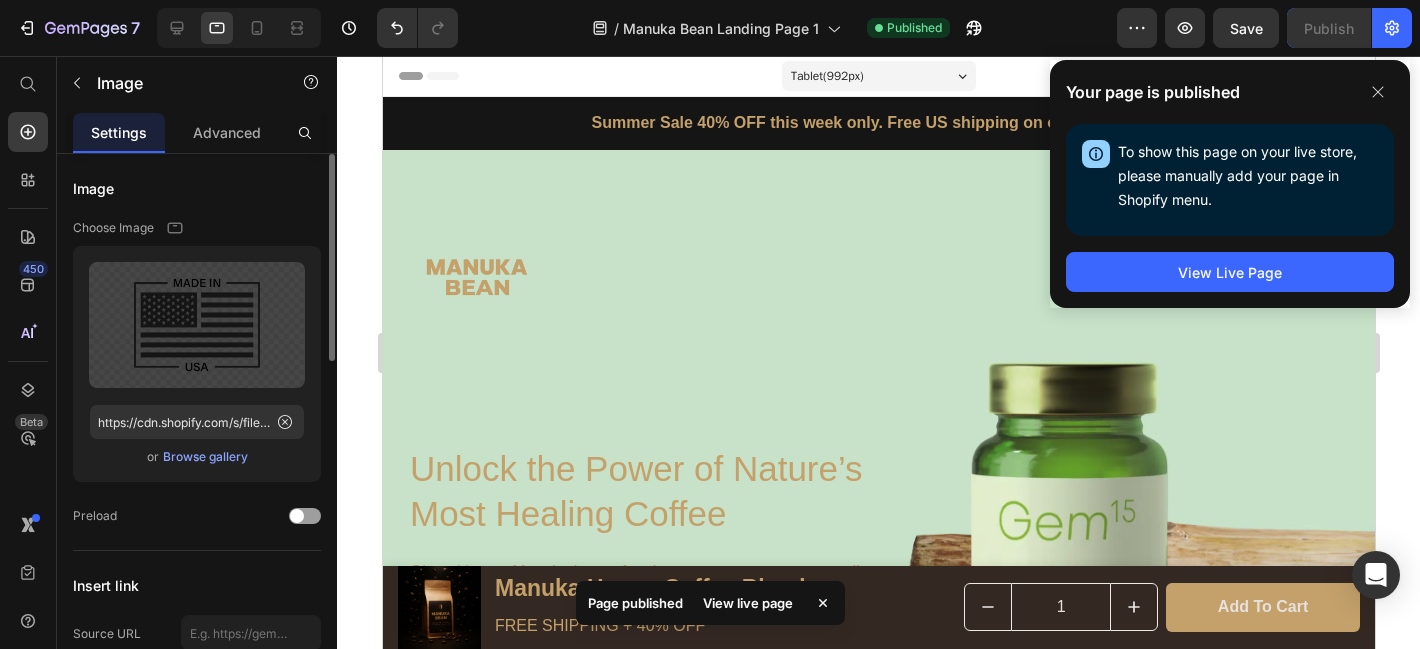 scroll, scrollTop: 114, scrollLeft: 0, axis: vertical 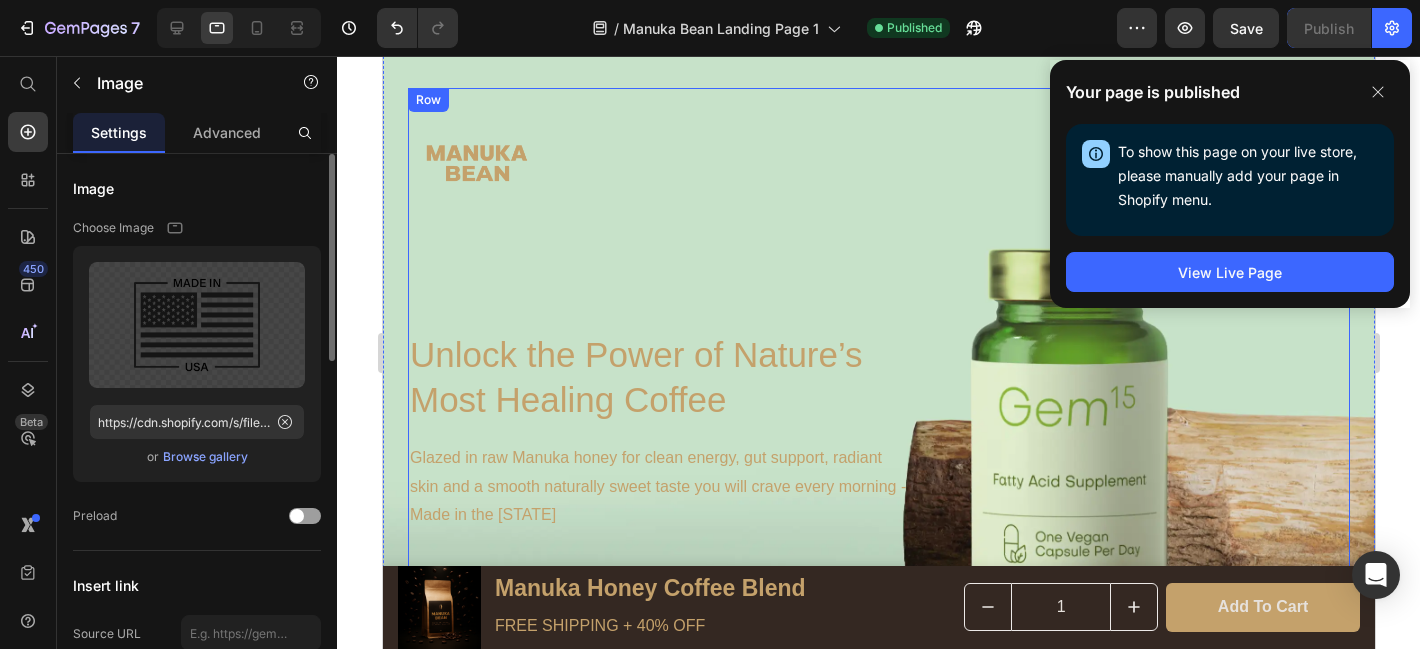 click on "Image TRY MANUKA BEAN Button Row Unlock the Power of Nature’s Most Healing Coffee Heading Glazed in raw Manuka honey for clean energy, gut support, radiant skin and a smooth naturally sweet taste you will crave every morning - Made in the [STATE] Text Block buy now Button Row" at bounding box center (878, 368) 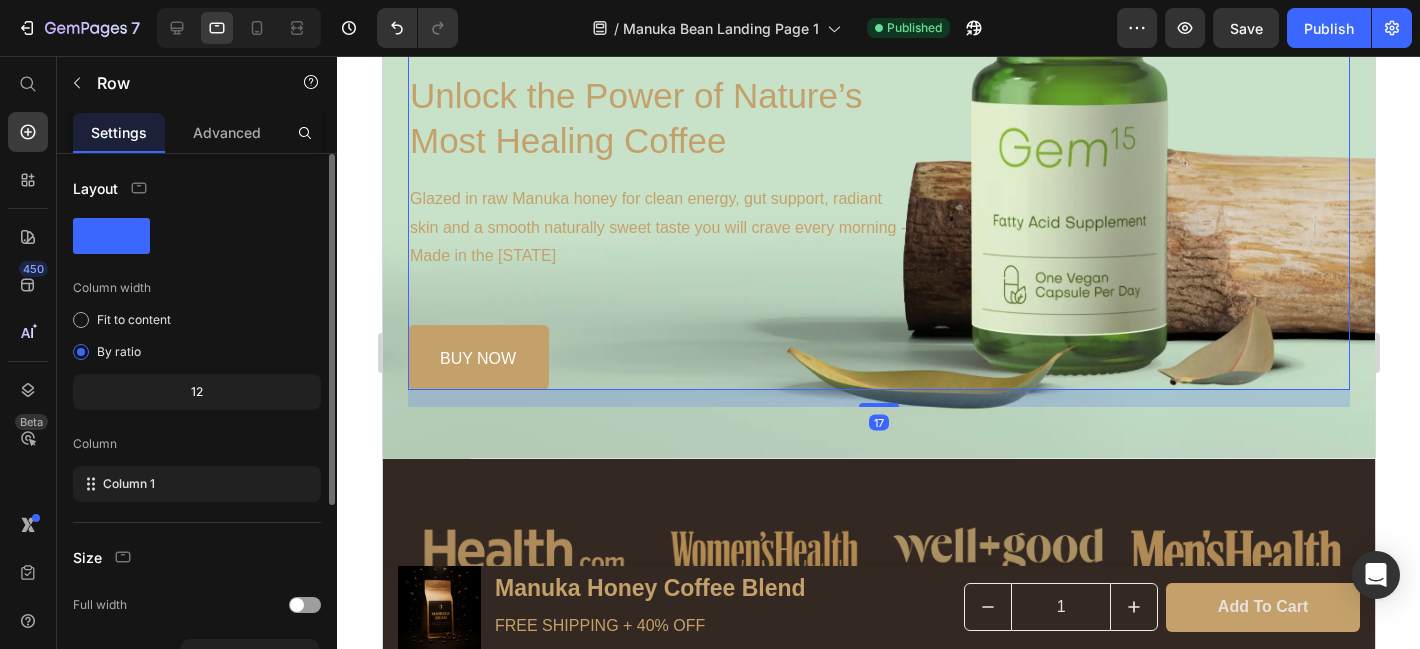 scroll, scrollTop: 365, scrollLeft: 0, axis: vertical 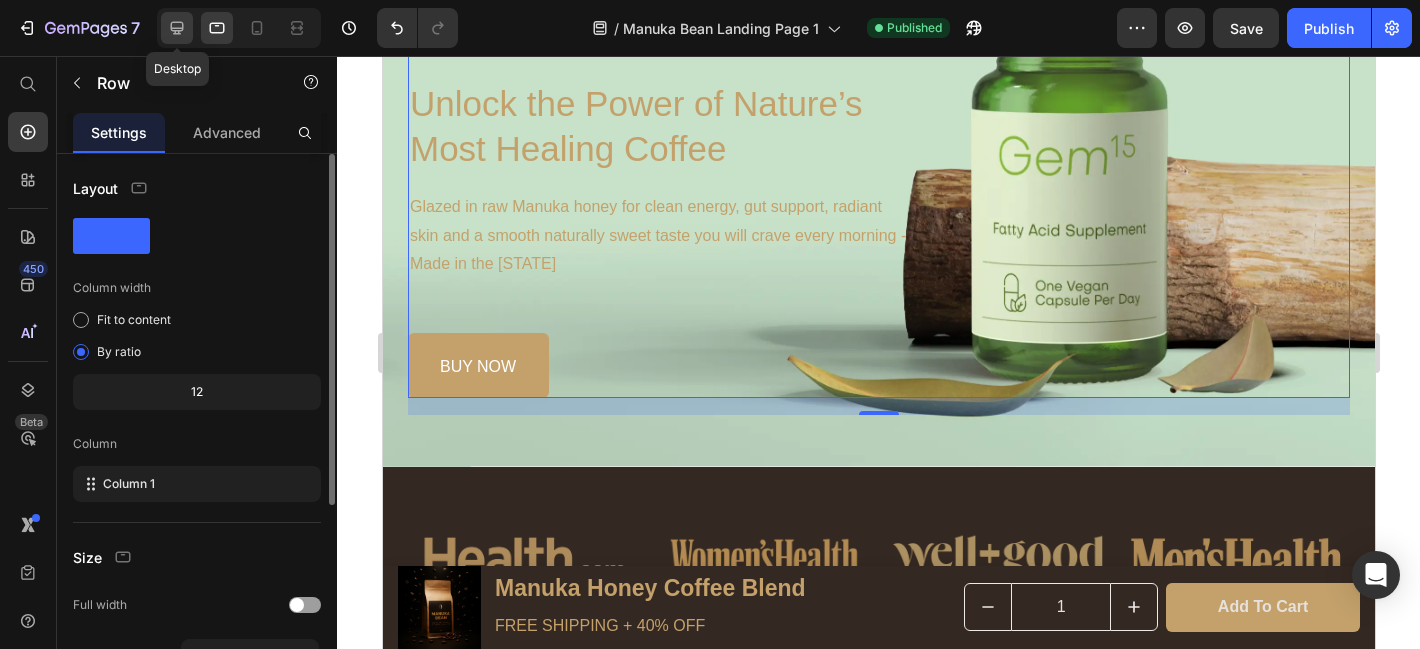 click 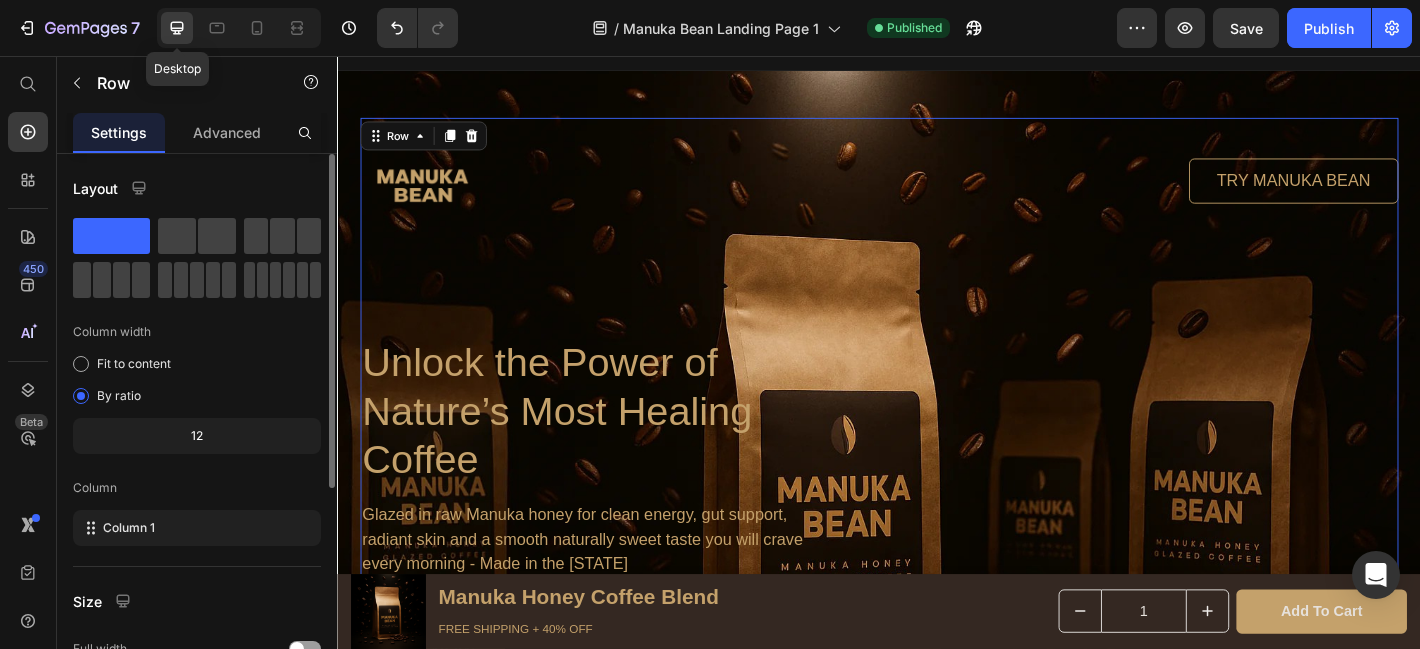 scroll, scrollTop: 85, scrollLeft: 0, axis: vertical 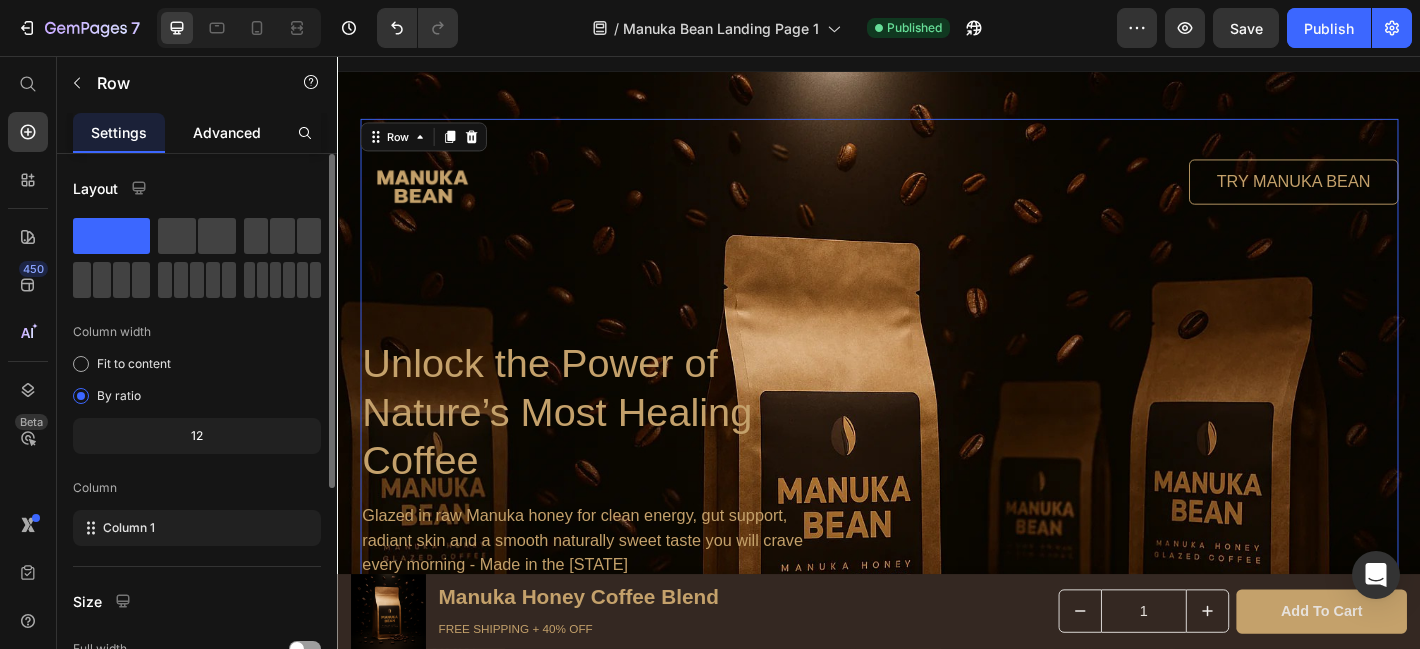 click on "Advanced" at bounding box center [227, 132] 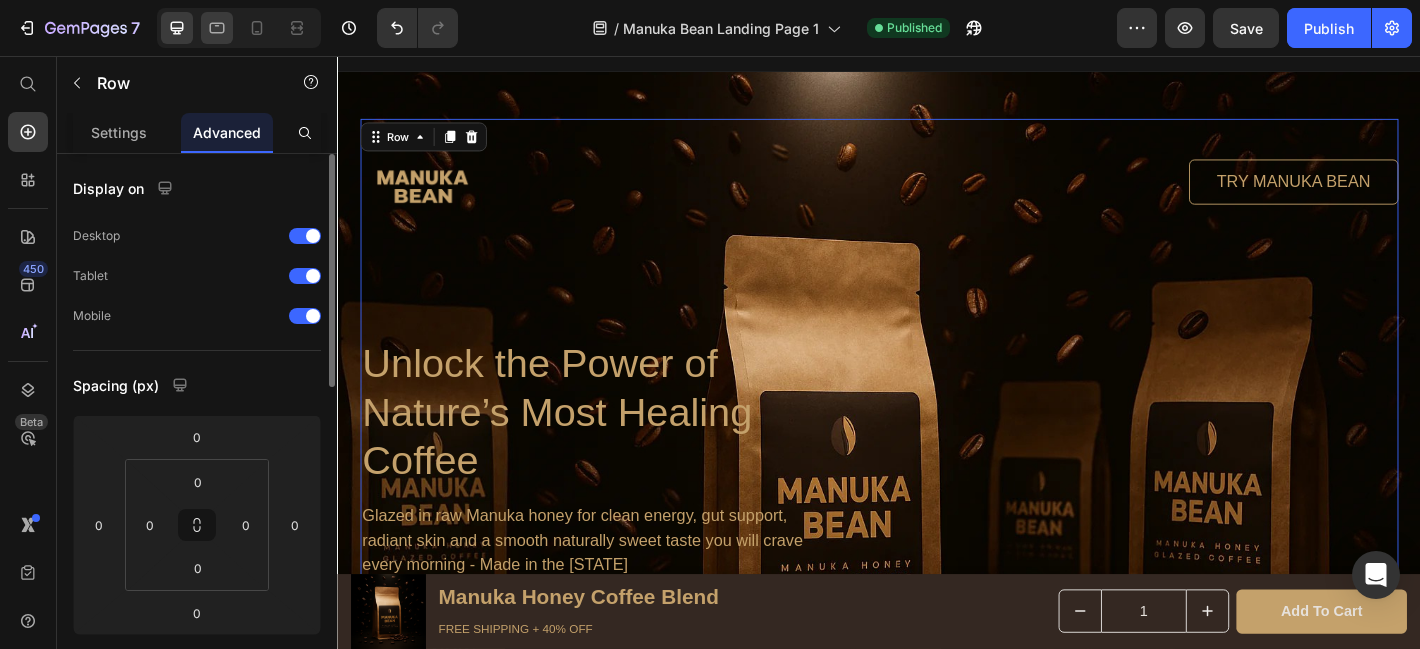 click 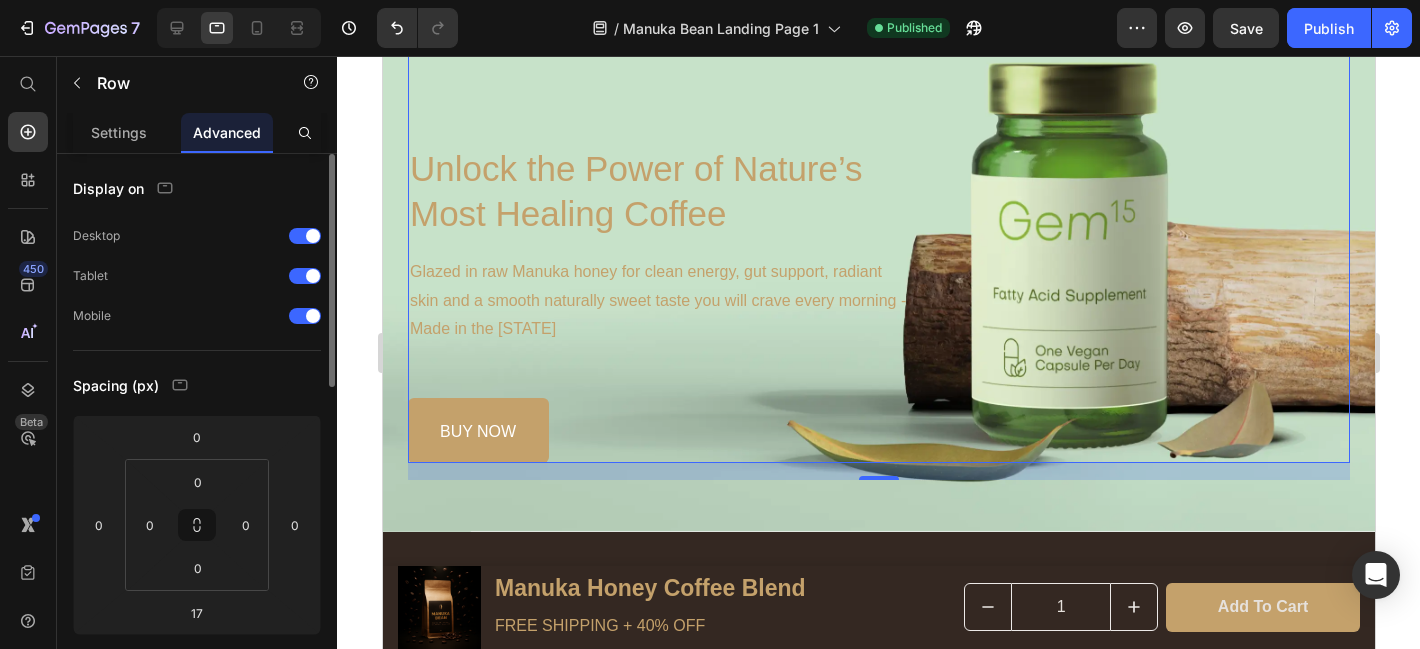 scroll, scrollTop: 285, scrollLeft: 0, axis: vertical 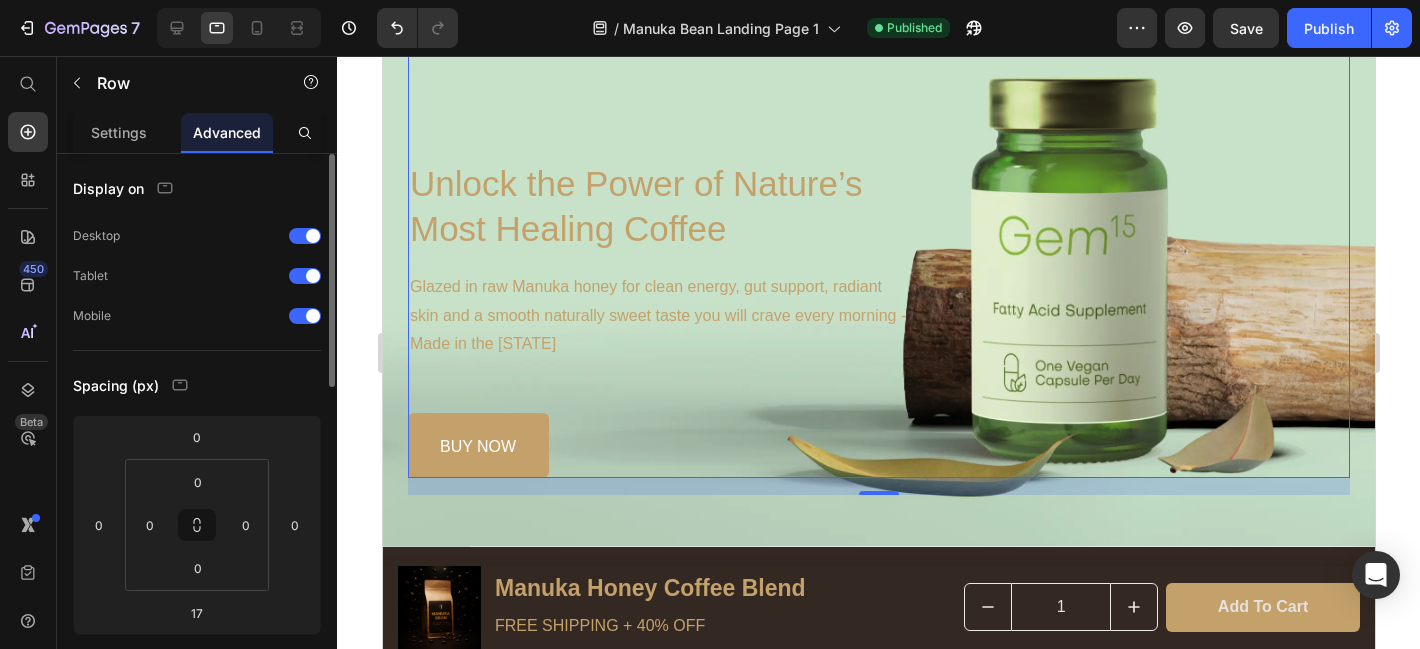click on "Image TRY MANUKA BEAN Button Row Unlock the Power of Nature’s Most Healing Coffee Heading Glazed in raw Manuka honey for clean energy, gut support, radiant skin and a smooth naturally sweet taste you will crave every morning - Made in the [STATE] Text Block buy now Button Row" at bounding box center [878, 197] 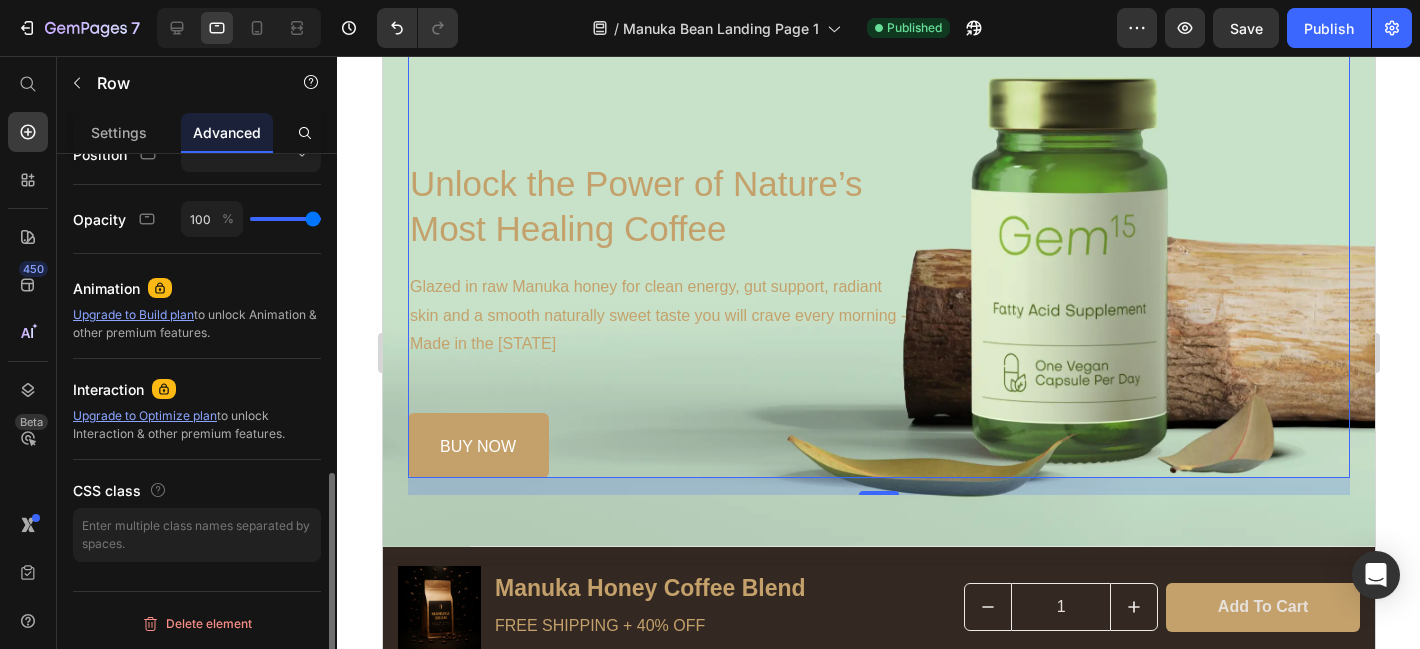 scroll, scrollTop: 0, scrollLeft: 0, axis: both 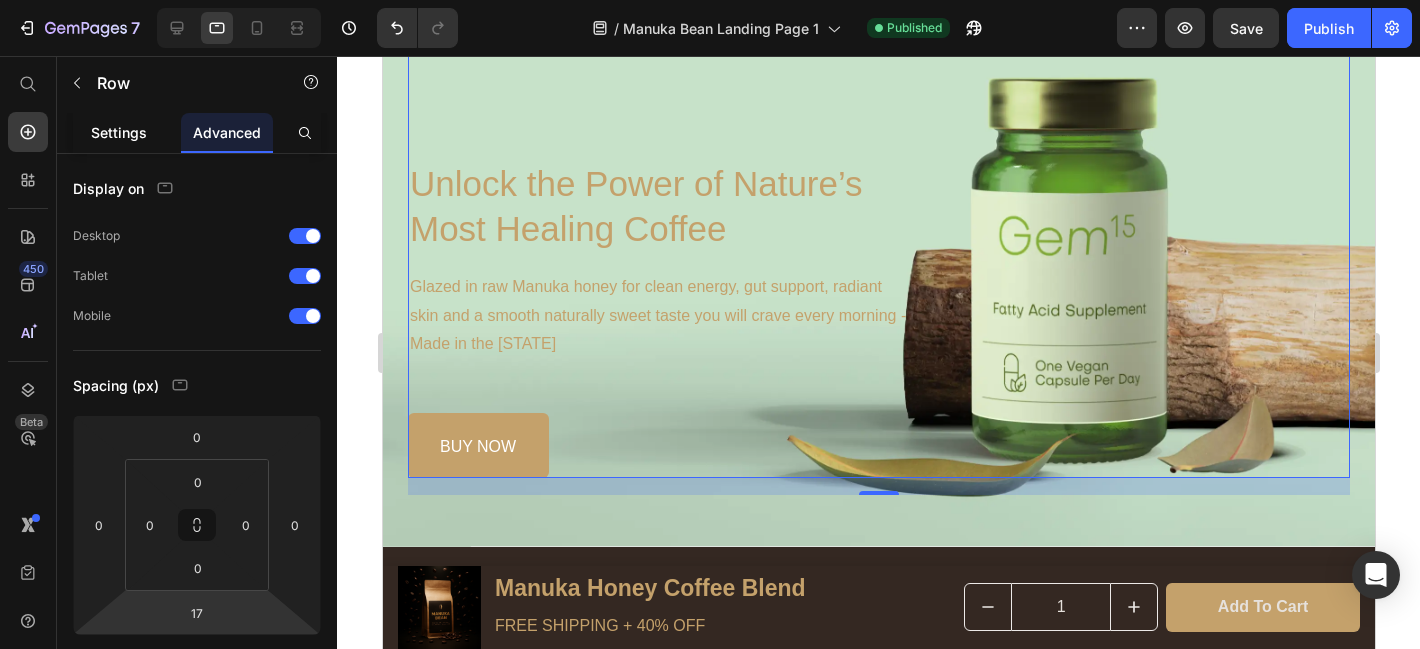 click on "Settings" at bounding box center [119, 132] 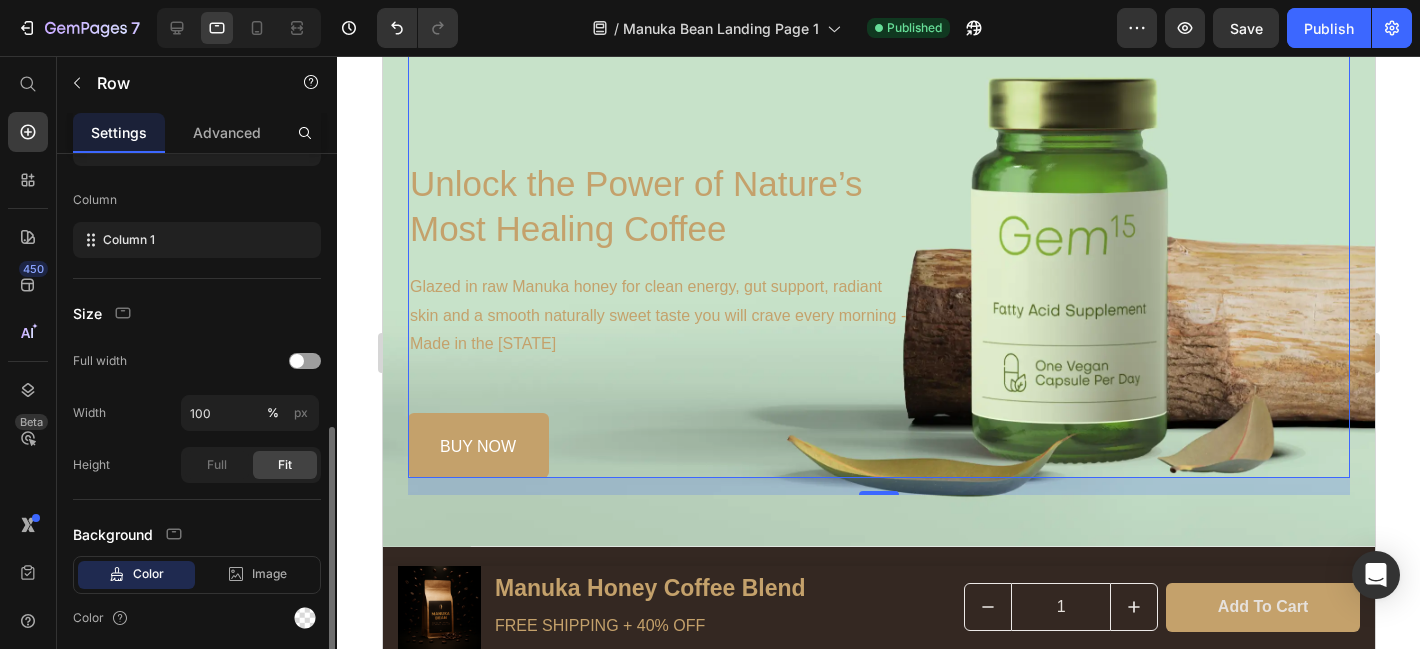 scroll, scrollTop: 316, scrollLeft: 0, axis: vertical 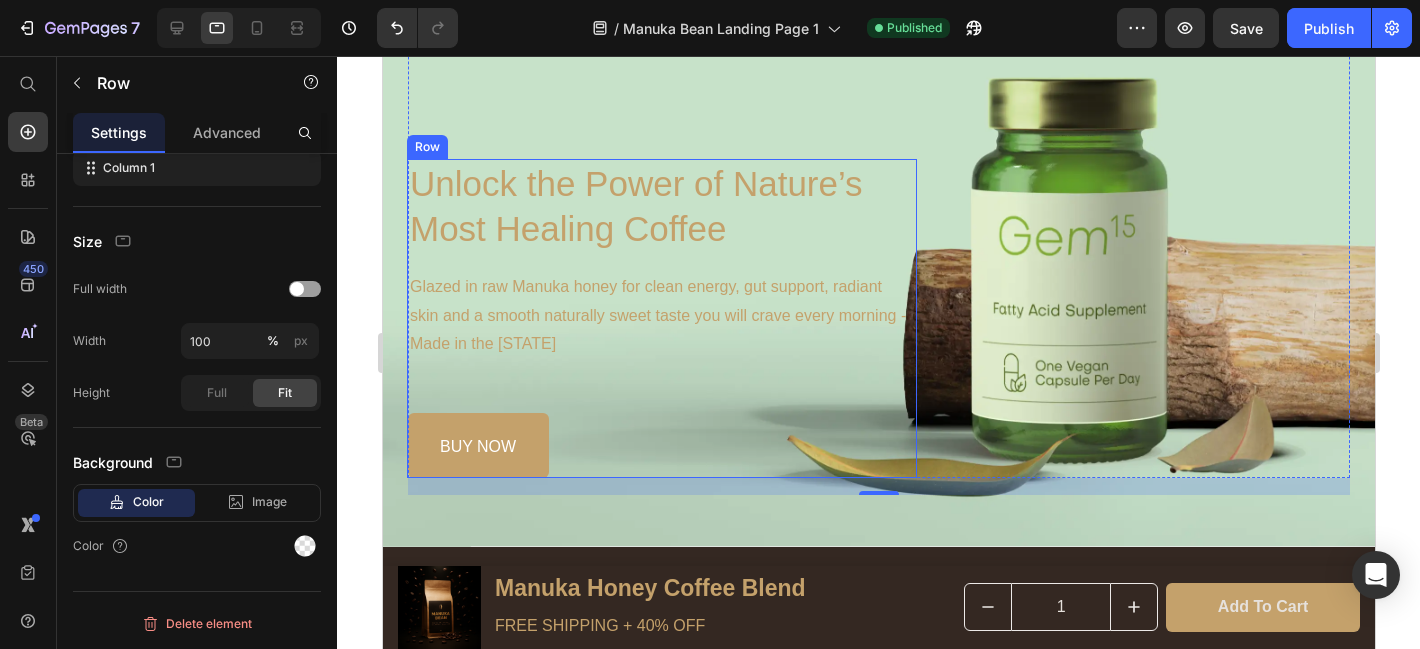 click on "Unlock the Power of Nature’s Most Healing Coffee Heading Glazed in raw Manuka honey for clean energy, gut support, radiant skin and a smooth naturally sweet taste you will crave every morning - Made in the [STATE] Text Block buy now Button" at bounding box center (661, 318) 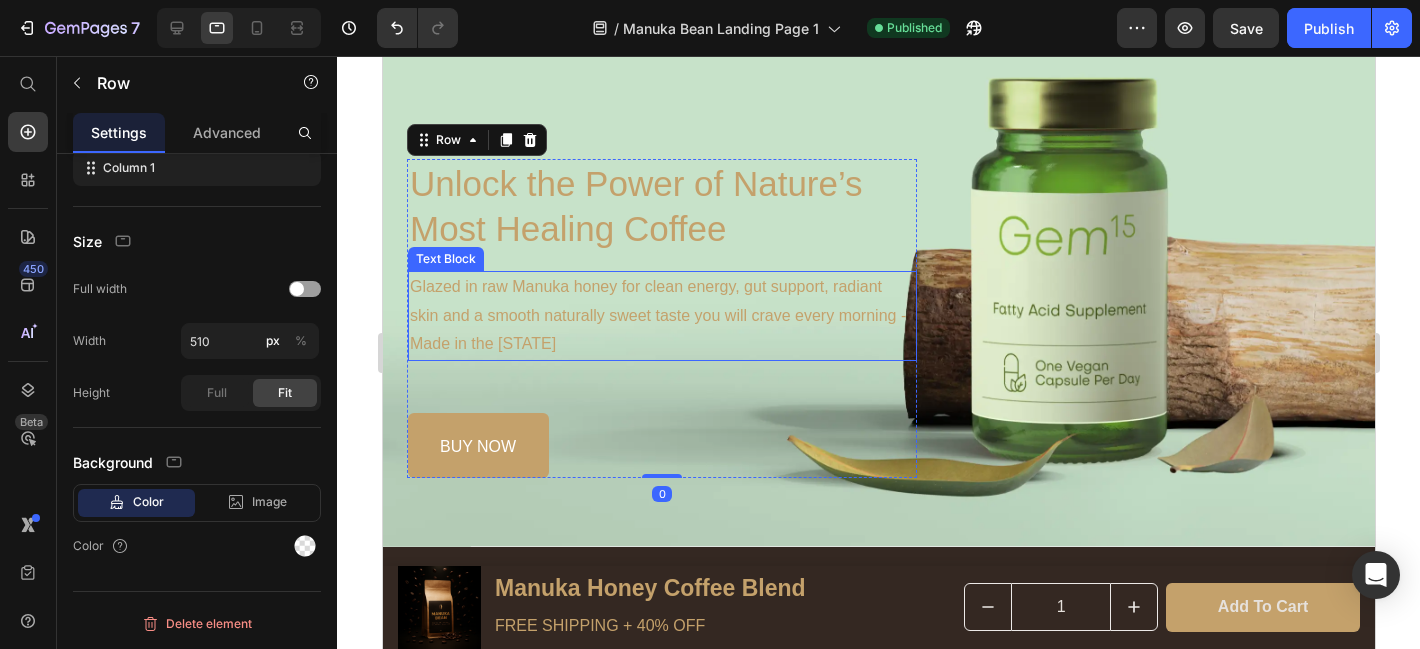 click on "Glazed in raw Manuka honey for clean energy, gut support, radiant skin and a smooth naturally sweet taste you will crave every morning - Made in the [STATE]" at bounding box center [661, 316] 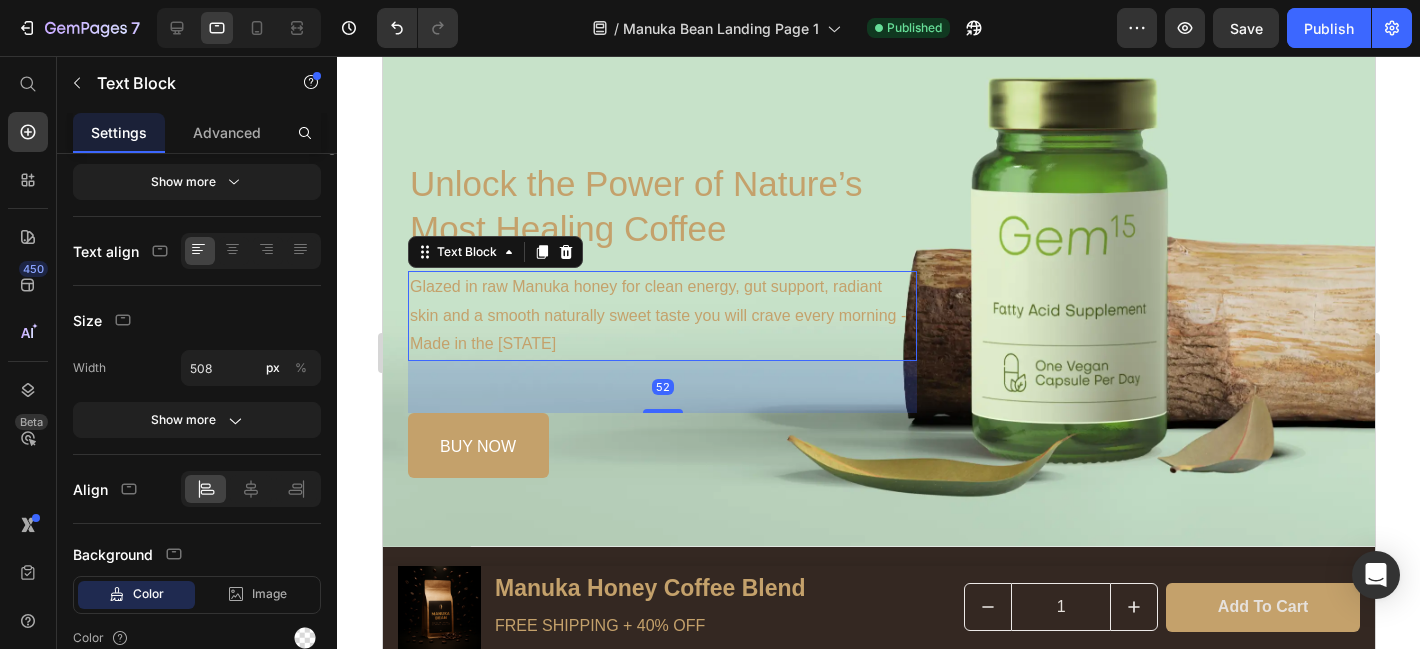 scroll, scrollTop: 0, scrollLeft: 0, axis: both 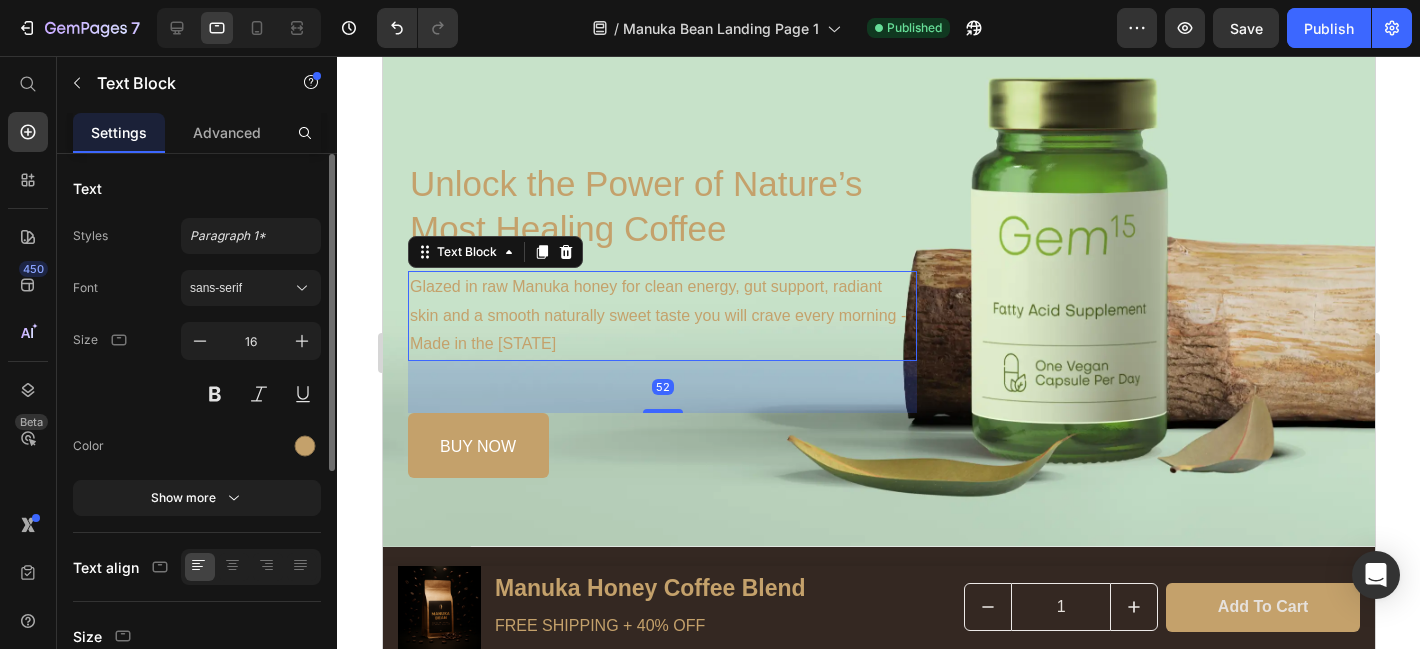 click on "Glazed in raw Manuka honey for clean energy, gut support, radiant skin and a smooth naturally sweet taste you will crave every morning - Made in the [STATE]" at bounding box center [661, 316] 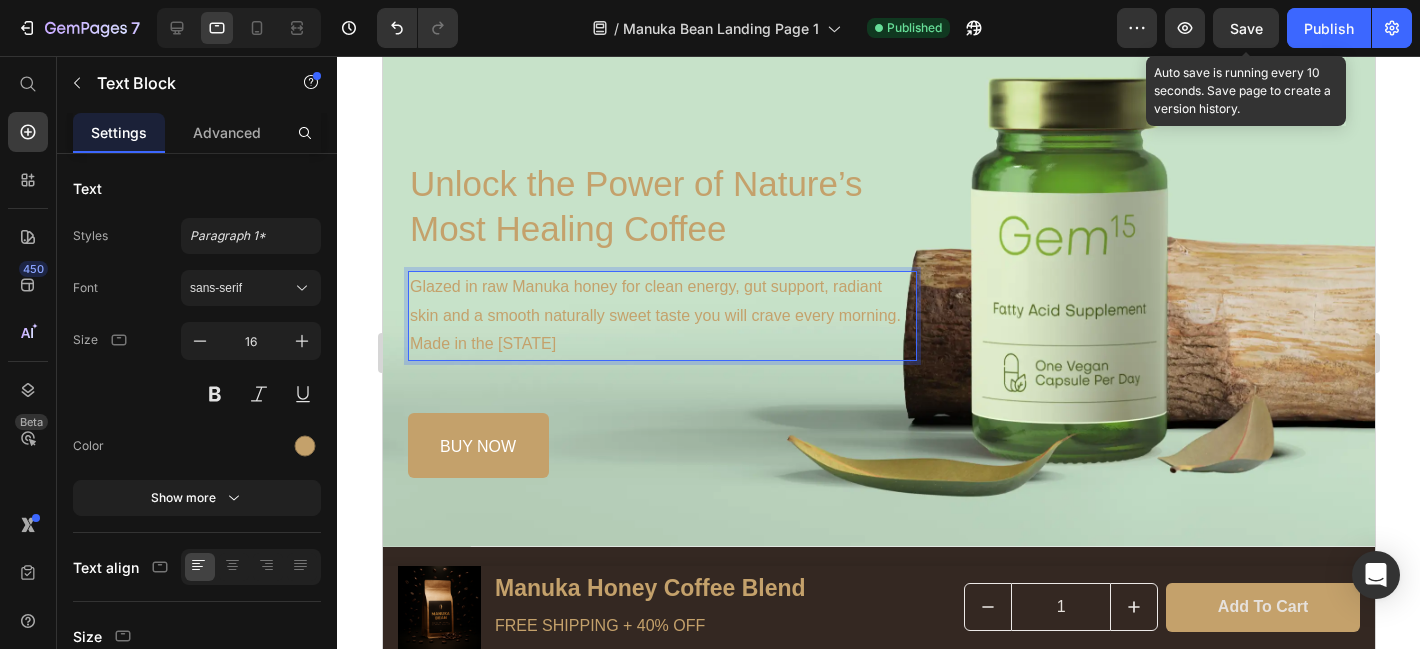 click on "Save" at bounding box center (1246, 28) 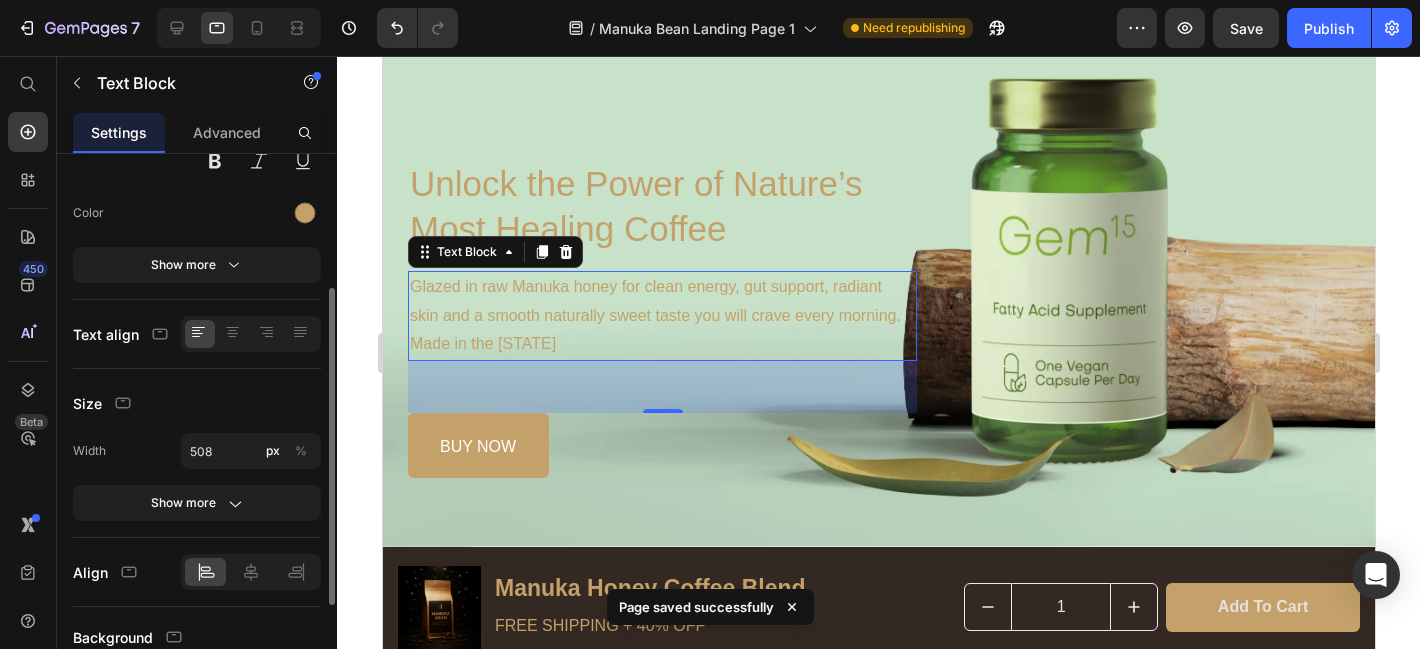 scroll, scrollTop: 408, scrollLeft: 0, axis: vertical 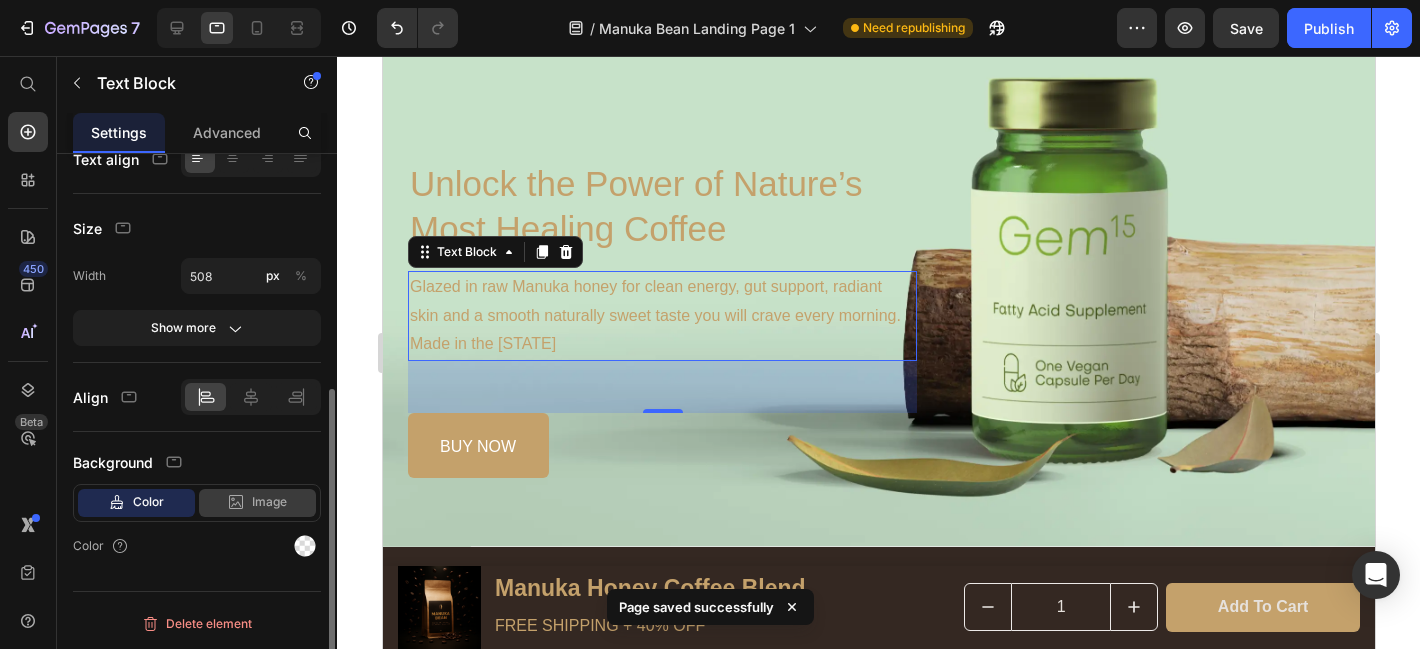 click on "Image" at bounding box center (269, 502) 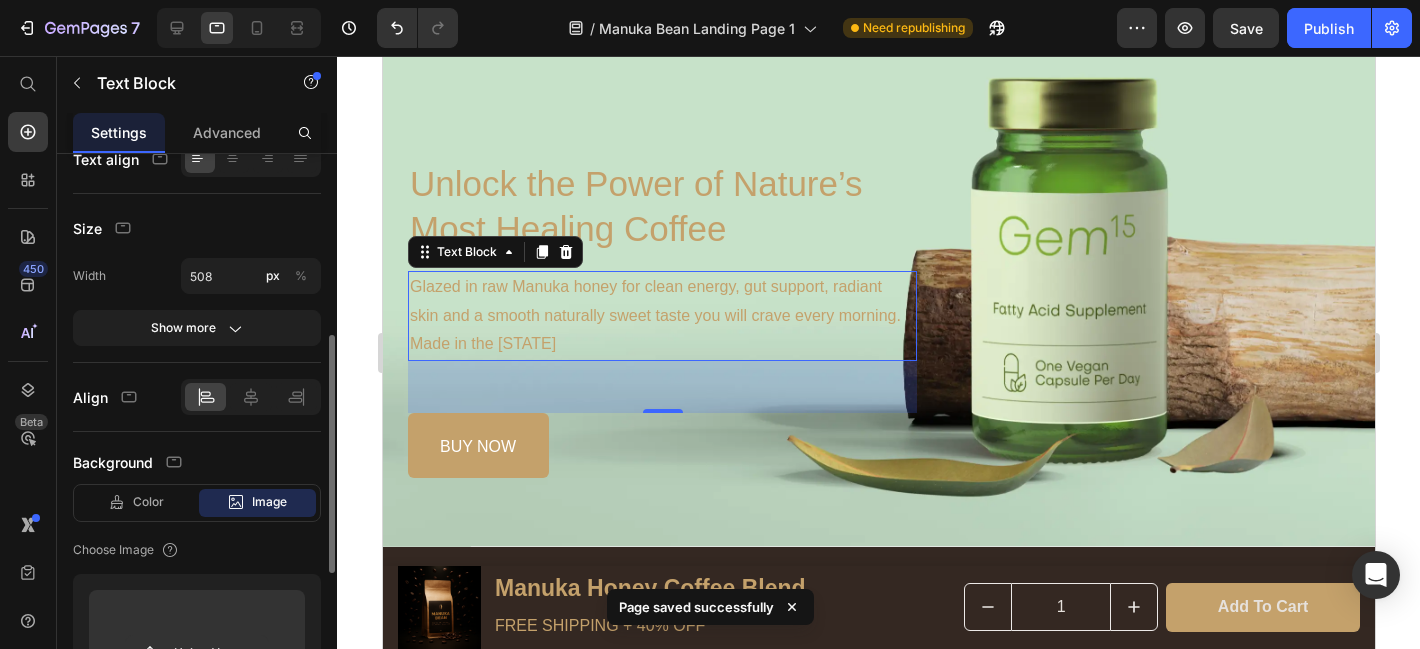scroll, scrollTop: 656, scrollLeft: 0, axis: vertical 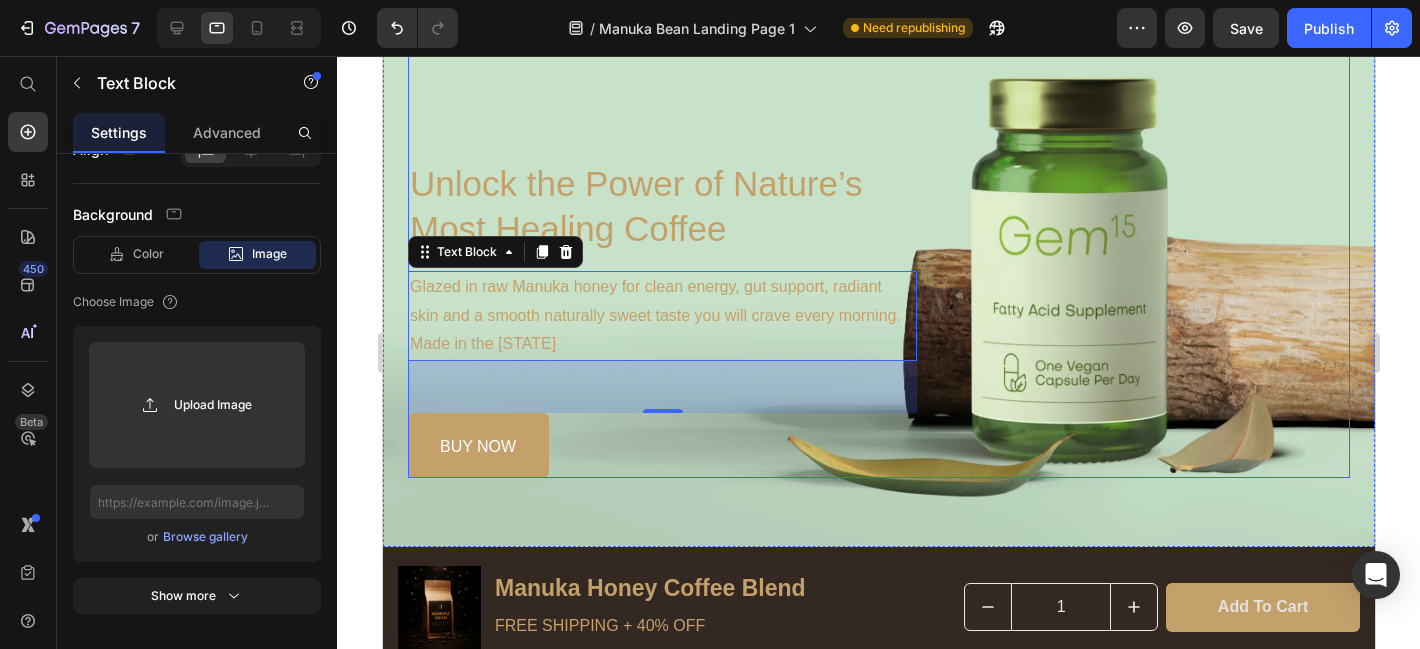 click on "Image TRY MANUKA BEAN Button Row Unlock the Power of Nature’s Most Healing Coffee Heading Glazed in raw Manuka honey for clean energy, gut support, radiant skin and a smooth naturally sweet taste you will crave every morning. Made in the [STATE] Text Block   52 buy now Button Row" at bounding box center (878, 197) 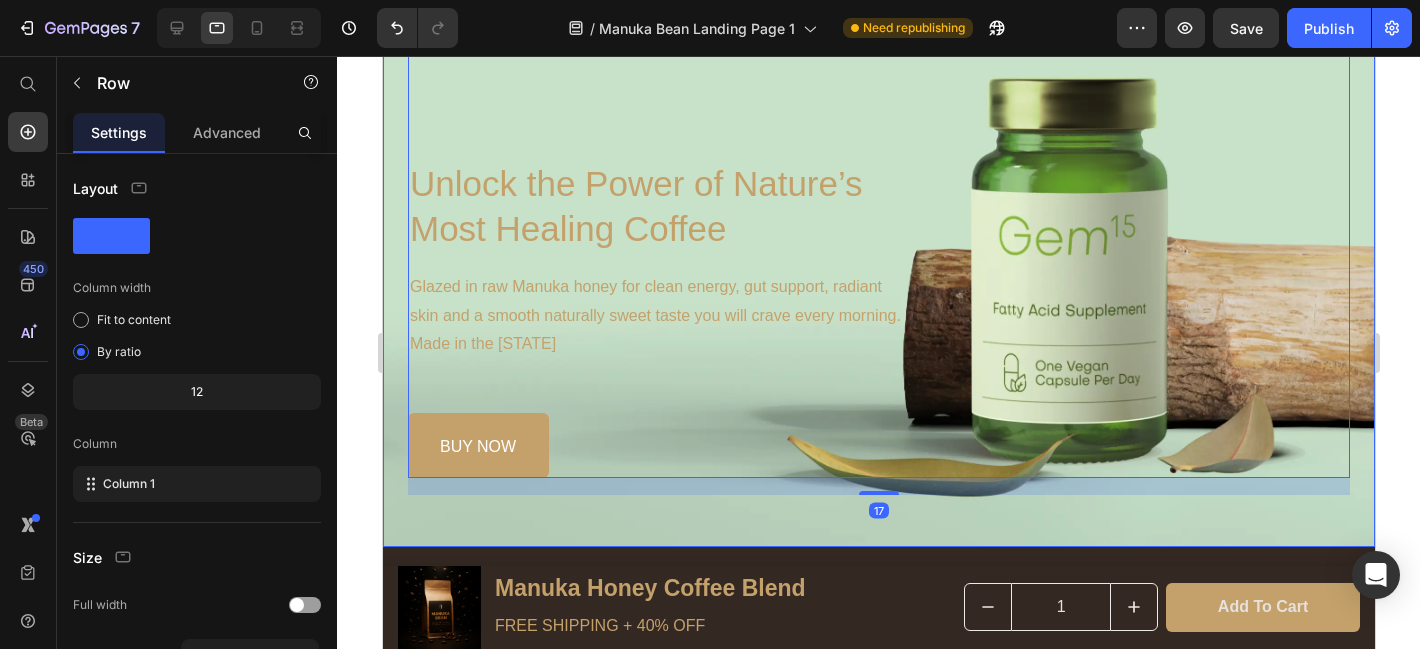 click on "Image TRY MANUKA BEAN Button Row Unlock the Power of Nature’s Most Healing Coffee Heading Glazed in raw Manuka honey for clean energy, gut support, radiant skin and a smooth naturally sweet taste you will crave every morning. Made in the [STATE] Text Block buy now Button Row Row   17" at bounding box center (878, 206) 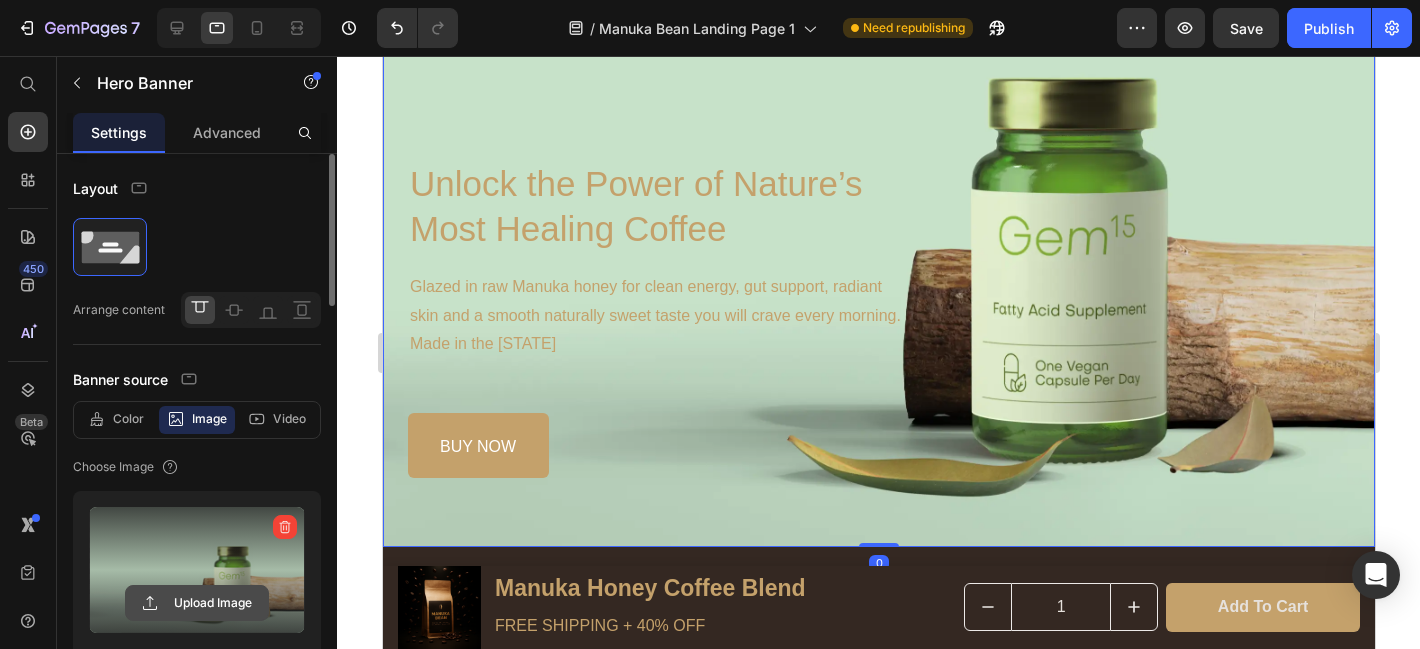 click 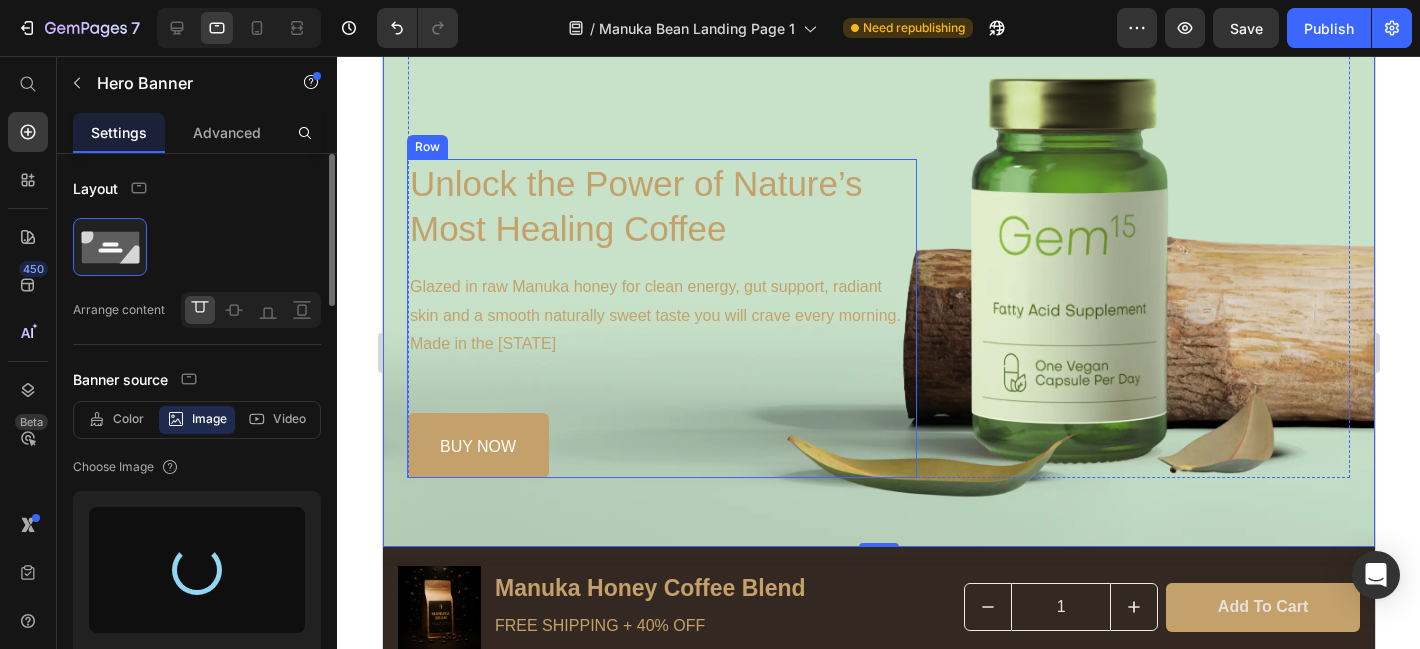type on "https://cdn.shopify.com/s/files/1/0934/9860/5915/files/gempages_563717731606594725-6fa54730-1b15-415e-bbbf-e2e2e483136a.png" 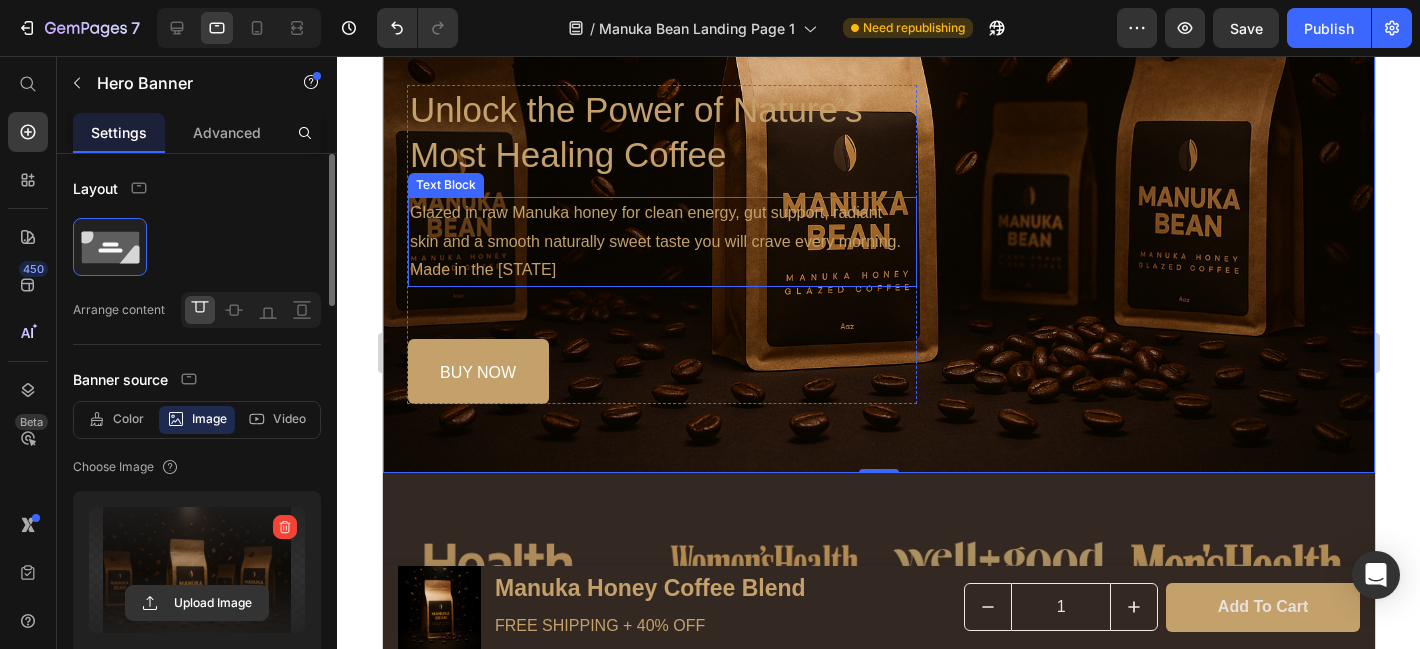 scroll, scrollTop: 363, scrollLeft: 0, axis: vertical 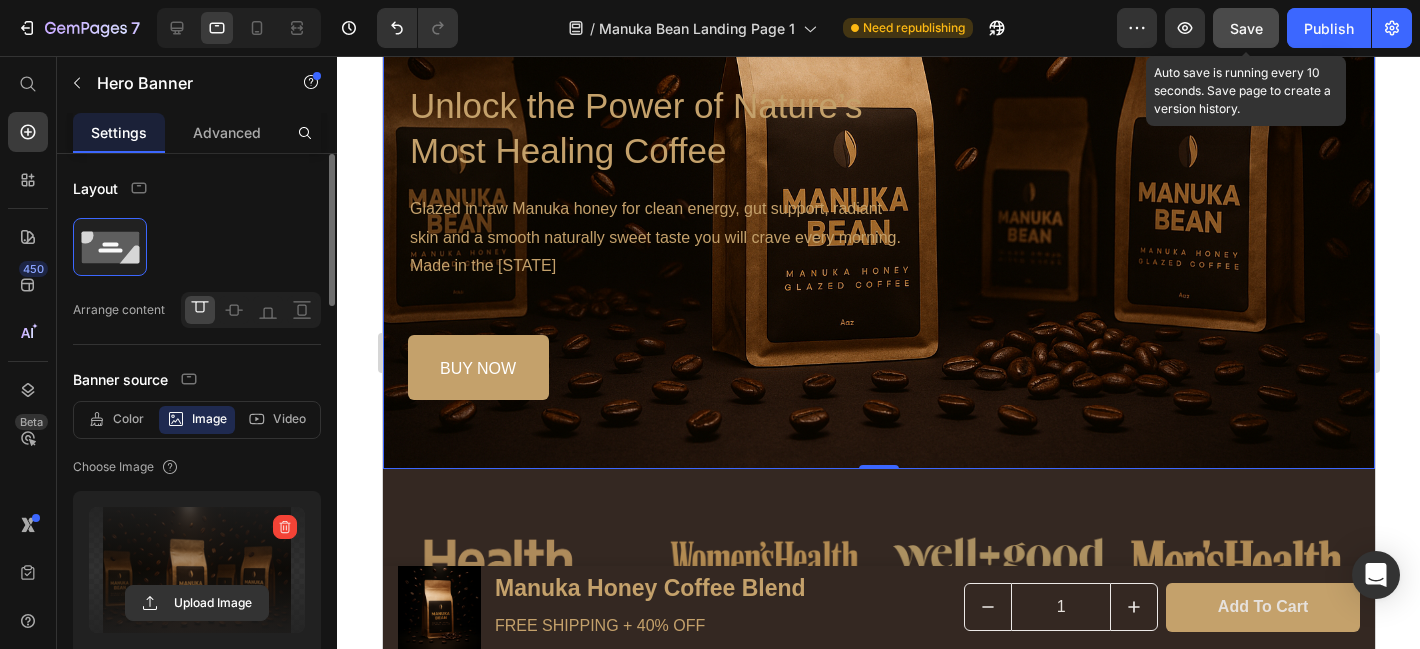 click on "Save" 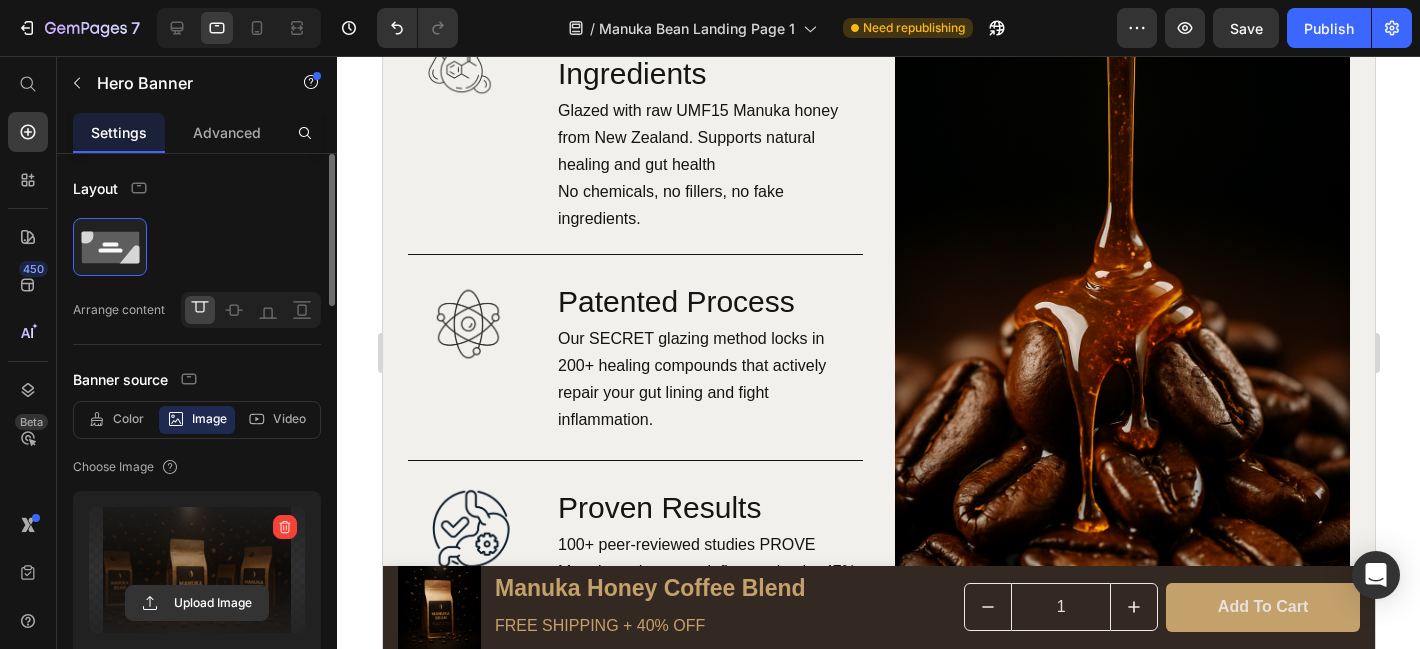scroll, scrollTop: 1591, scrollLeft: 0, axis: vertical 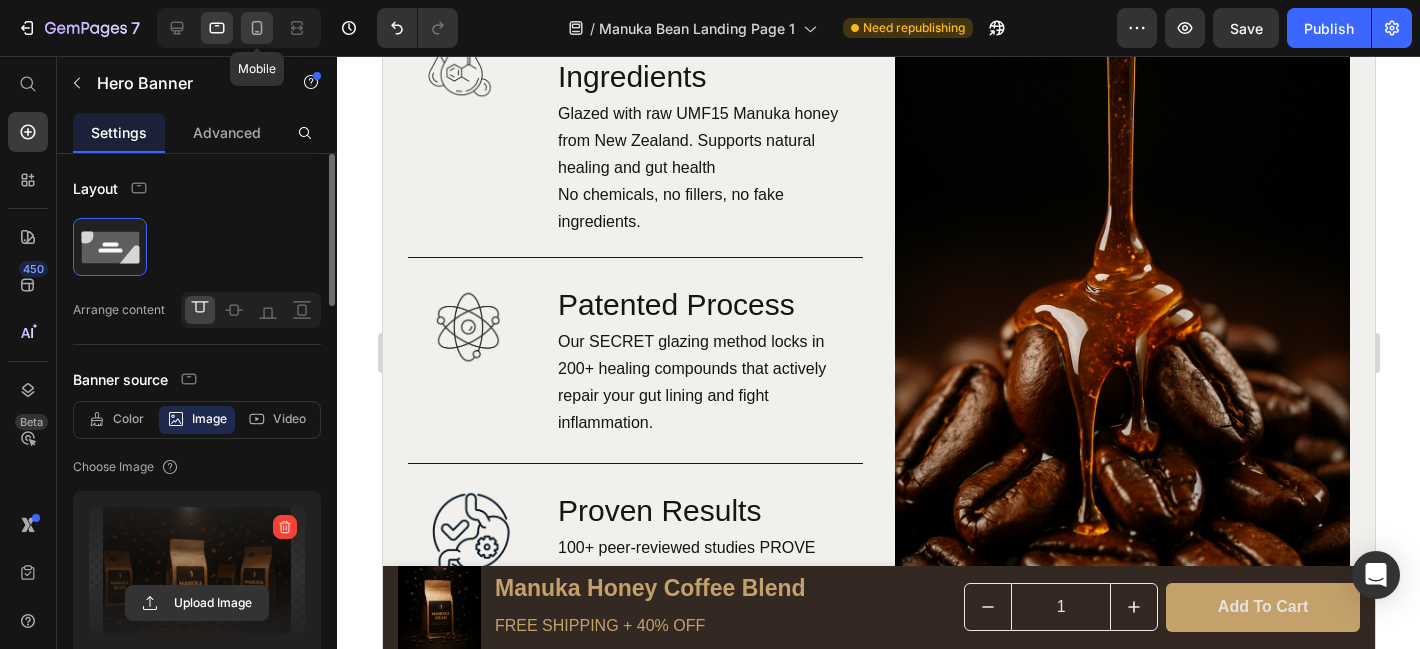 click 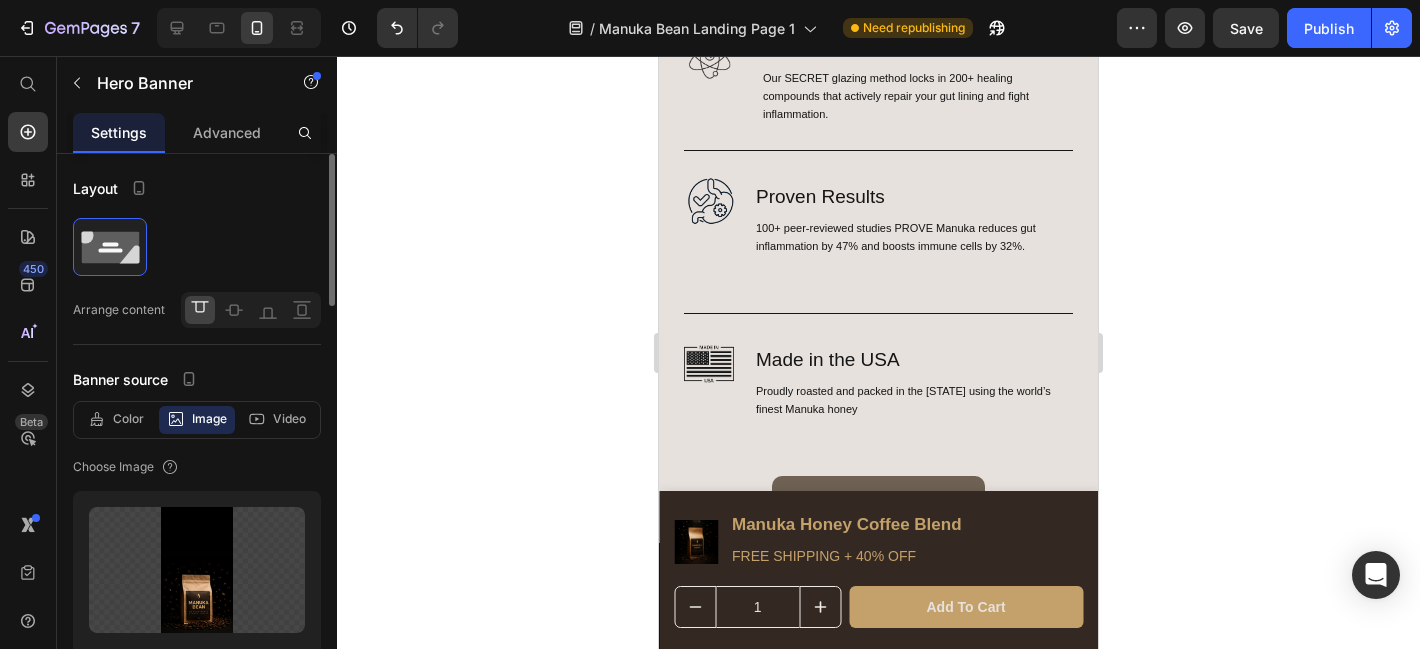 scroll, scrollTop: 1671, scrollLeft: 0, axis: vertical 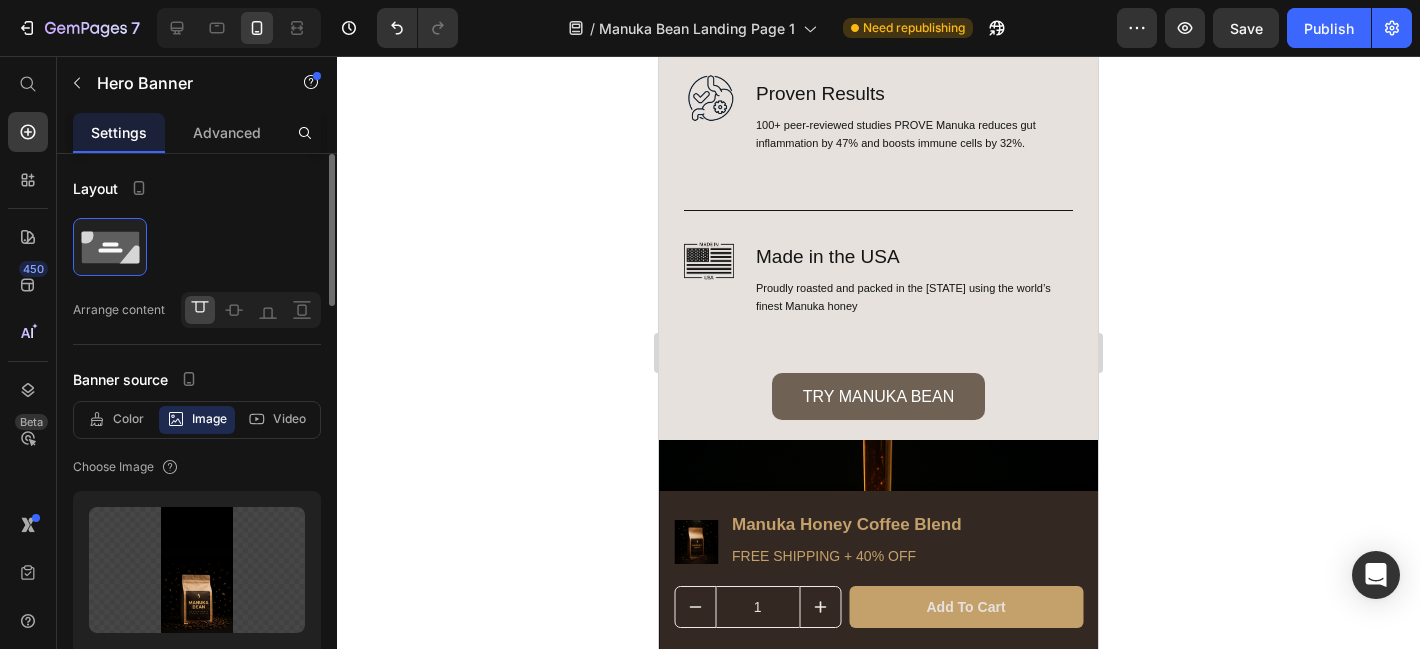 click at bounding box center (239, 28) 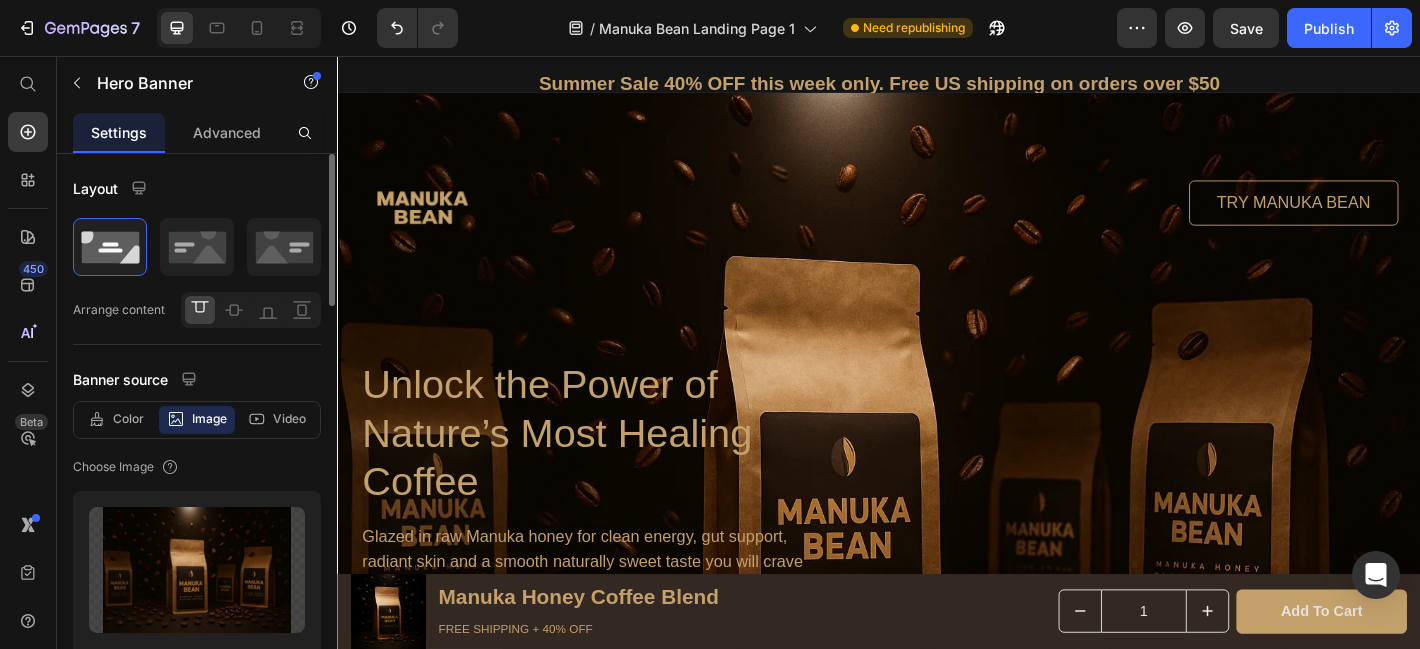 scroll, scrollTop: 0, scrollLeft: 0, axis: both 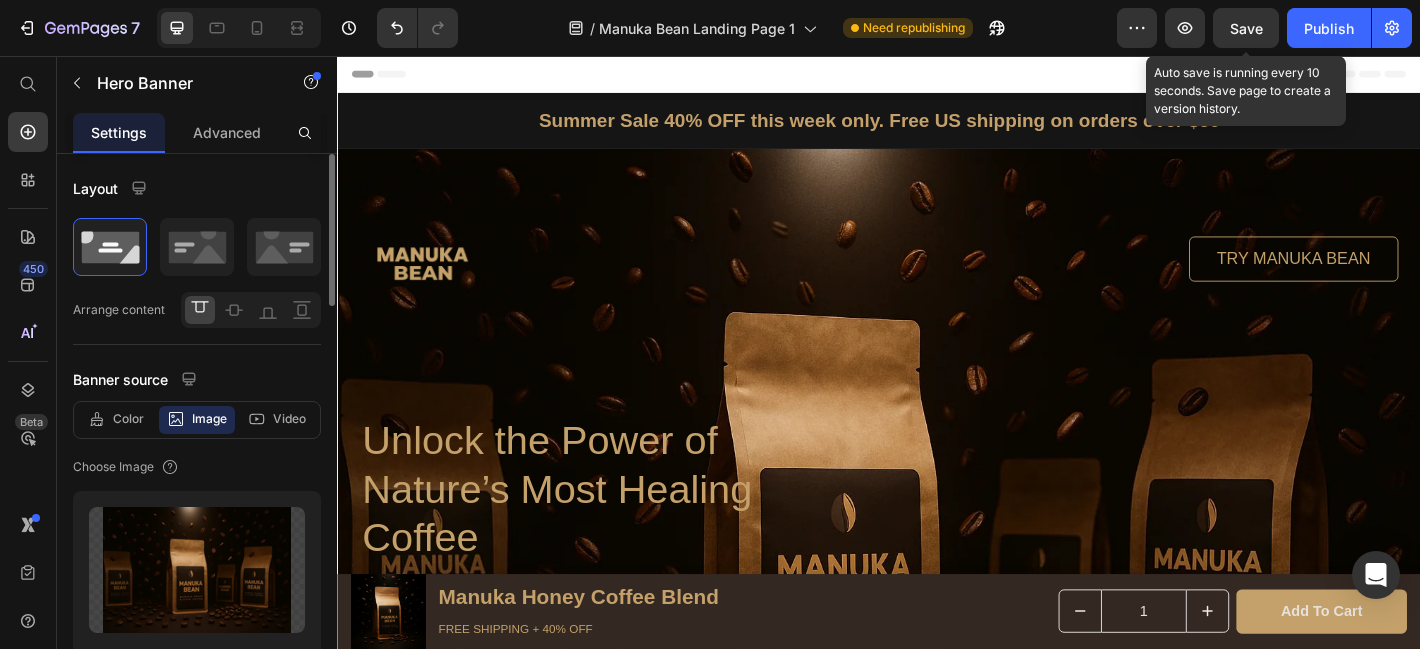 click on "Save" at bounding box center [1246, 28] 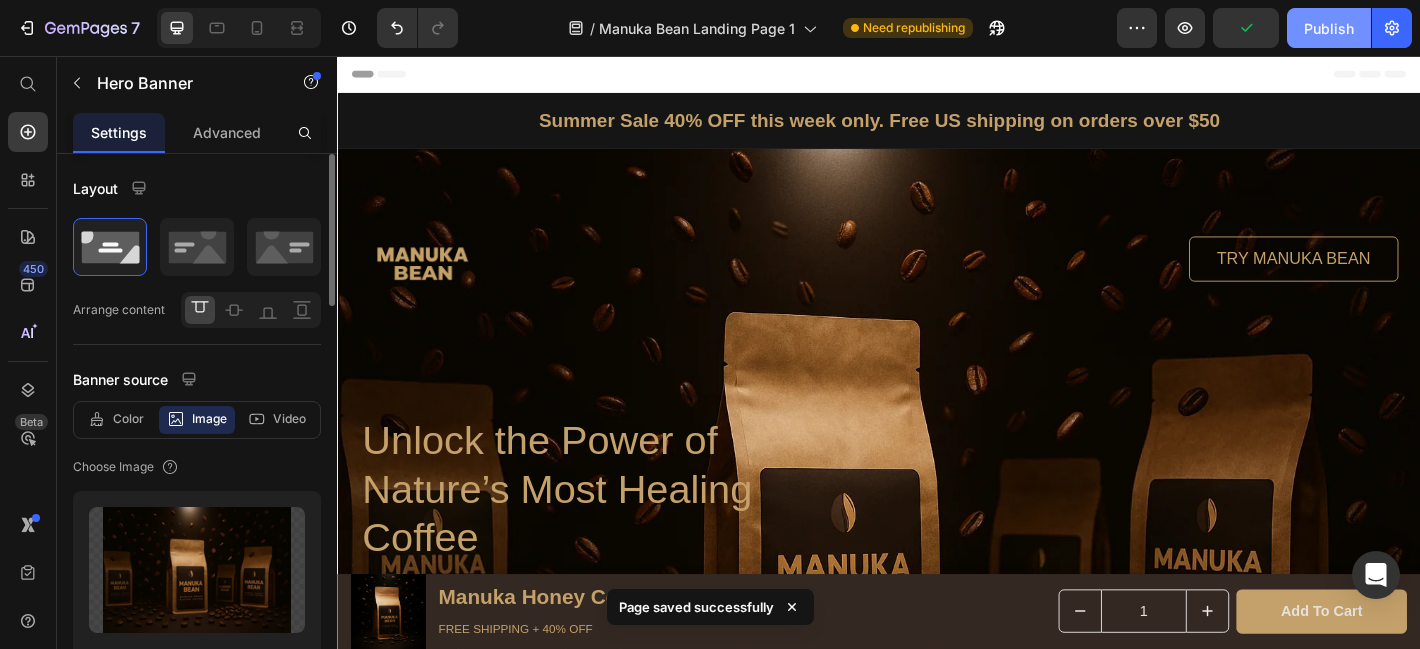 click on "Publish" at bounding box center (1329, 28) 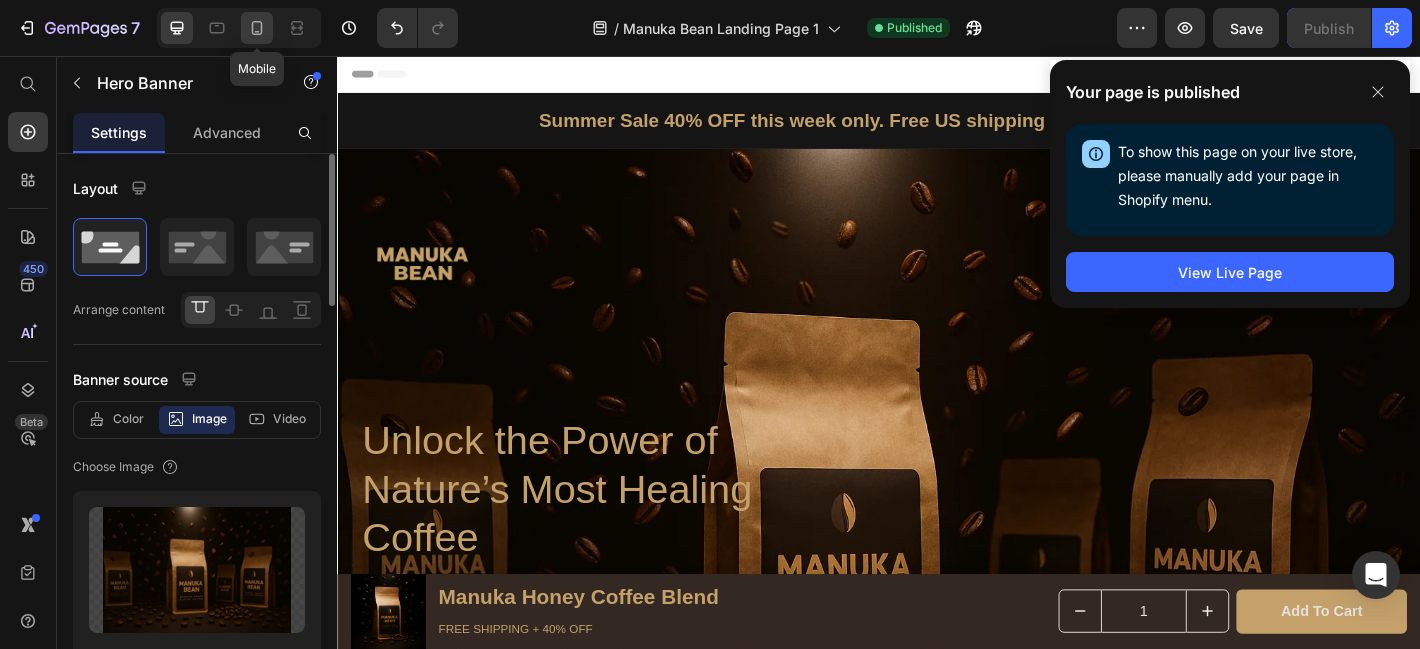 click 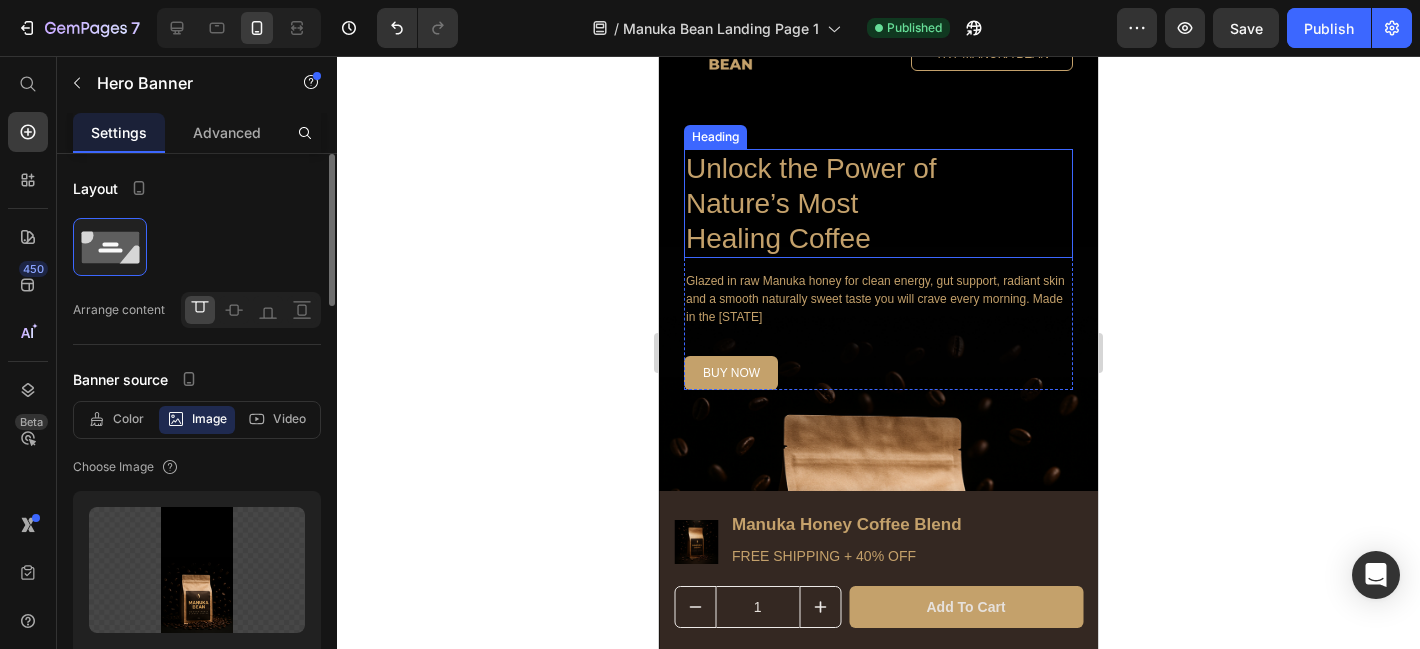 scroll, scrollTop: 194, scrollLeft: 0, axis: vertical 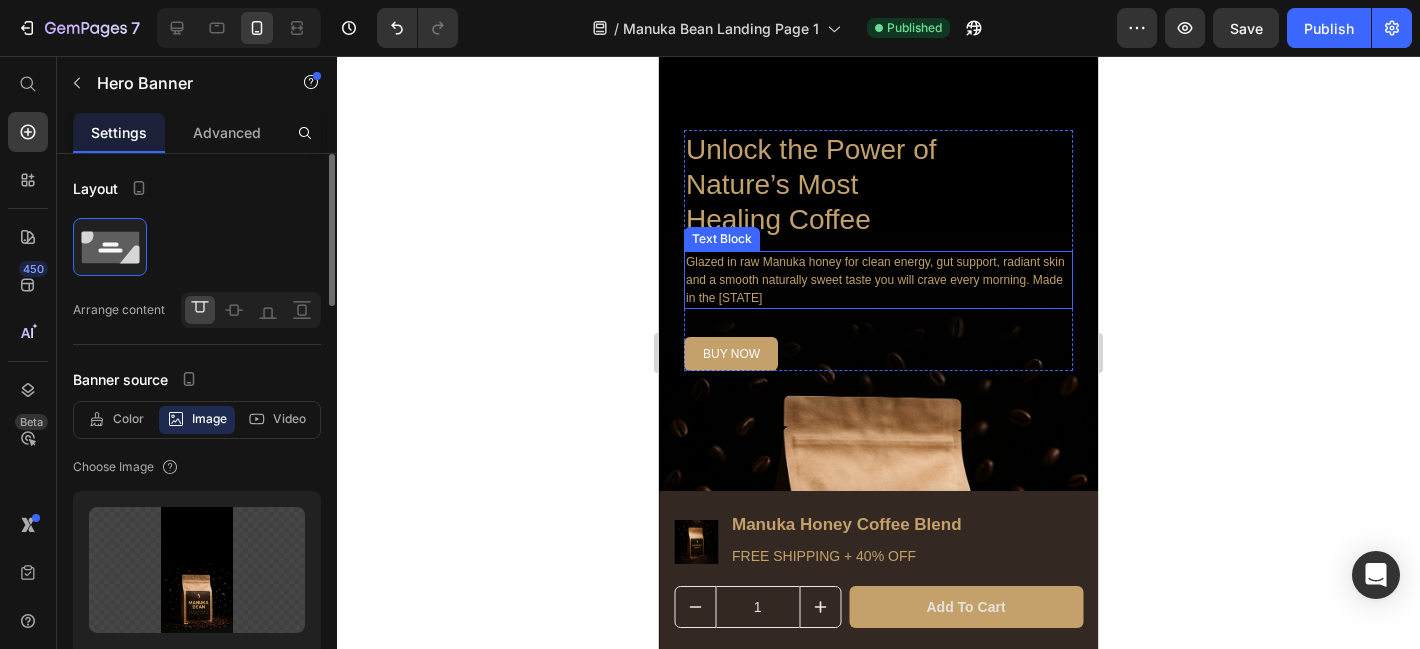 click on "Glazed in raw Manuka honey for clean energy, gut support, radiant skin and a smooth naturally sweet taste you will crave every morning. Made in the [STATE]" at bounding box center (878, 280) 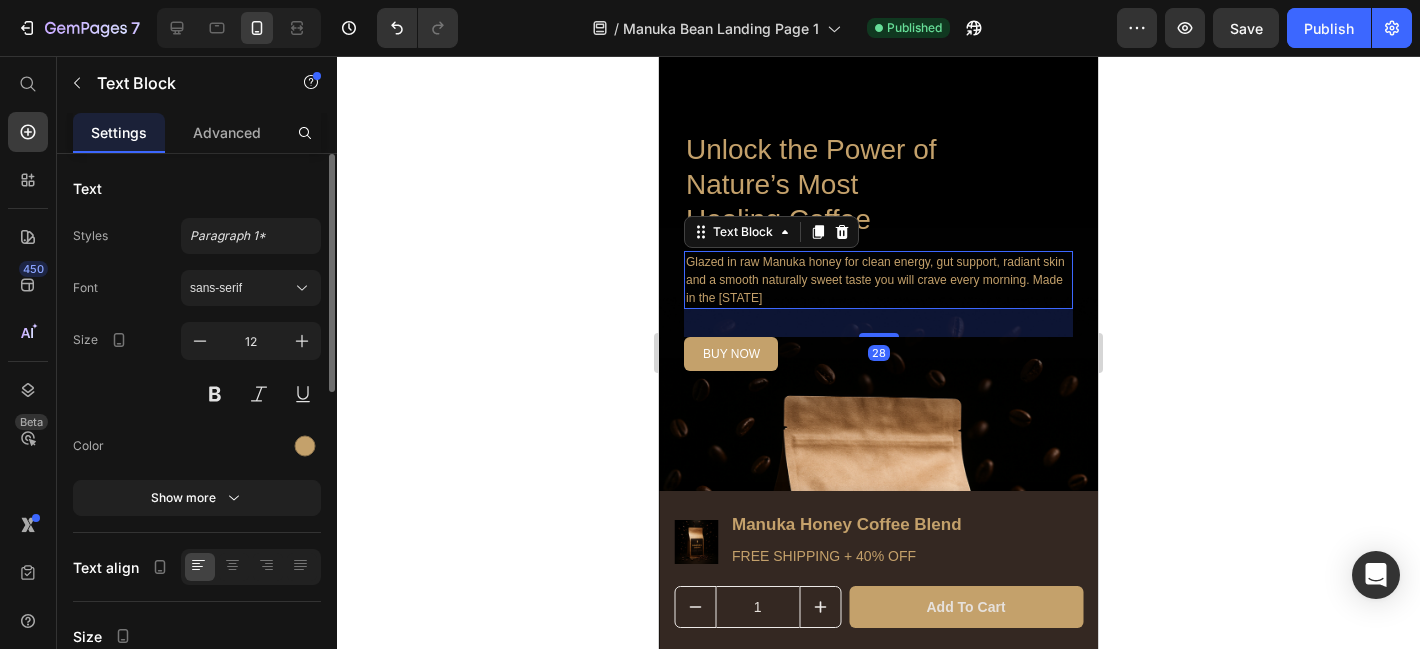 click on "Glazed in raw Manuka honey for clean energy, gut support, radiant skin and a smooth naturally sweet taste you will crave every morning. Made in the [STATE]" at bounding box center (878, 280) 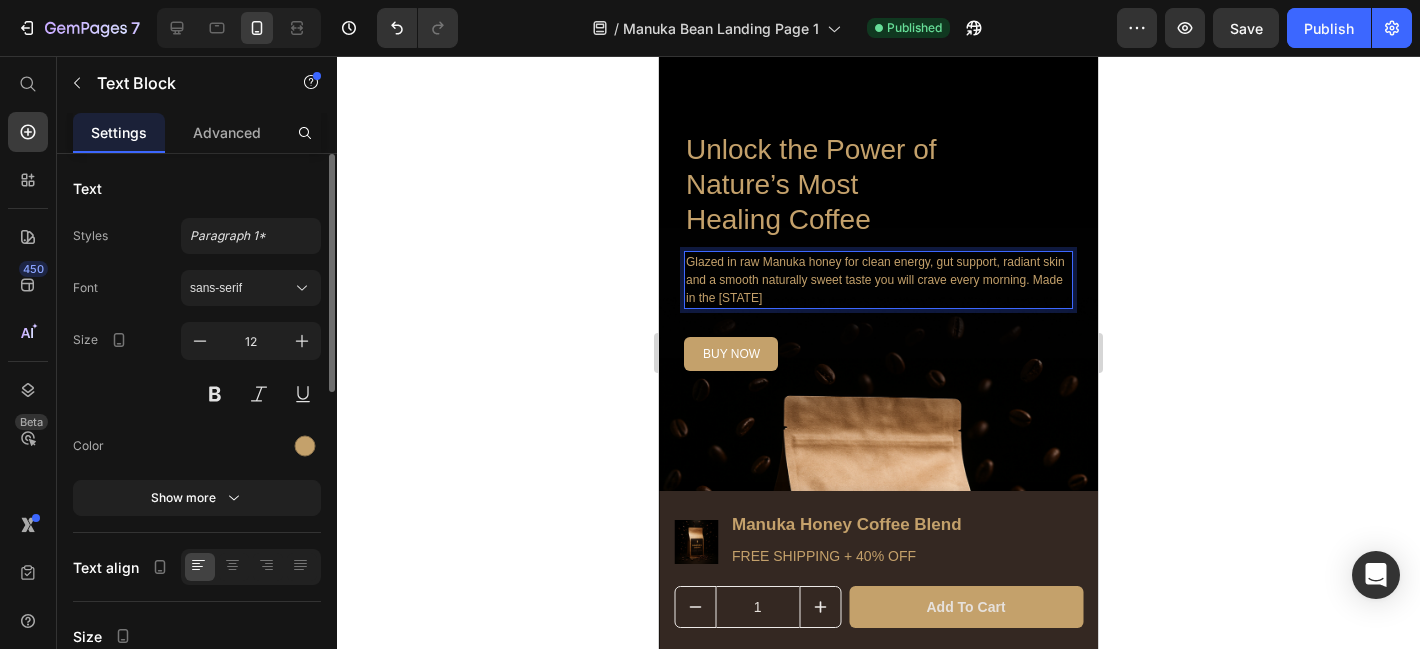 click on "Glazed in raw Manuka honey for clean energy, gut support, radiant skin and a smooth naturally sweet taste you will crave every morning. Made in the [STATE]" at bounding box center (878, 280) 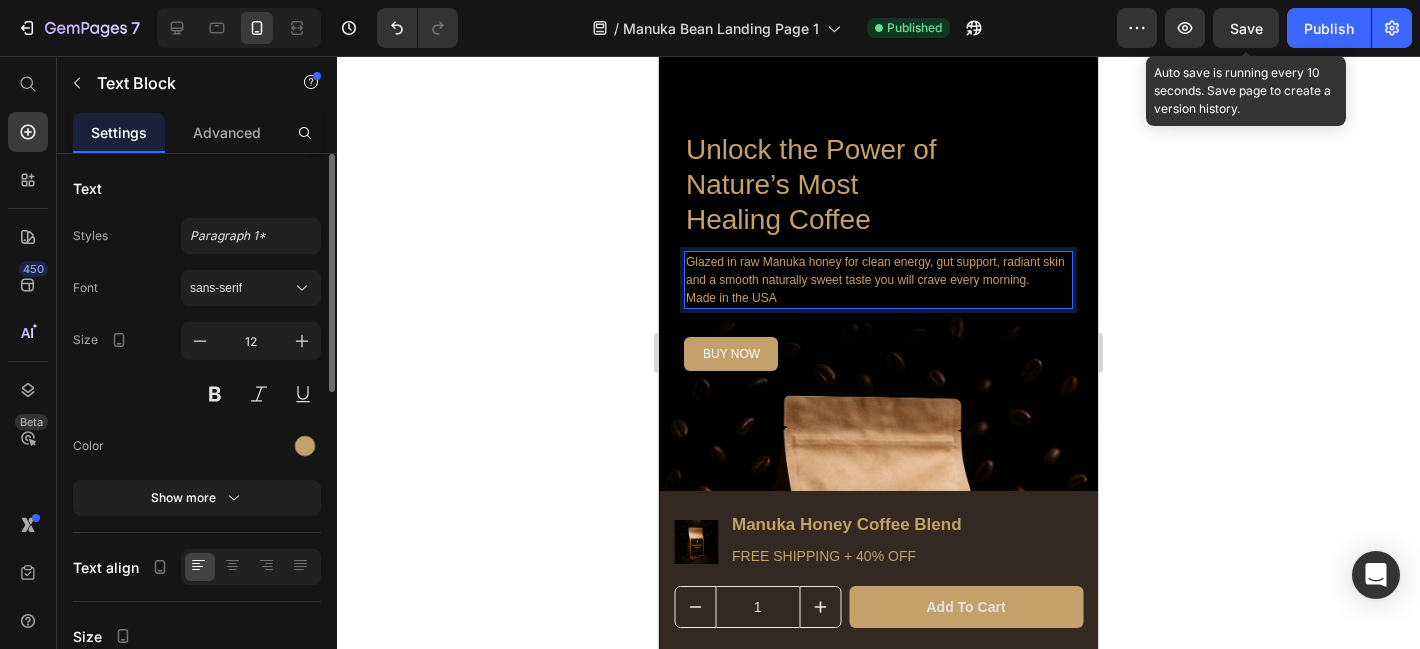 click on "Save" at bounding box center (1246, 28) 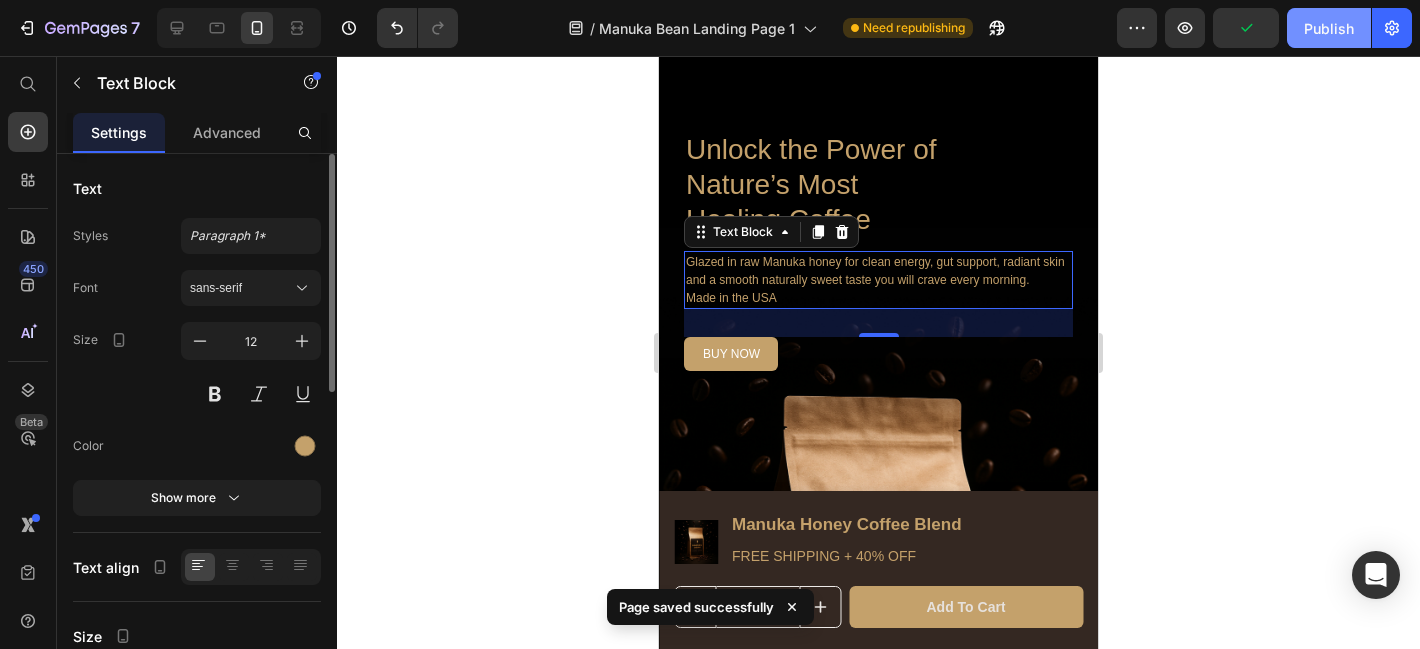 click on "Publish" 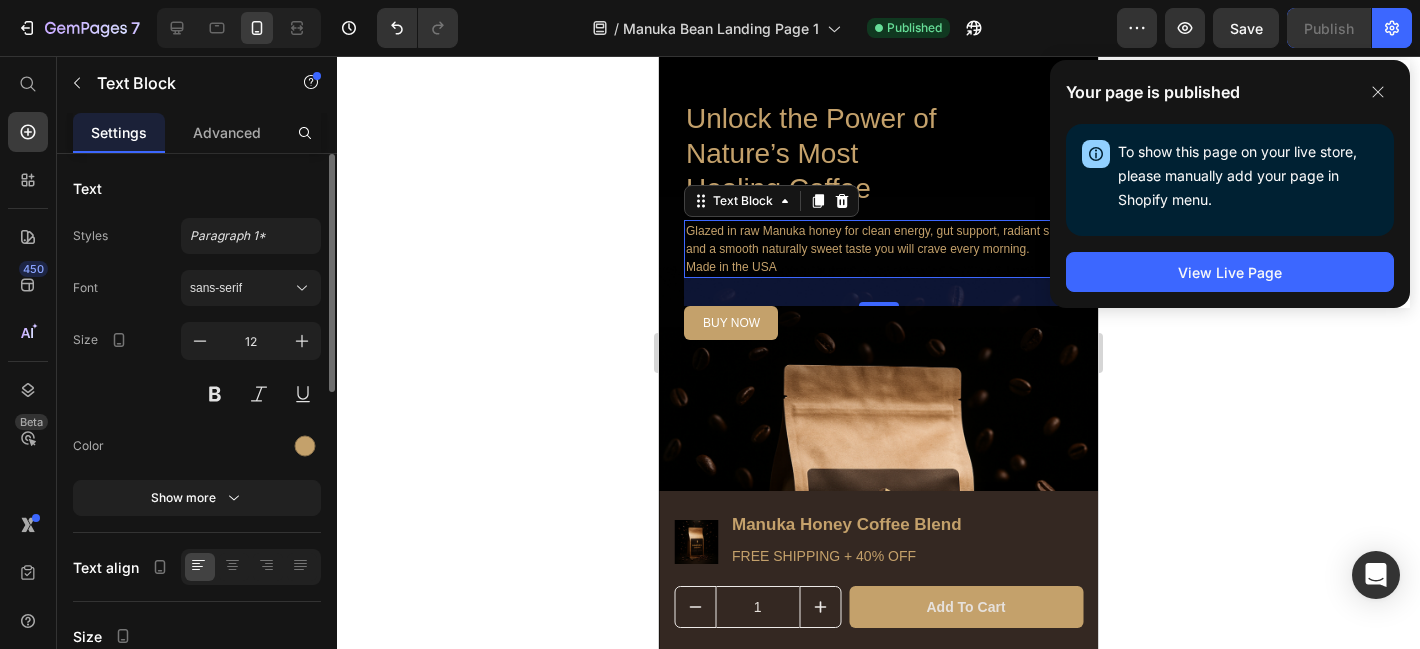 scroll, scrollTop: 262, scrollLeft: 0, axis: vertical 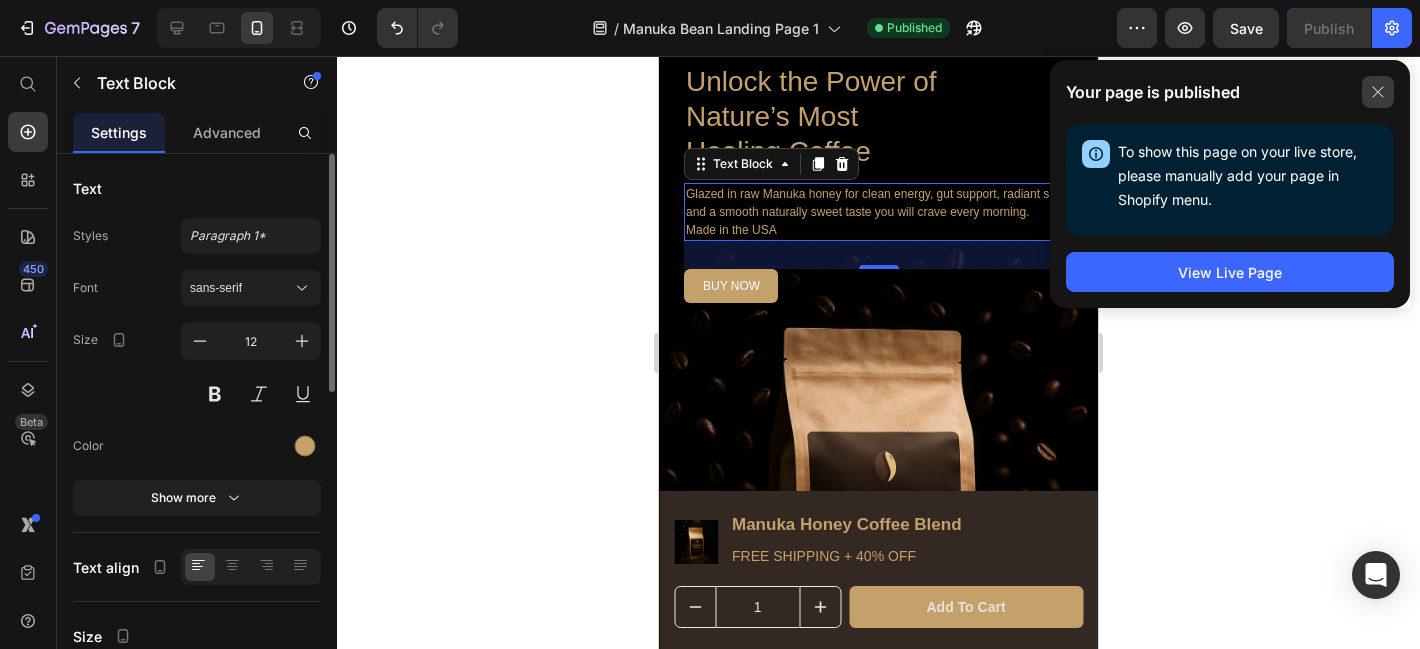 click 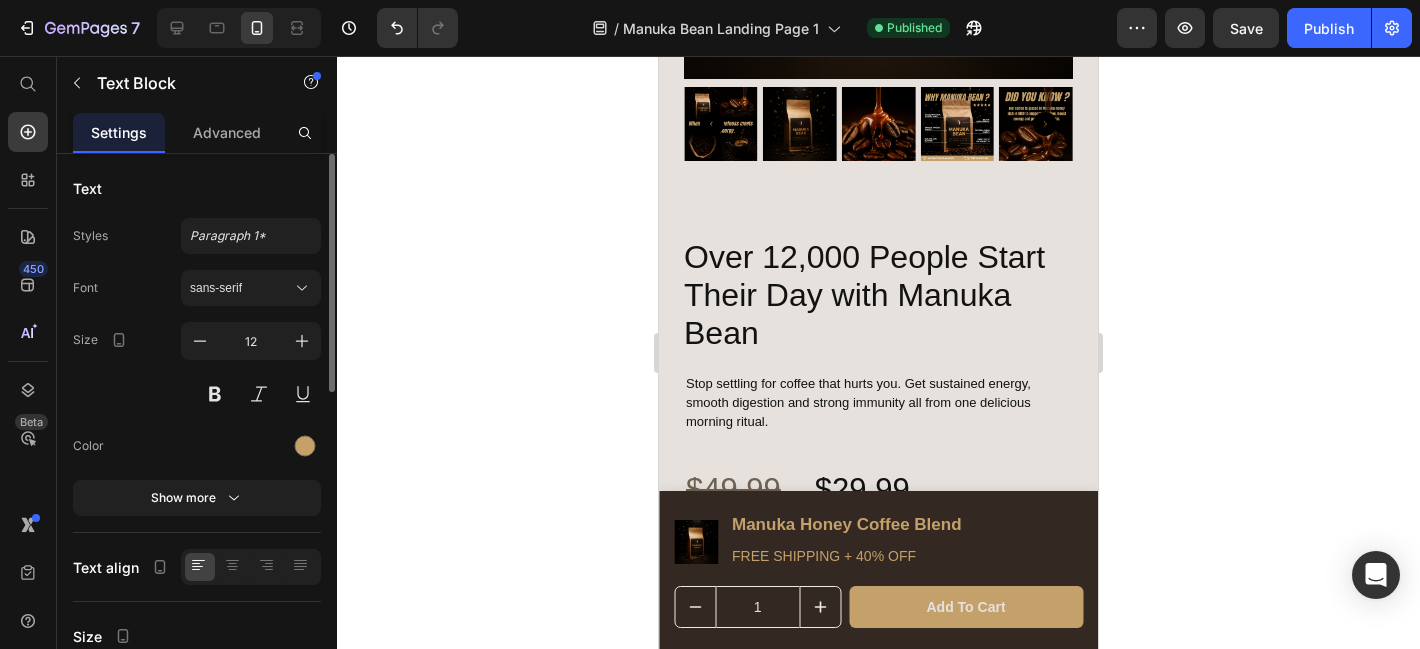 scroll, scrollTop: 5448, scrollLeft: 0, axis: vertical 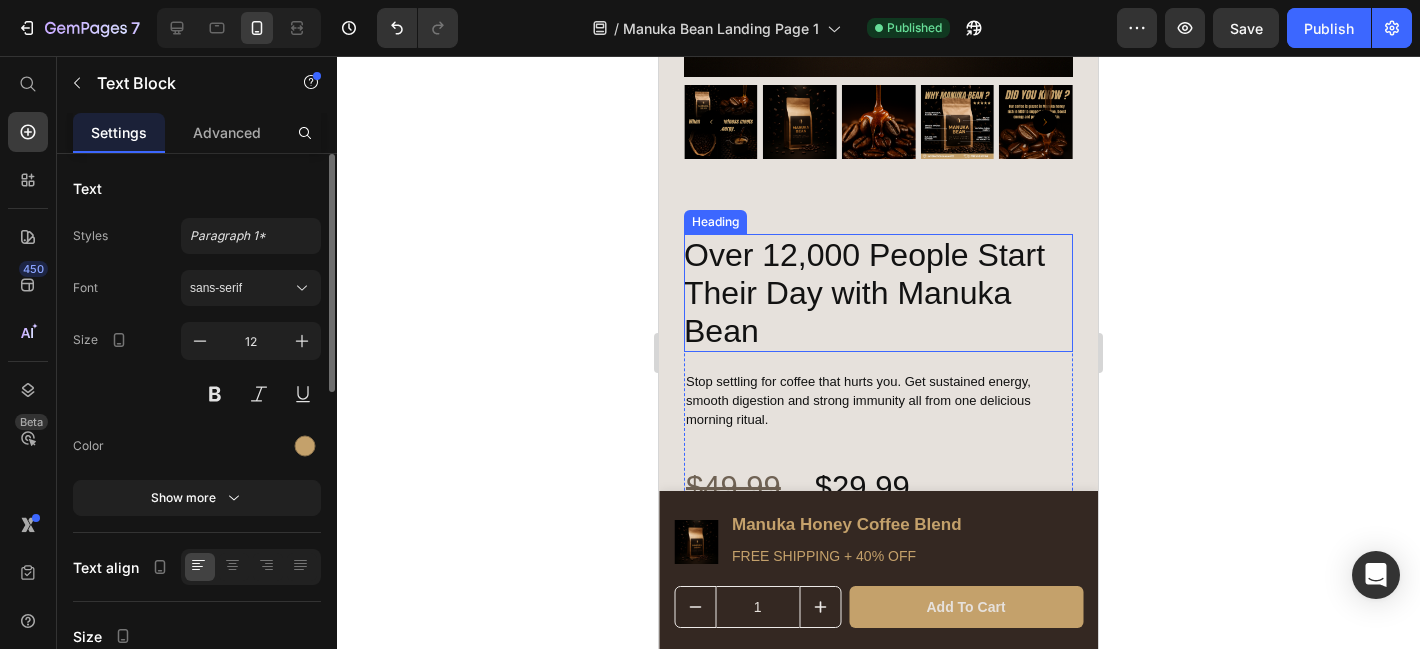 click on "Over 12,000 People Start Their Day with Manuka Bean" at bounding box center (878, 293) 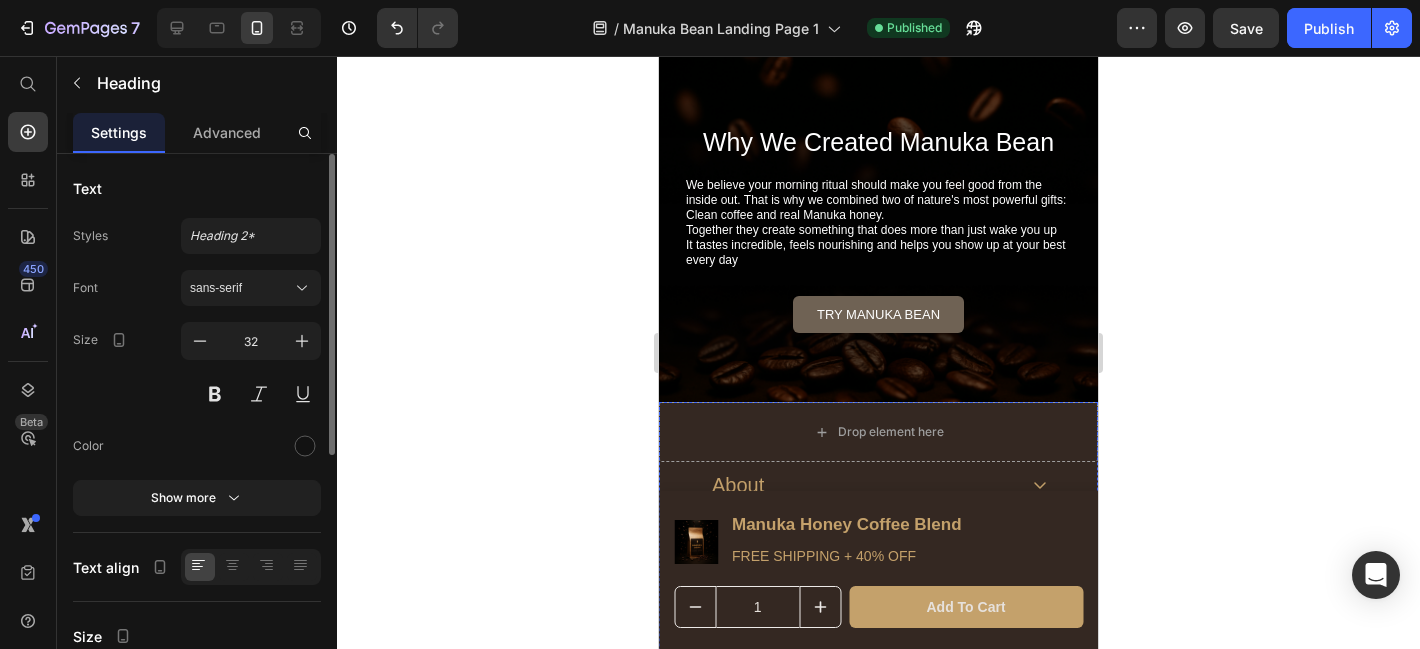scroll, scrollTop: 6827, scrollLeft: 0, axis: vertical 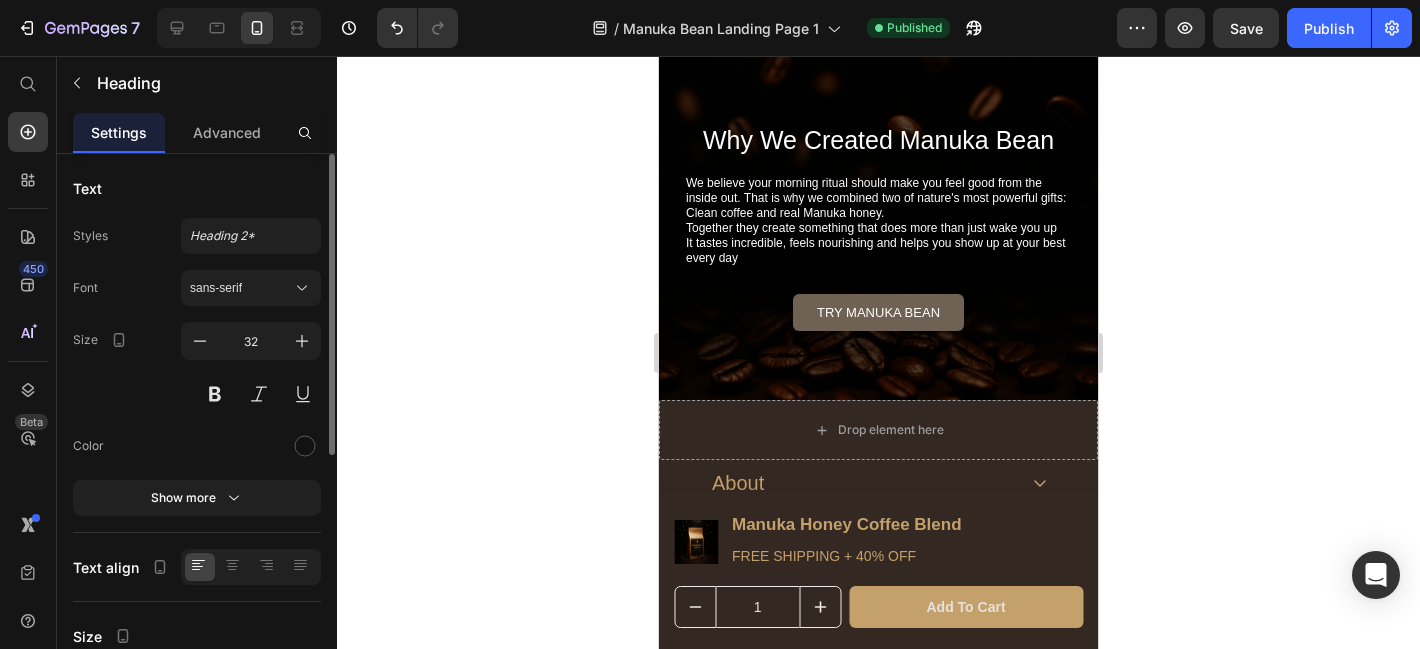 click 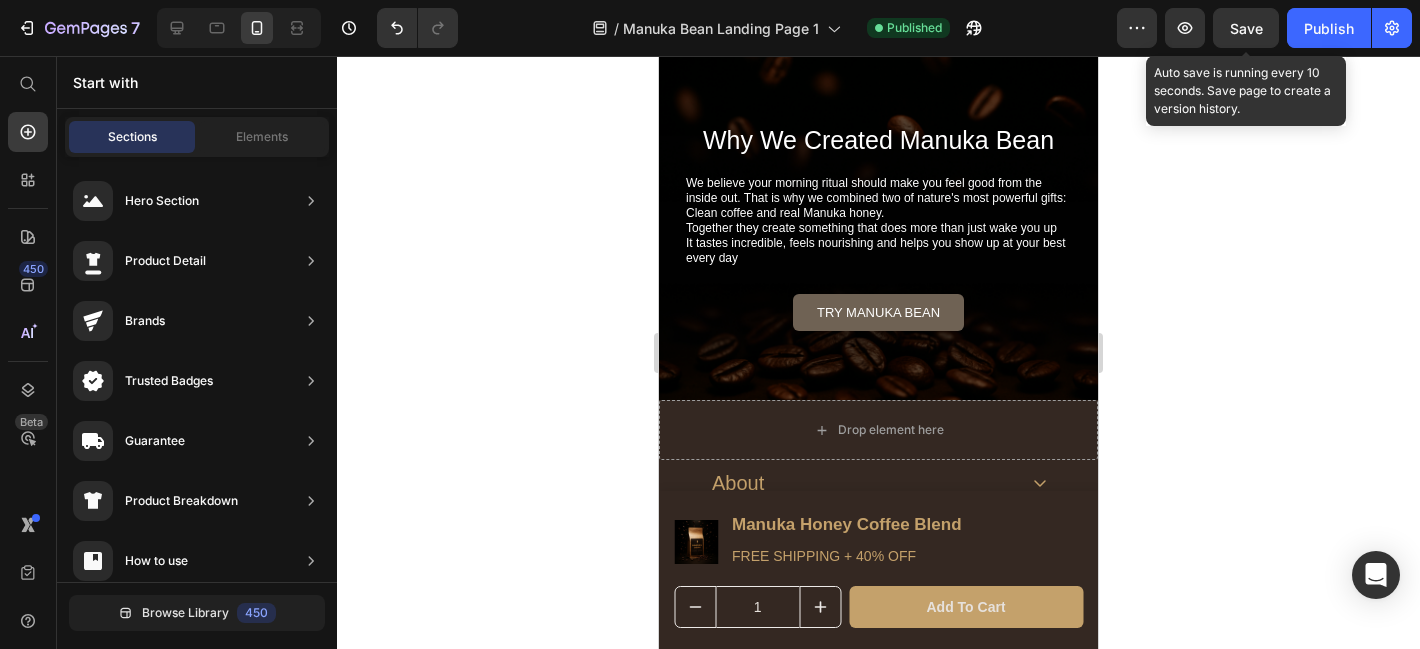 click on "Save" at bounding box center (1246, 28) 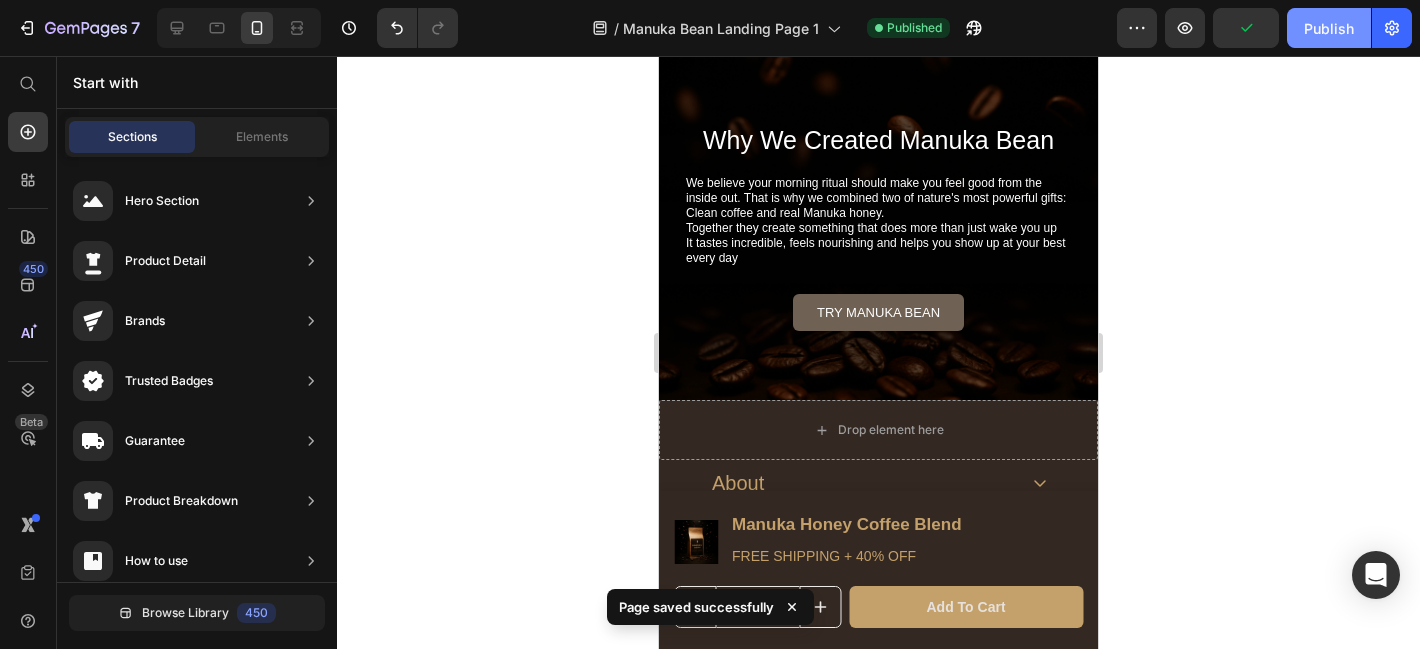 click on "Publish" 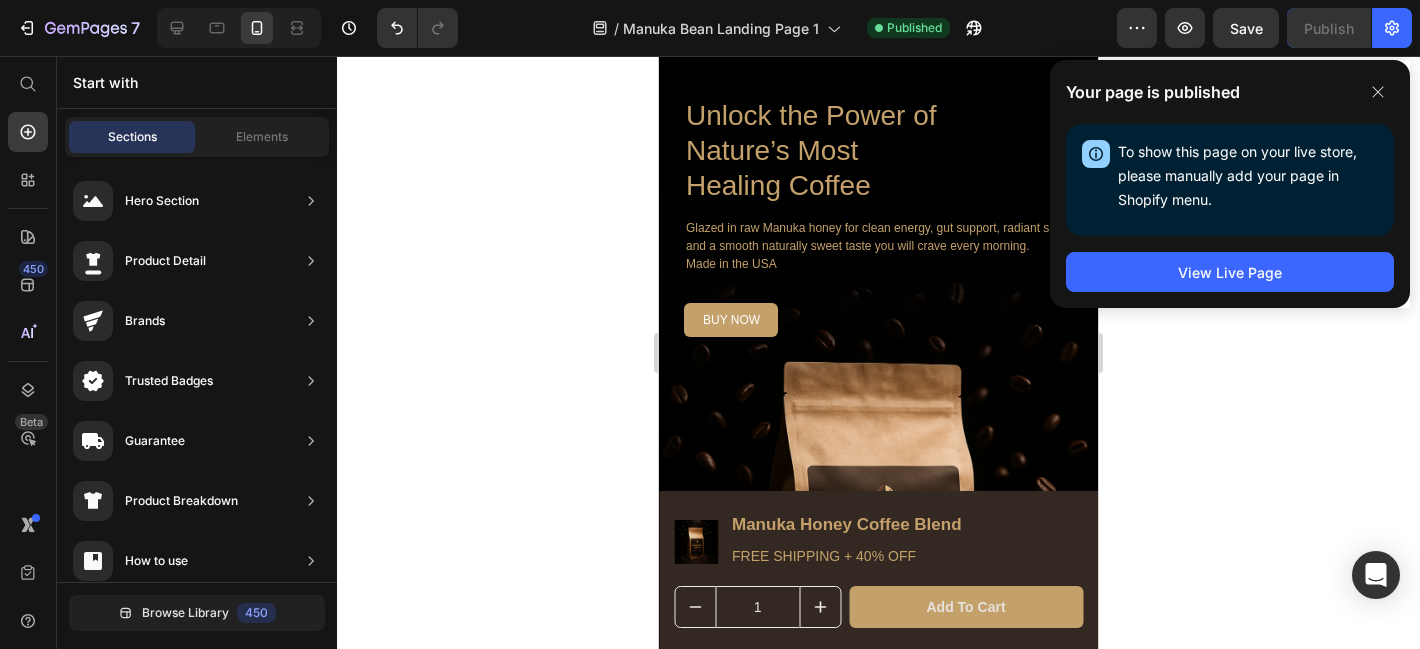scroll, scrollTop: 225, scrollLeft: 0, axis: vertical 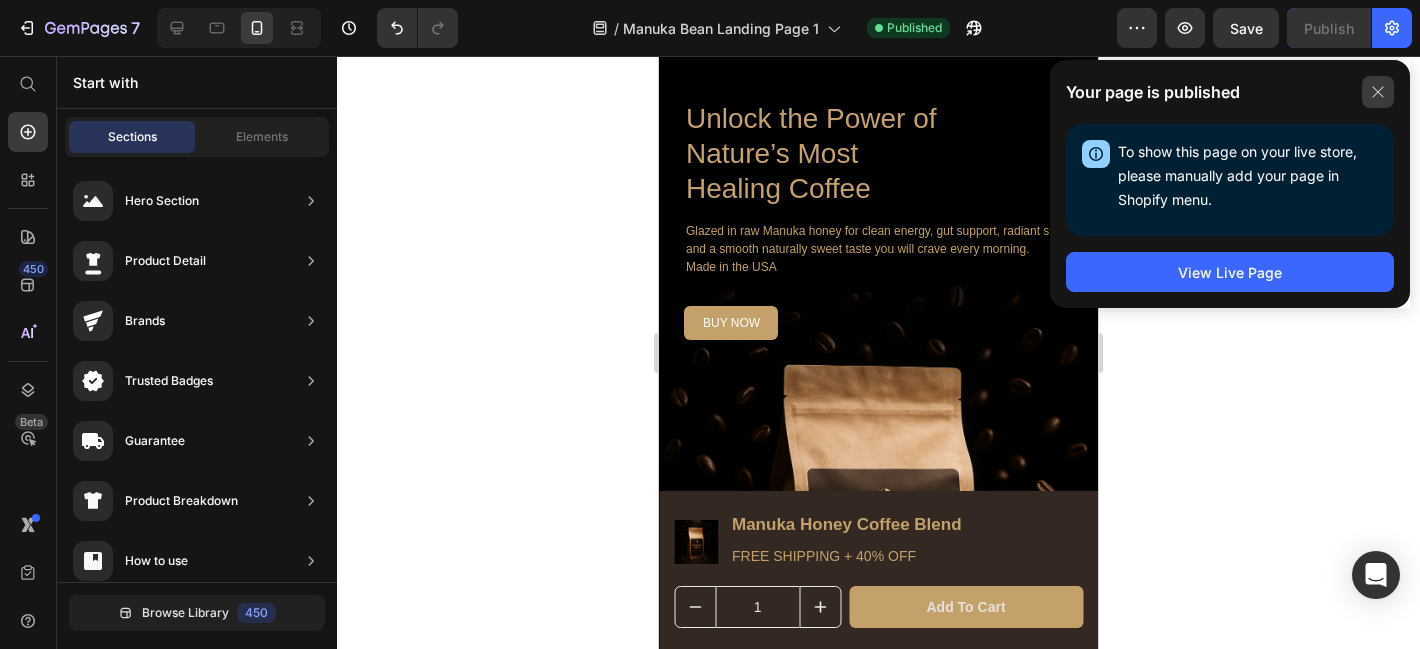 click 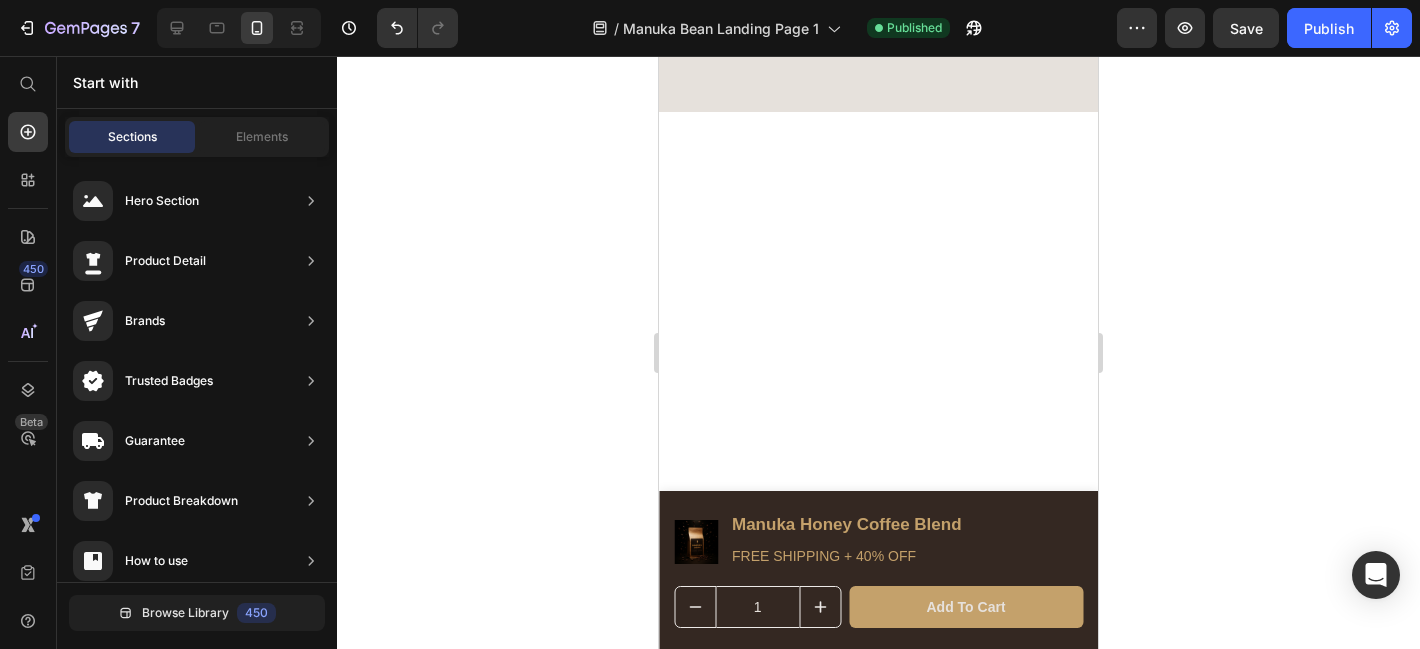 scroll, scrollTop: 0, scrollLeft: 0, axis: both 